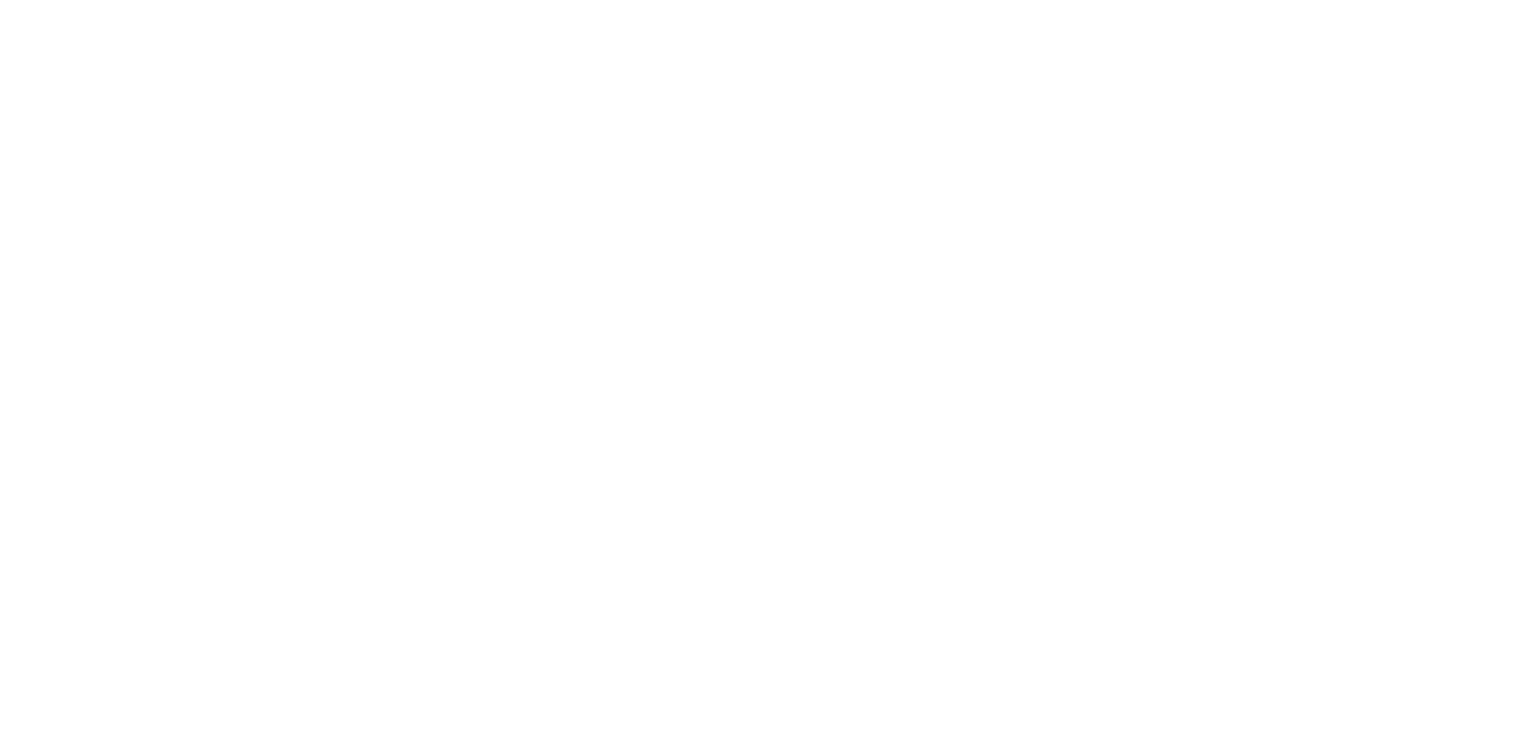 scroll, scrollTop: 0, scrollLeft: 0, axis: both 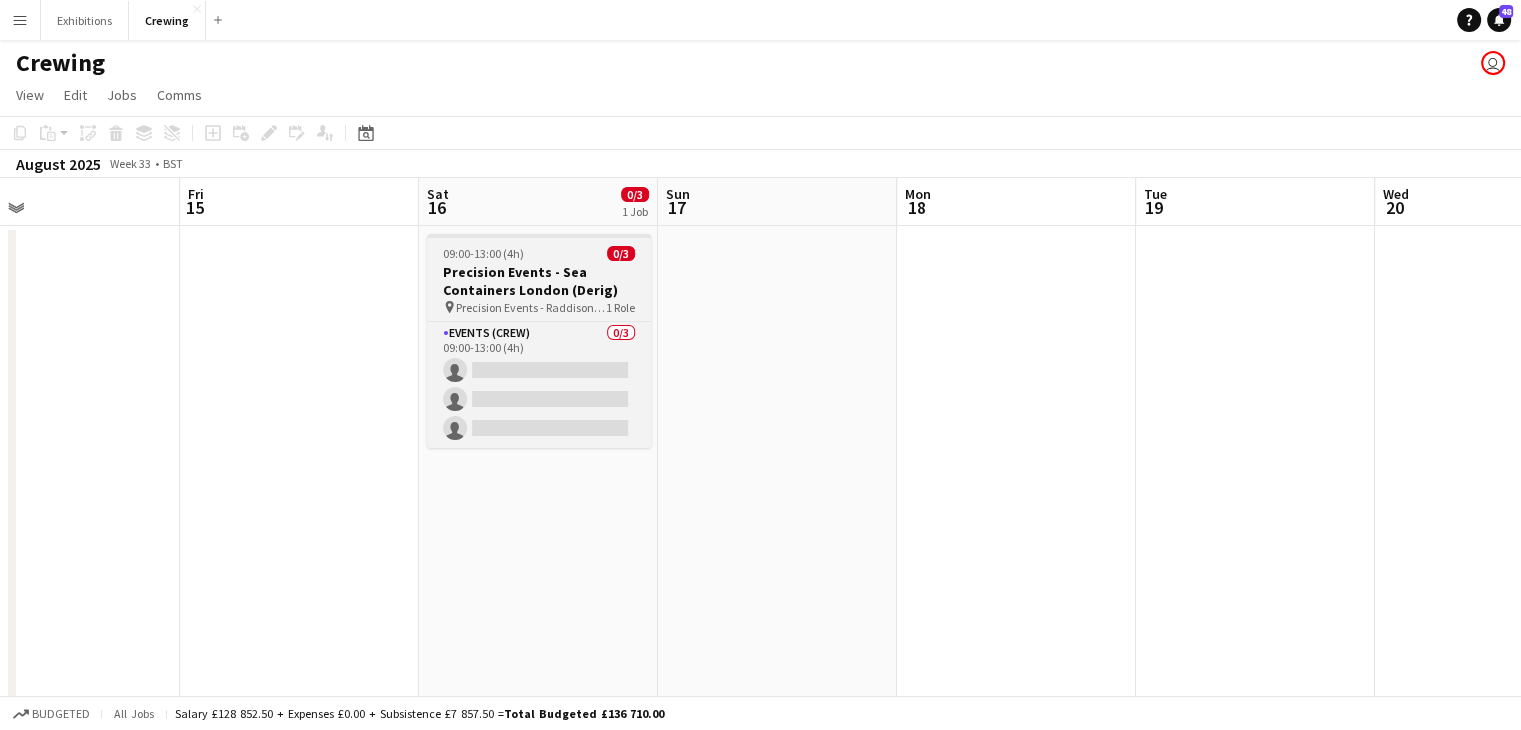 click on "Precision Events - Sea Containers London (Derig)" at bounding box center (539, 281) 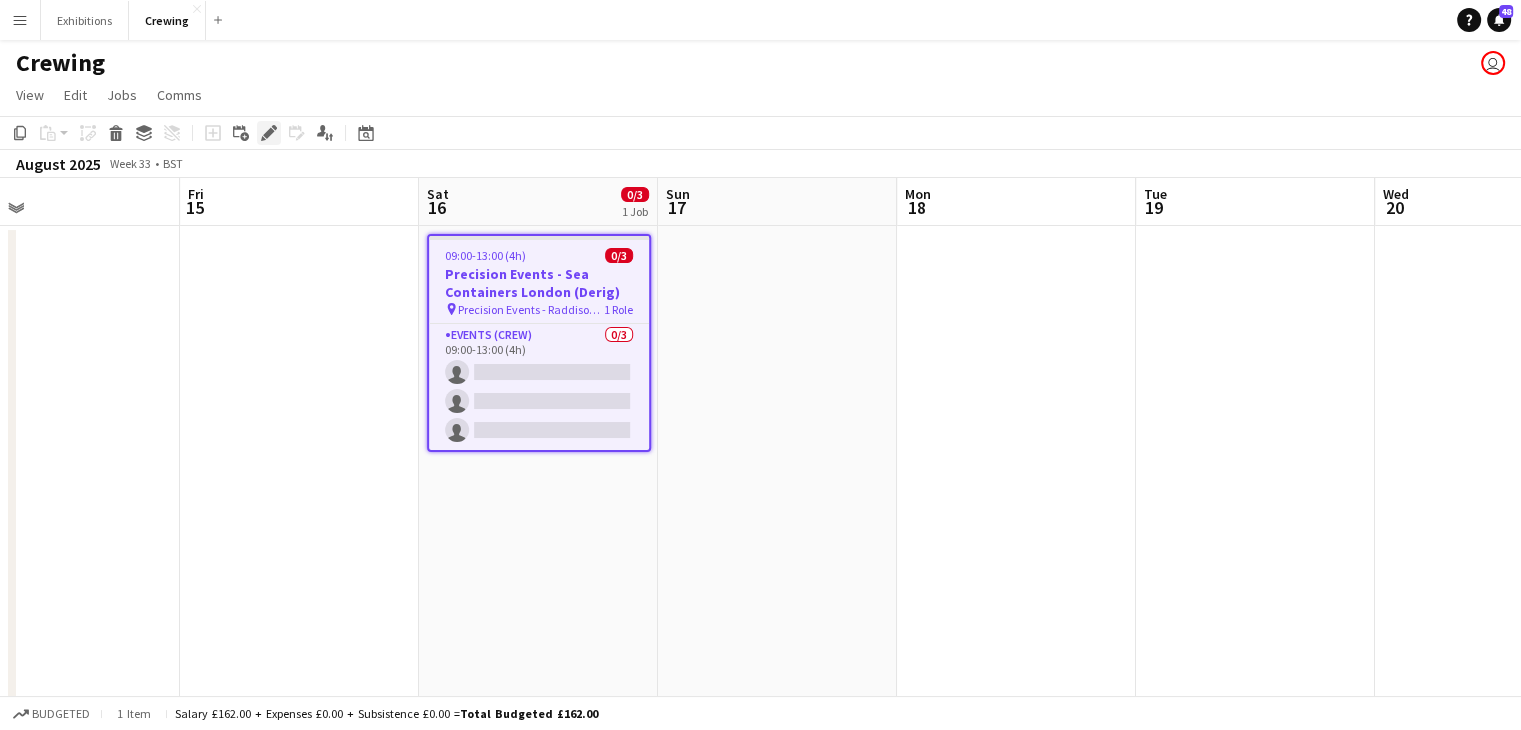 click 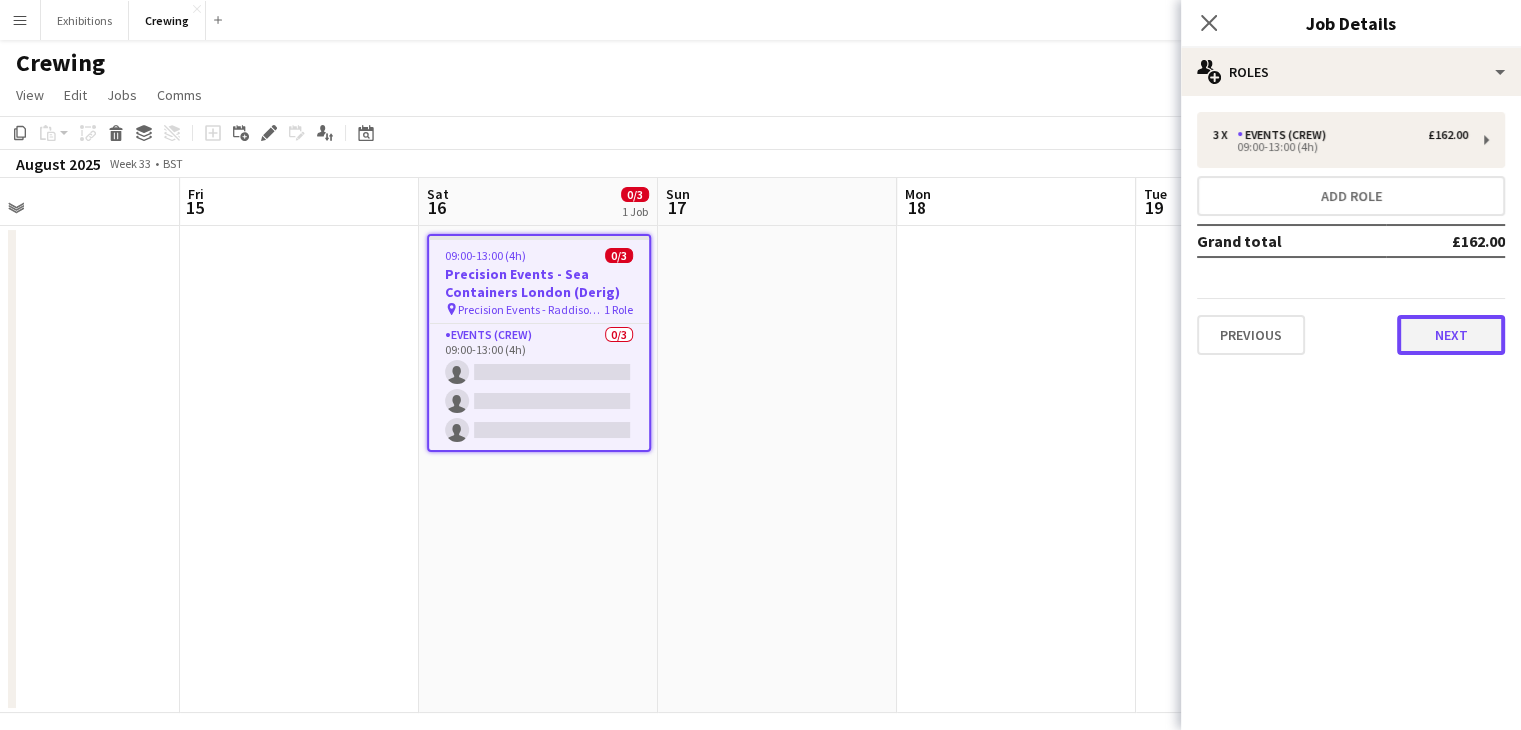 click on "Next" at bounding box center [1451, 335] 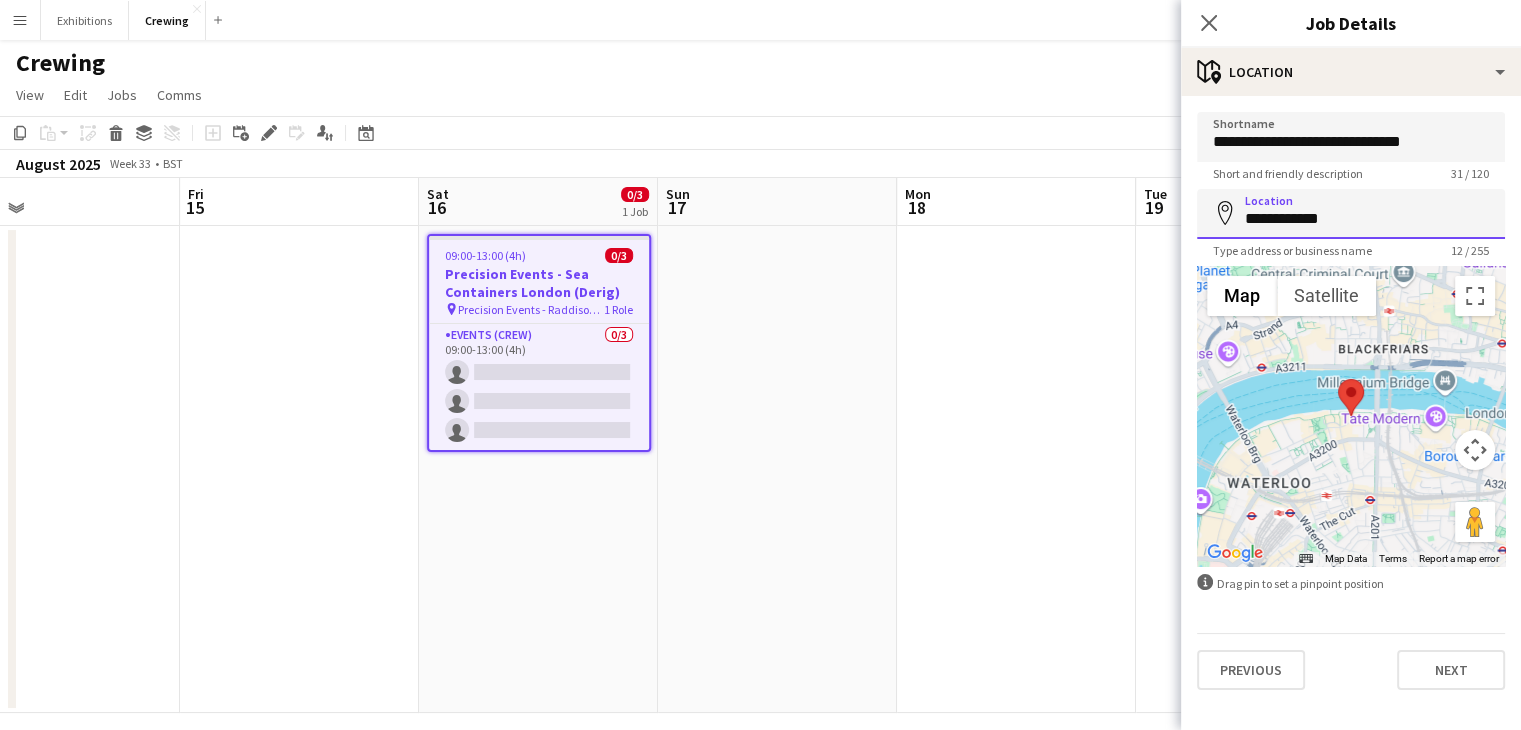 click on "**********" at bounding box center (1351, 214) 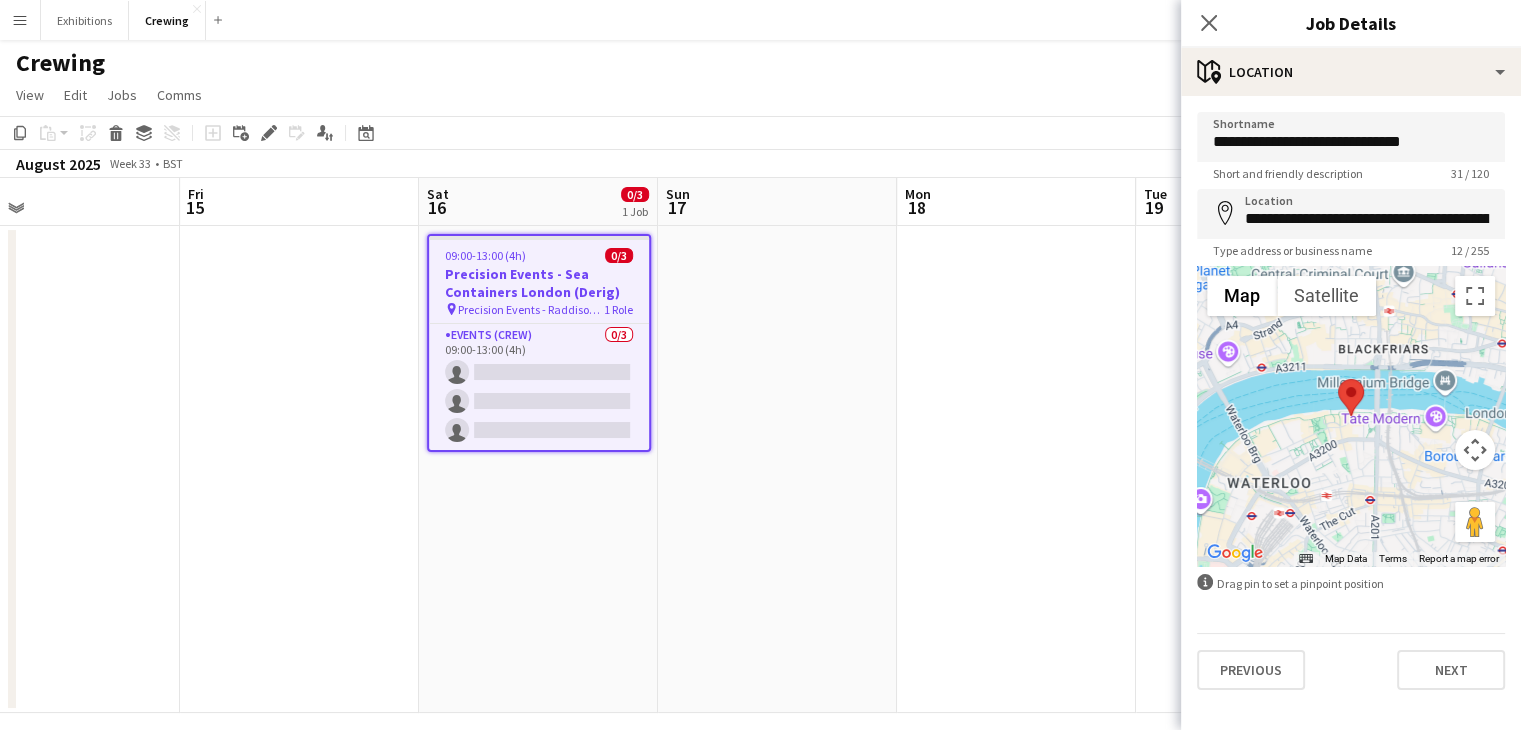 type on "**********" 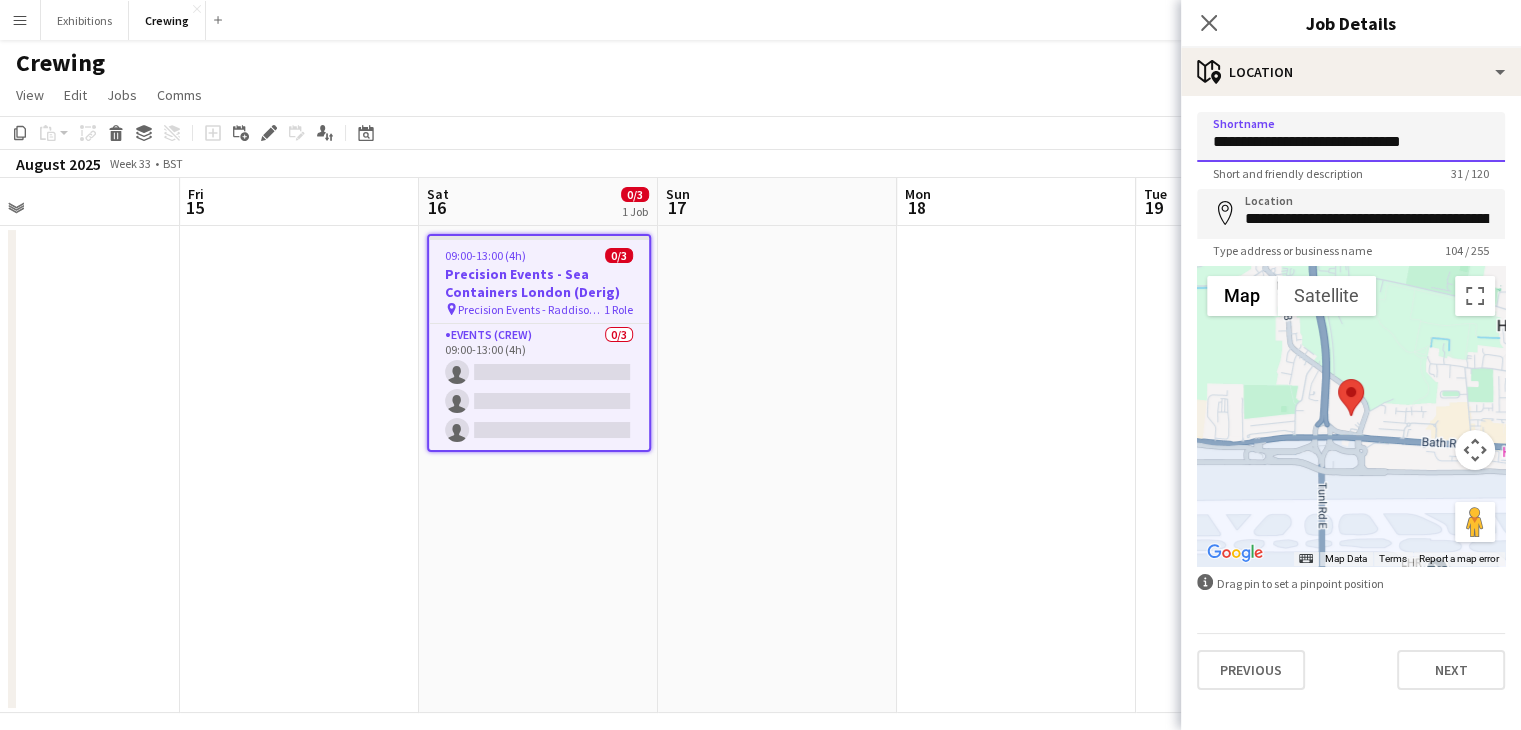 click on "**********" at bounding box center [1351, 137] 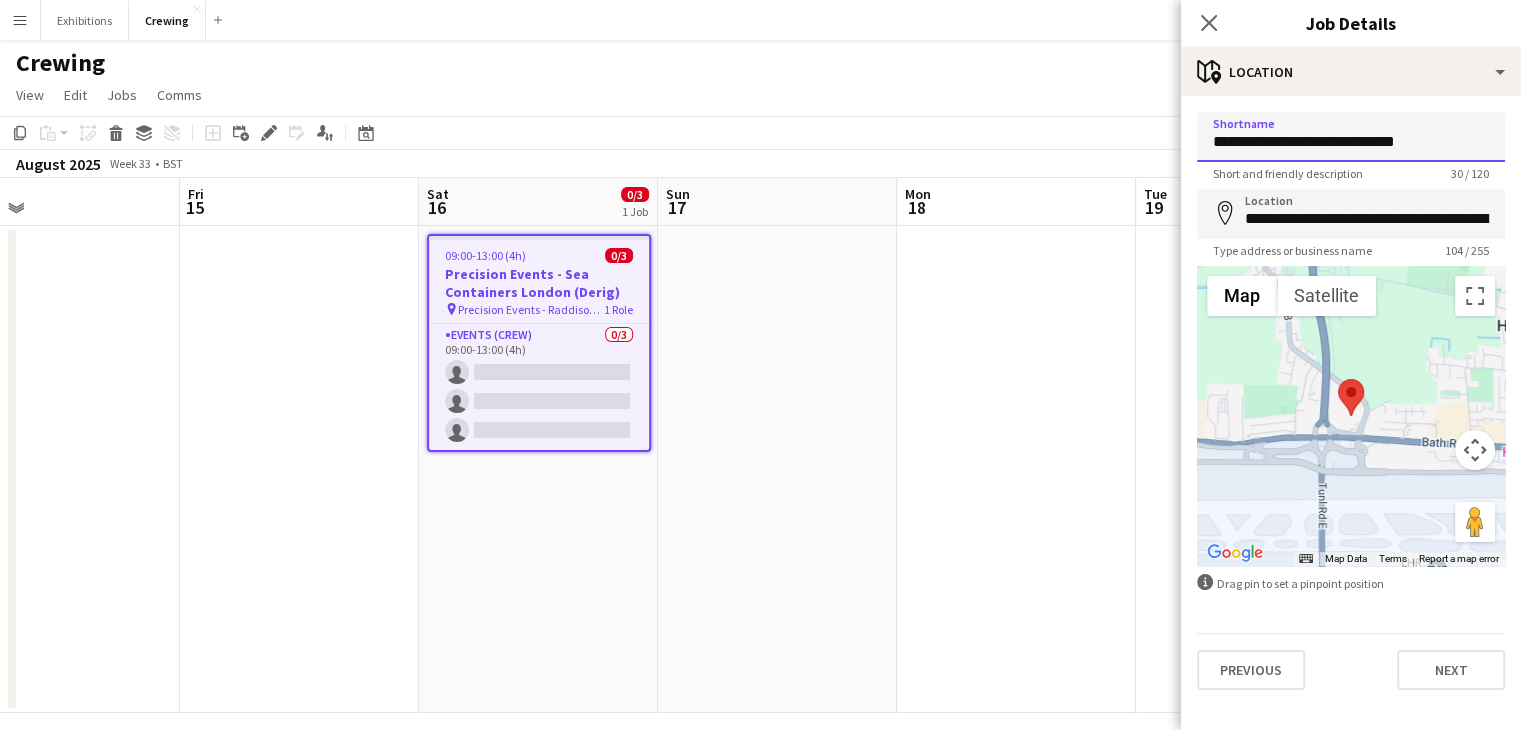 click on "**********" at bounding box center [1351, 137] 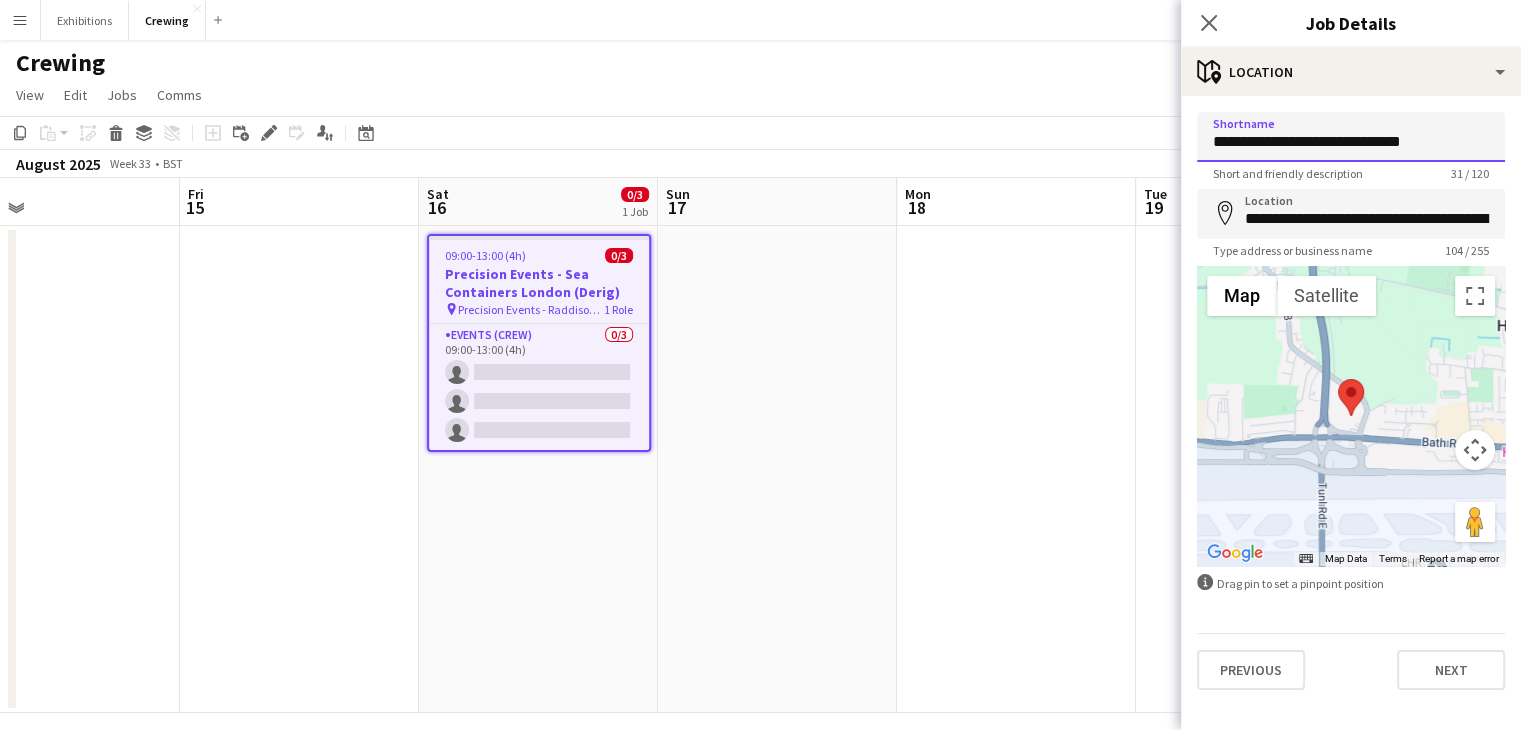 type on "**********" 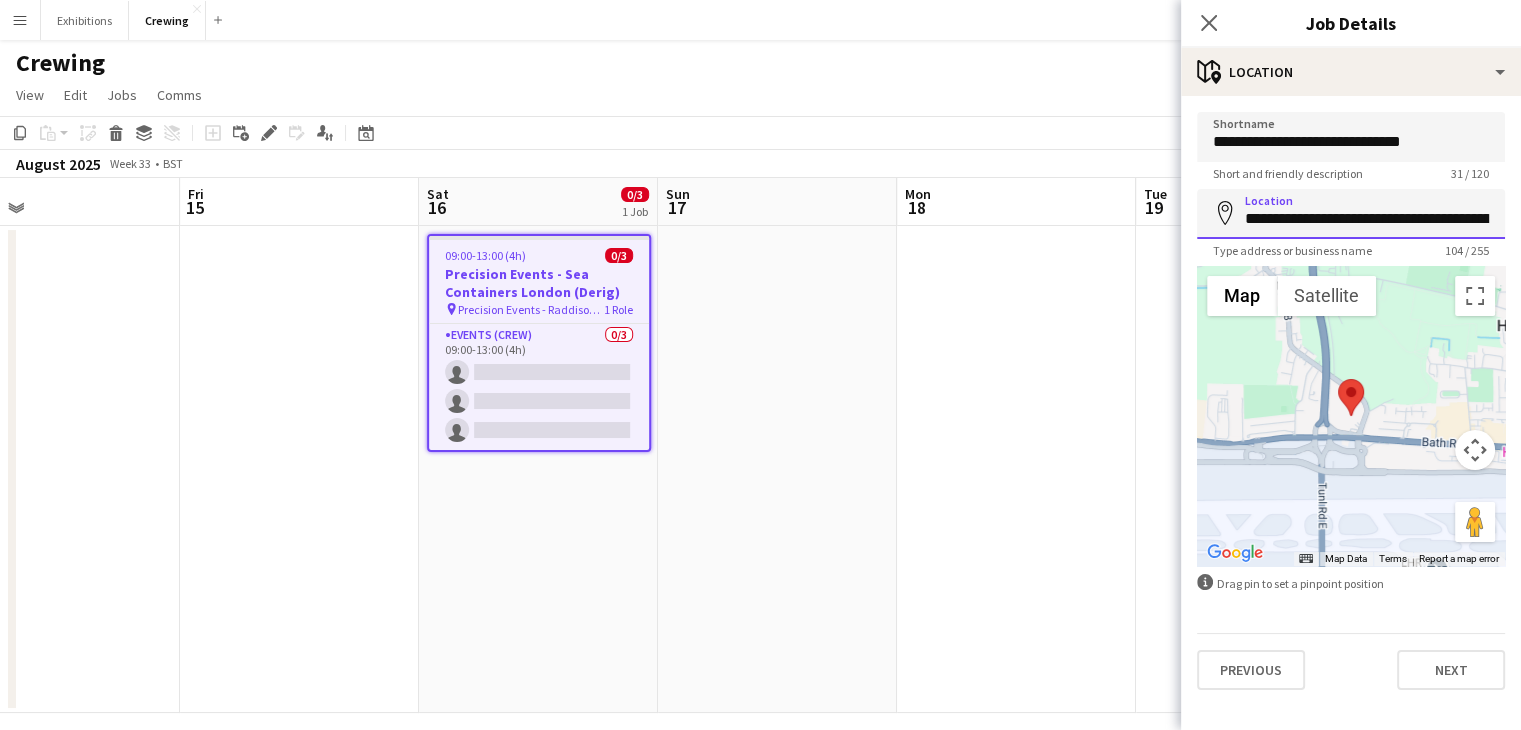 click on "**********" at bounding box center [1351, 214] 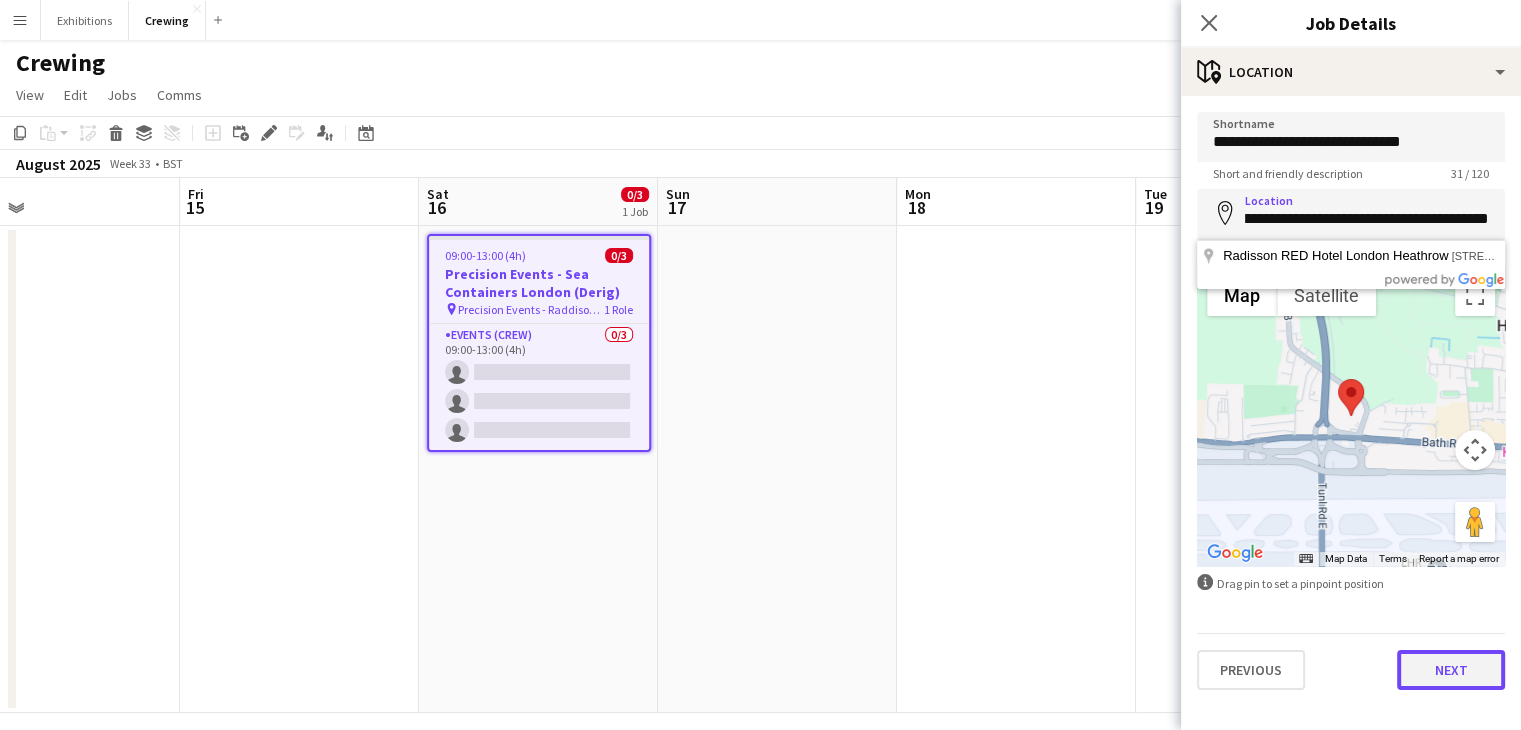 scroll, scrollTop: 0, scrollLeft: 0, axis: both 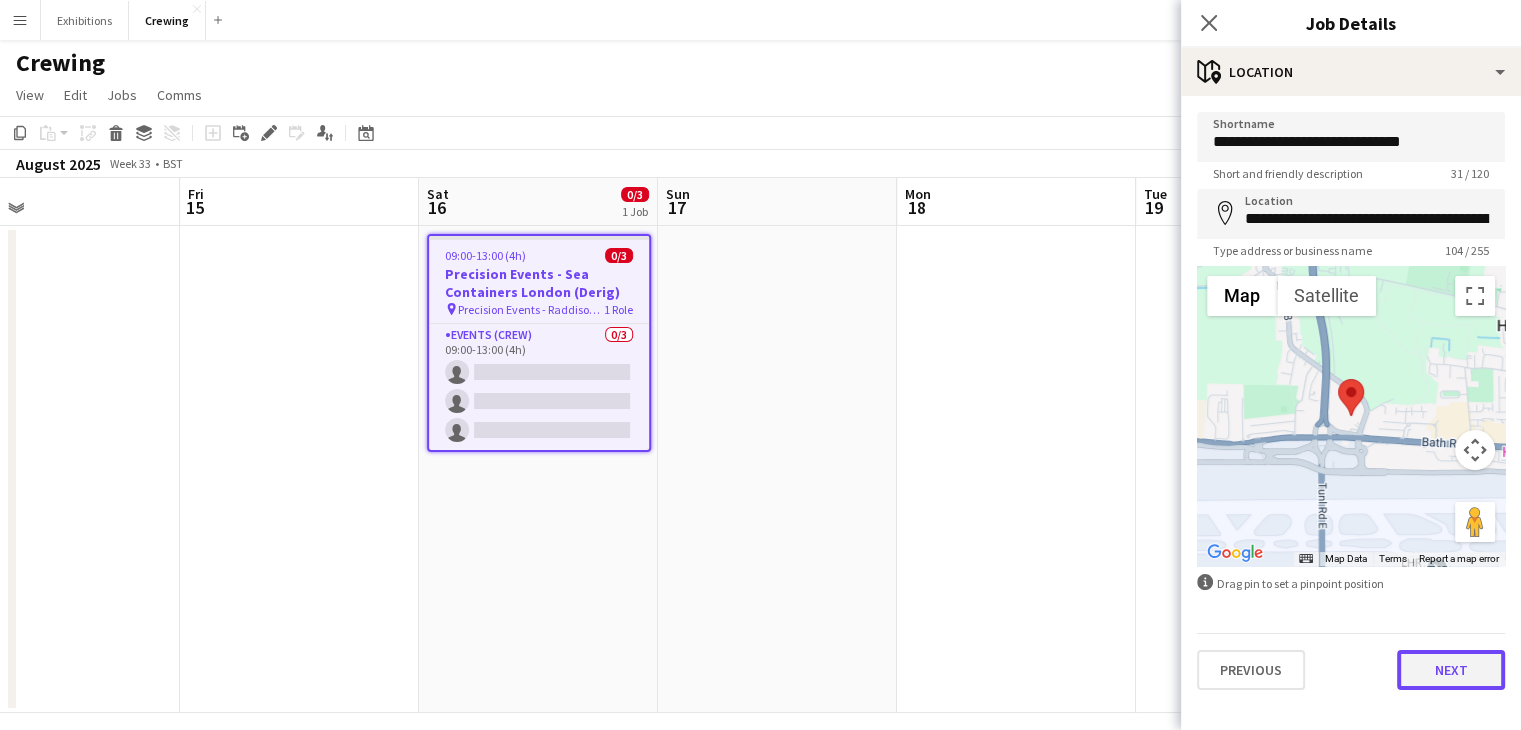 click on "Next" at bounding box center [1451, 670] 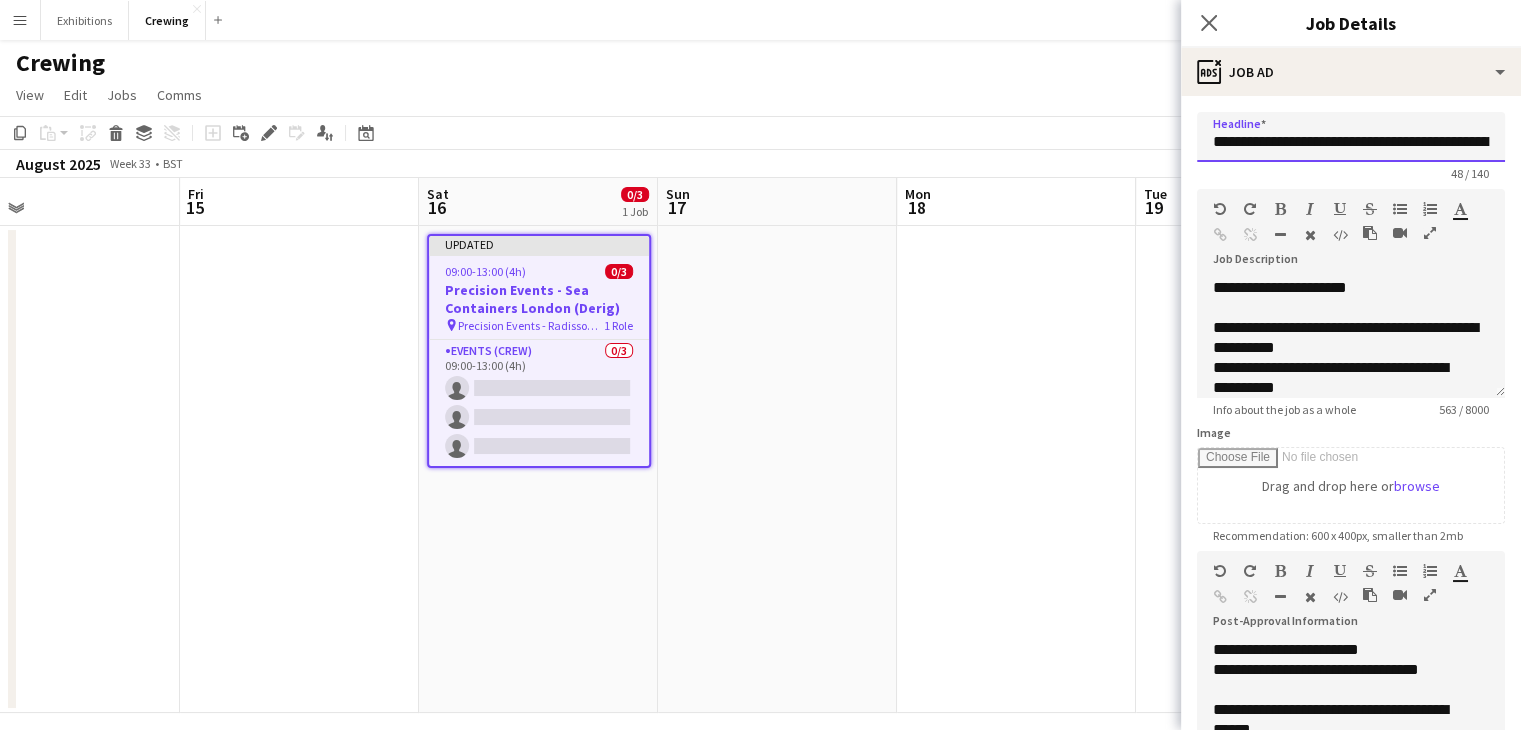 click on "**********" at bounding box center (1351, 137) 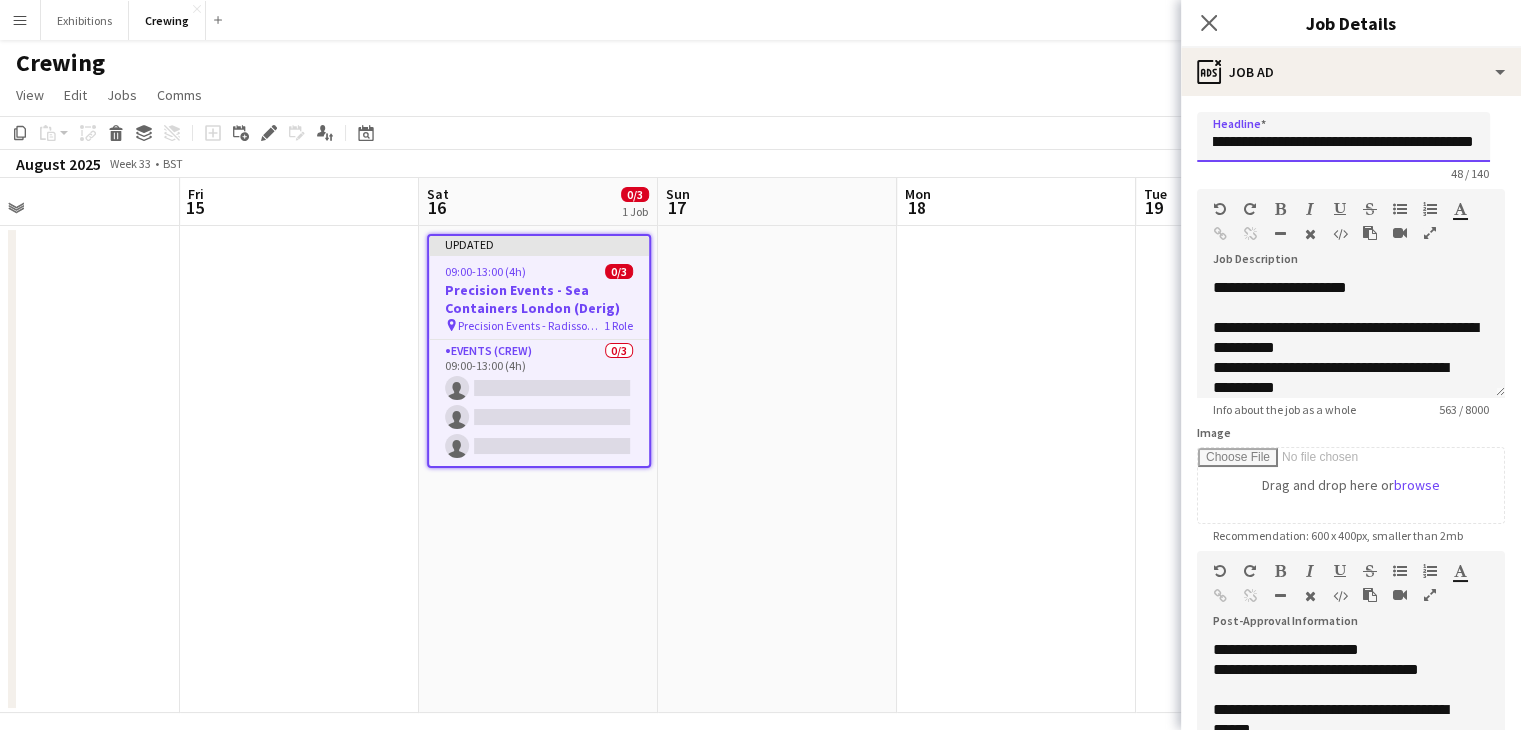 click on "**********" at bounding box center (1343, 137) 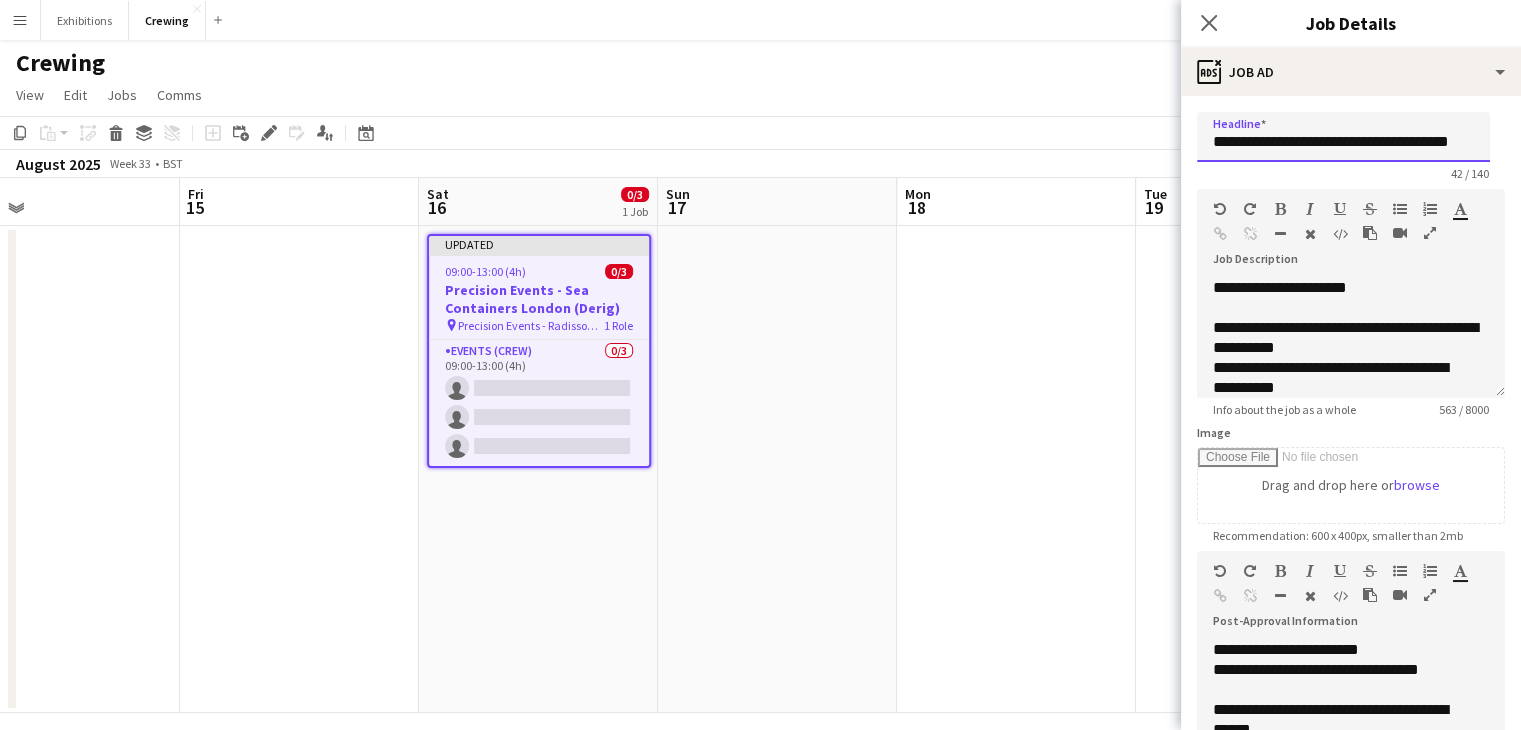 scroll, scrollTop: 0, scrollLeft: 0, axis: both 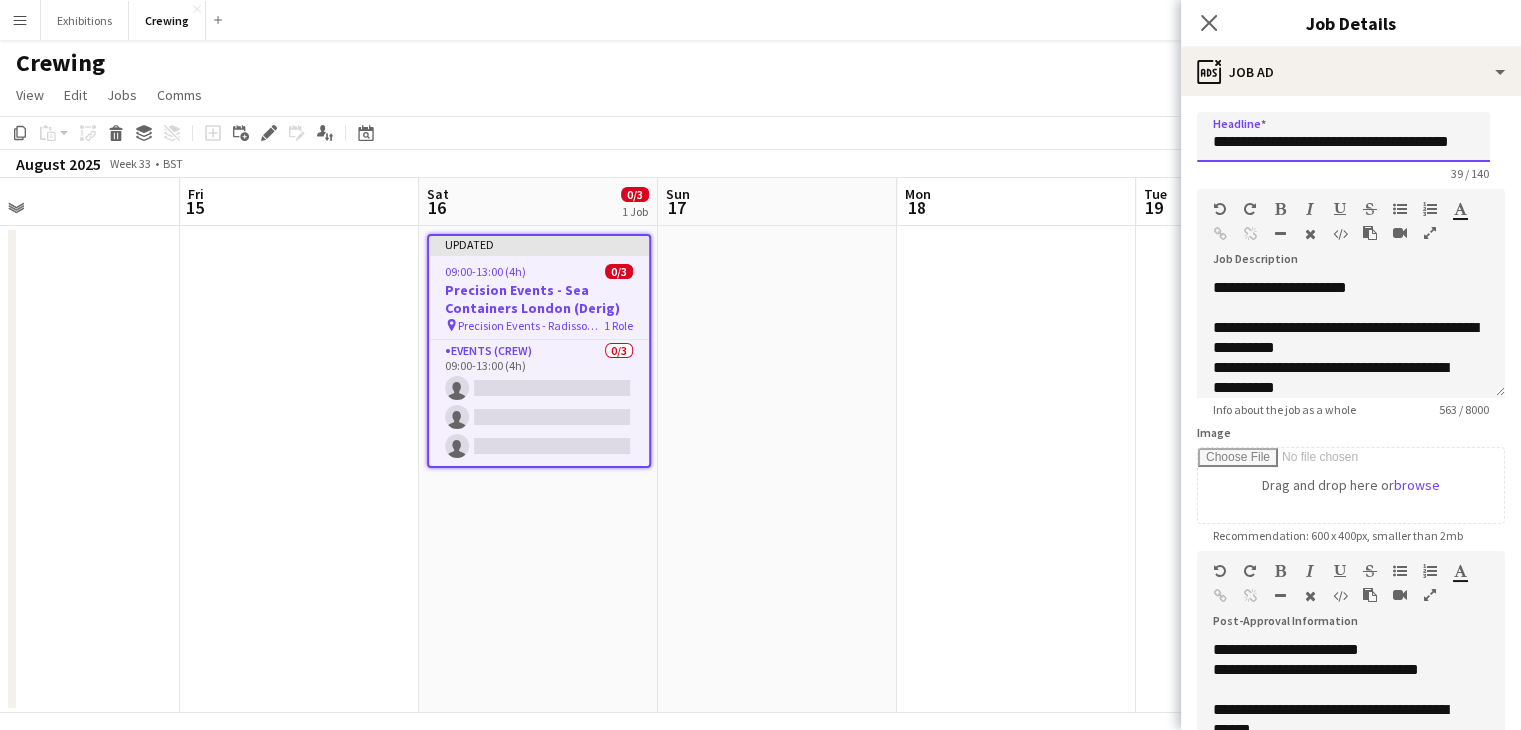 click on "**********" at bounding box center [1343, 137] 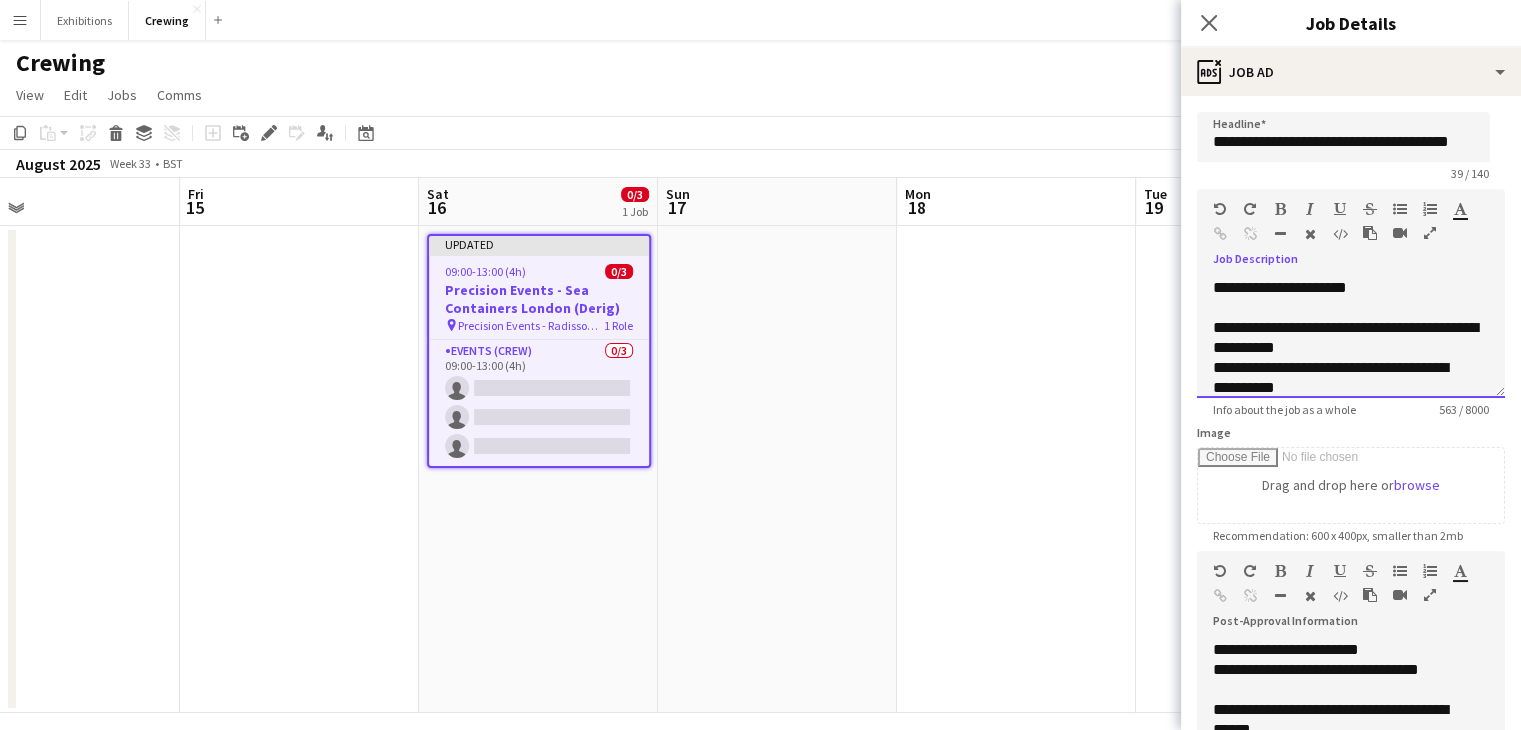 click on "**********" at bounding box center (1351, 288) 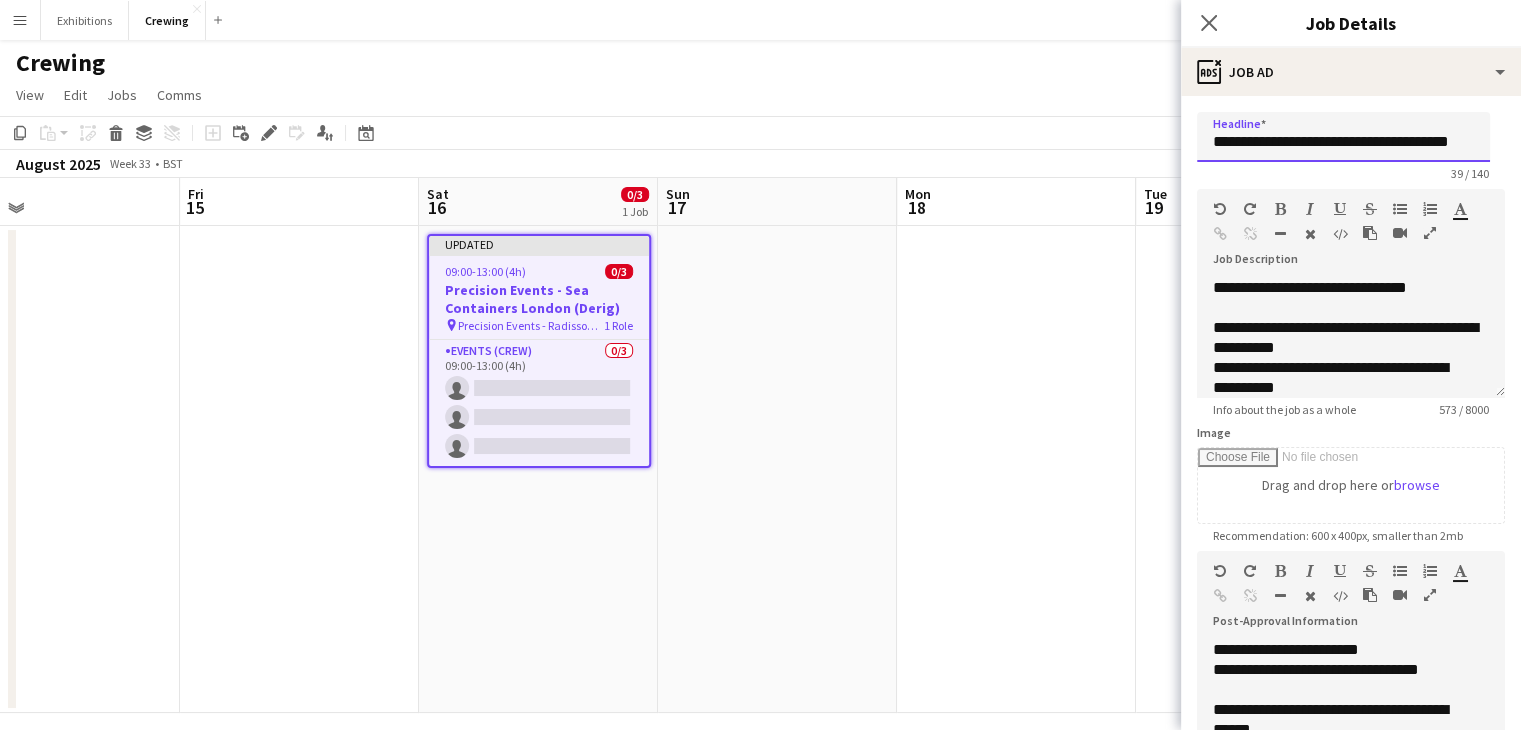 click on "**********" at bounding box center [1343, 137] 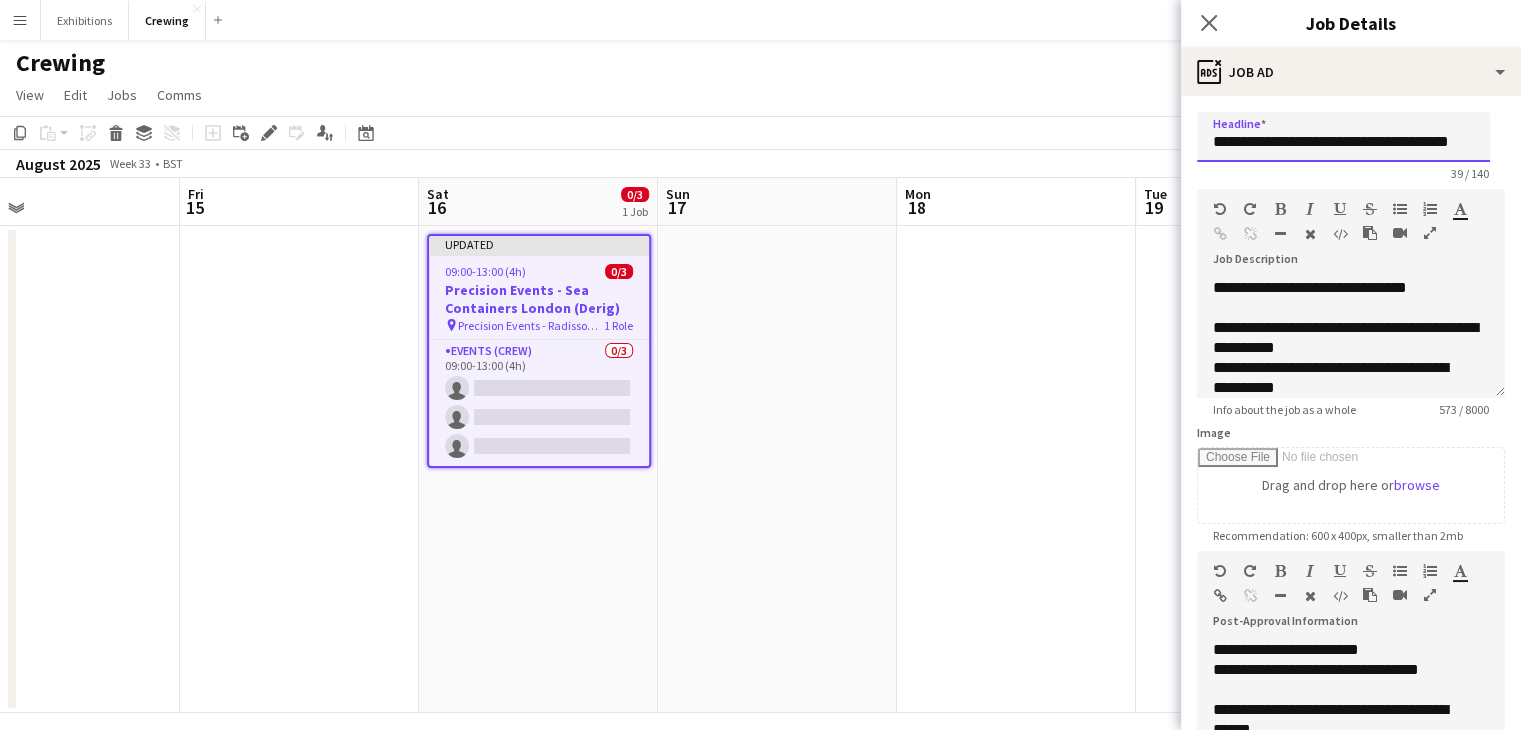 scroll, scrollTop: 272, scrollLeft: 0, axis: vertical 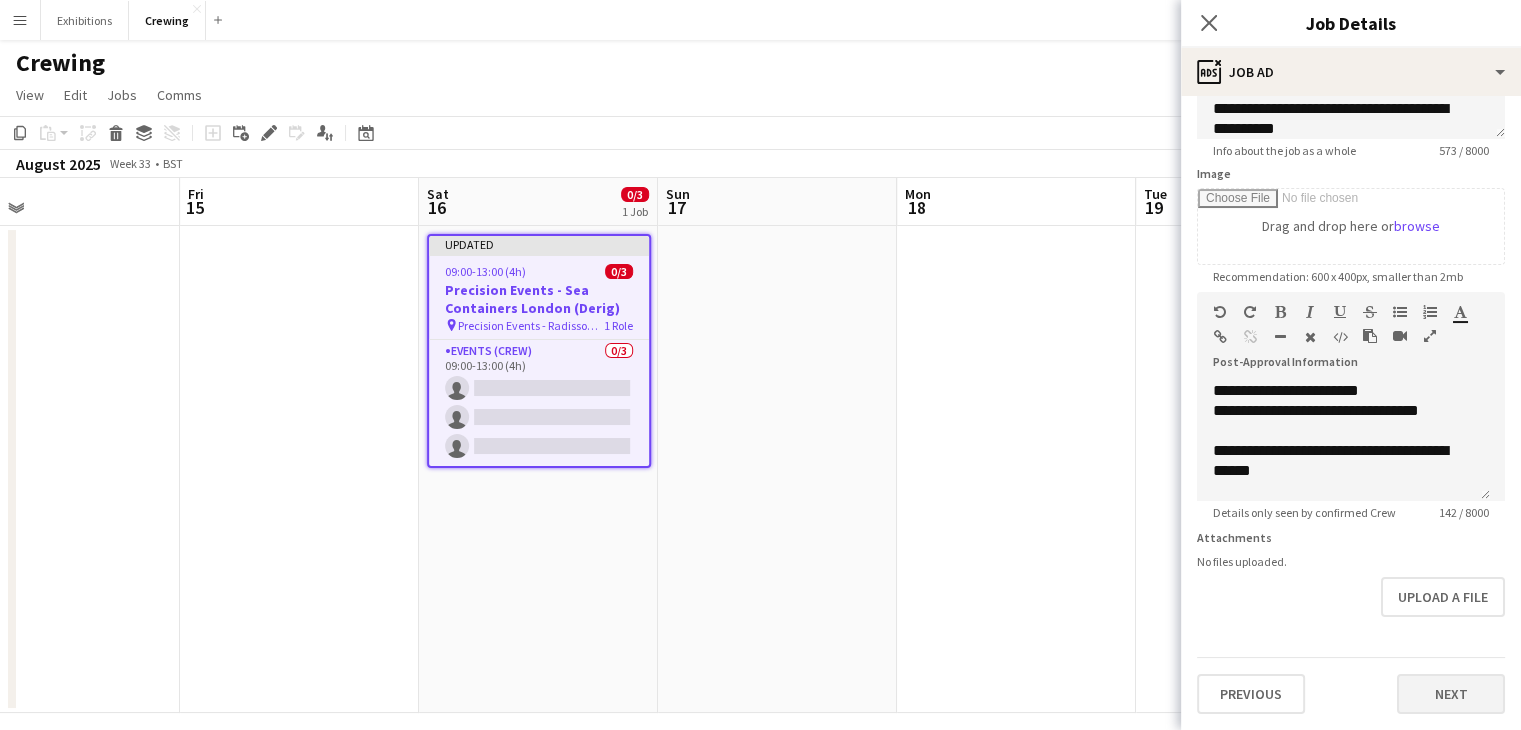 type on "**********" 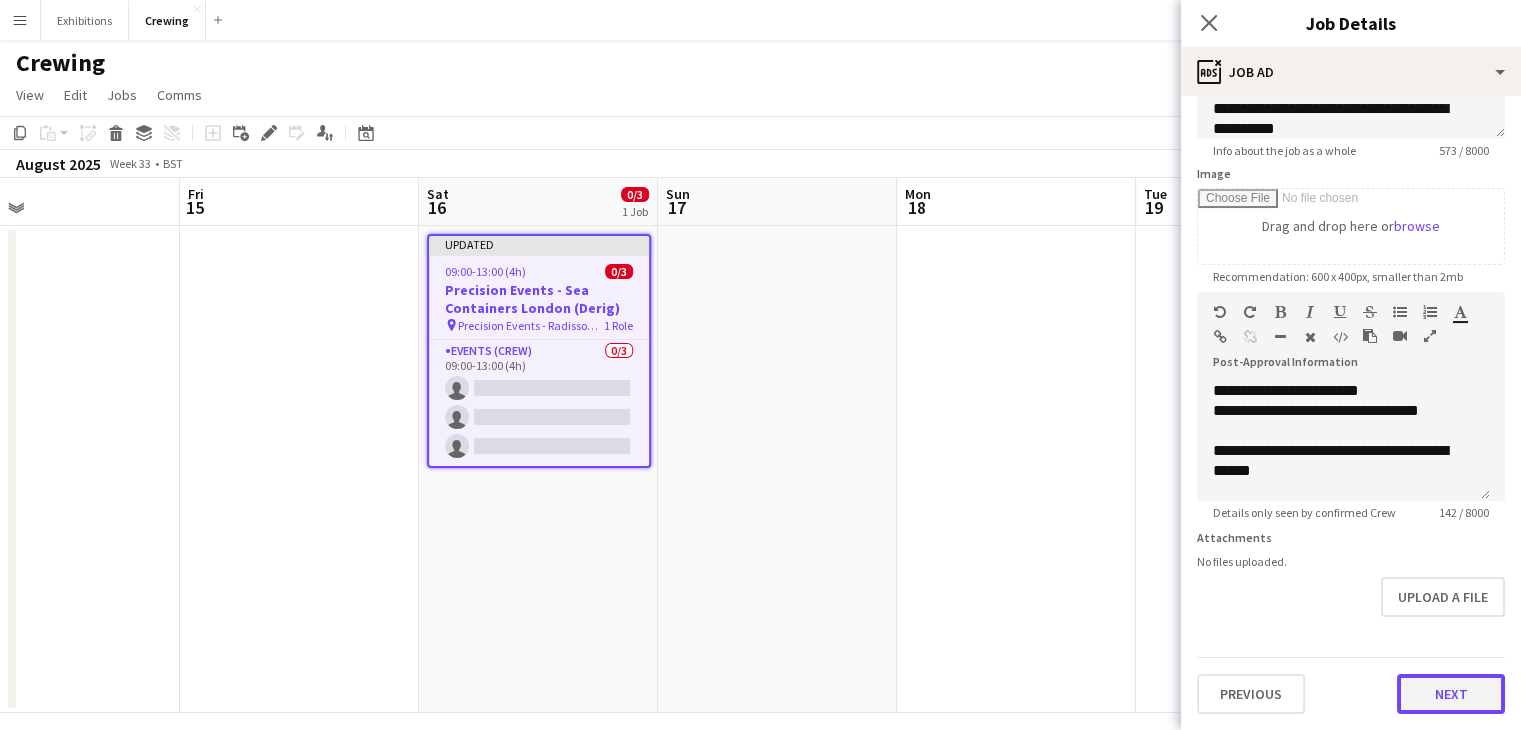 click on "Next" at bounding box center [1451, 694] 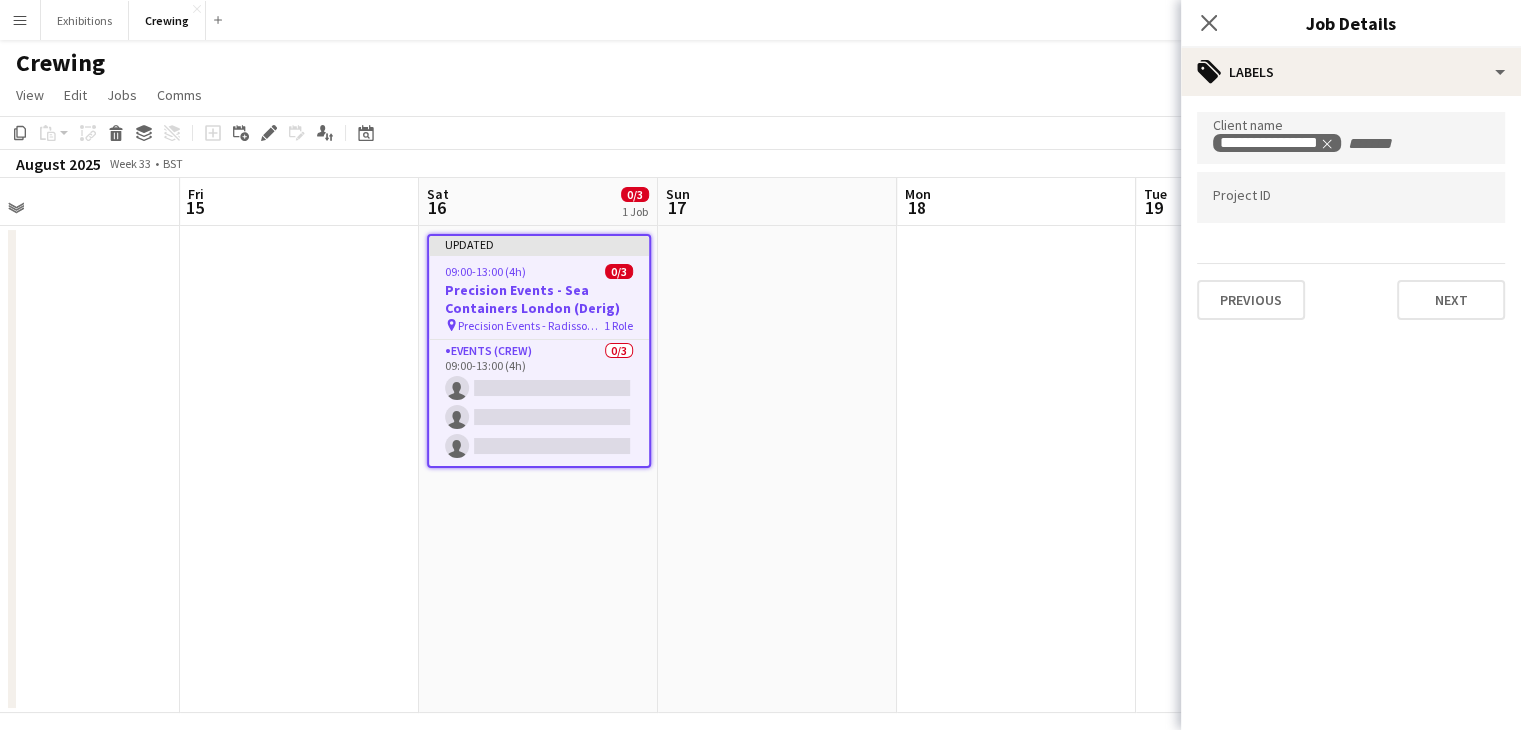 scroll, scrollTop: 0, scrollLeft: 0, axis: both 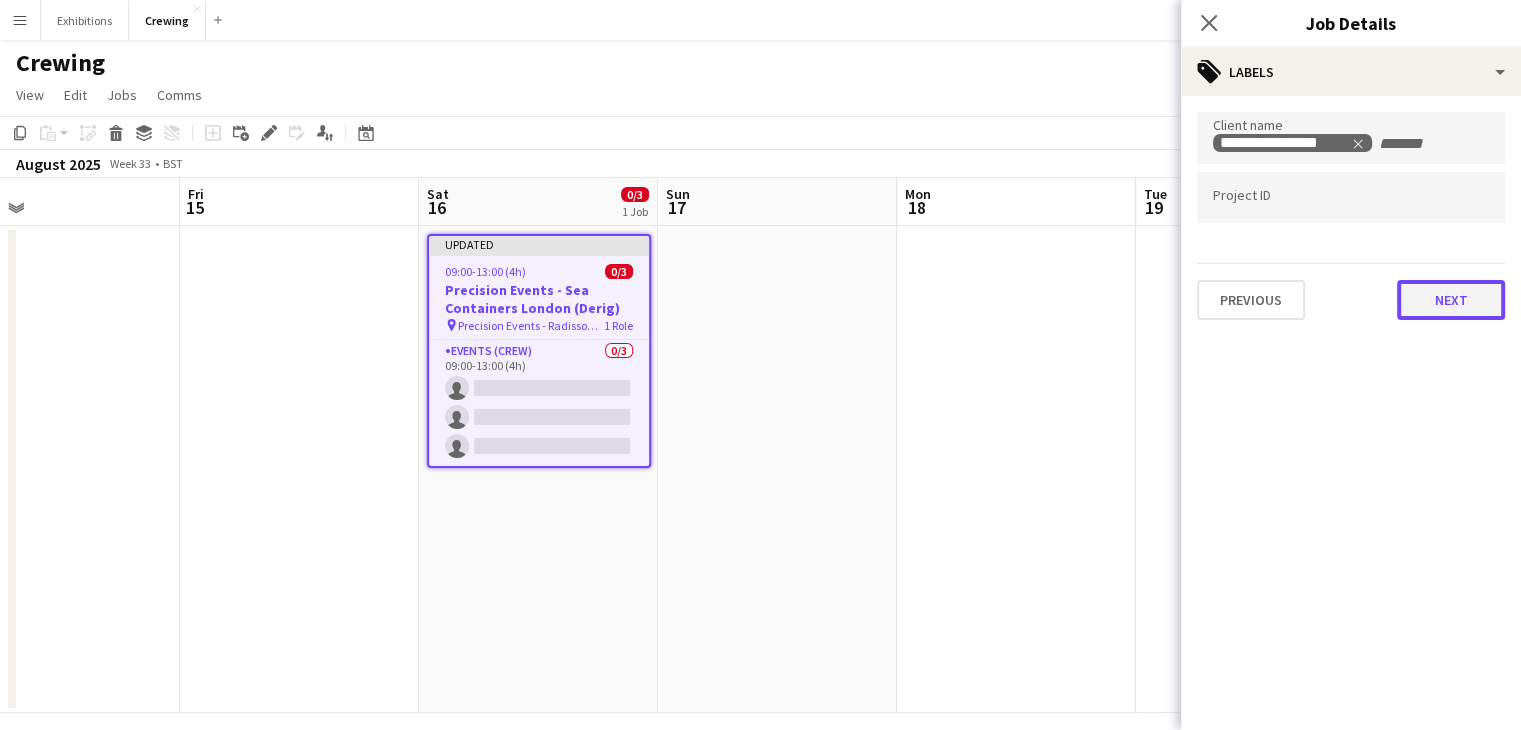 click on "Next" at bounding box center [1451, 300] 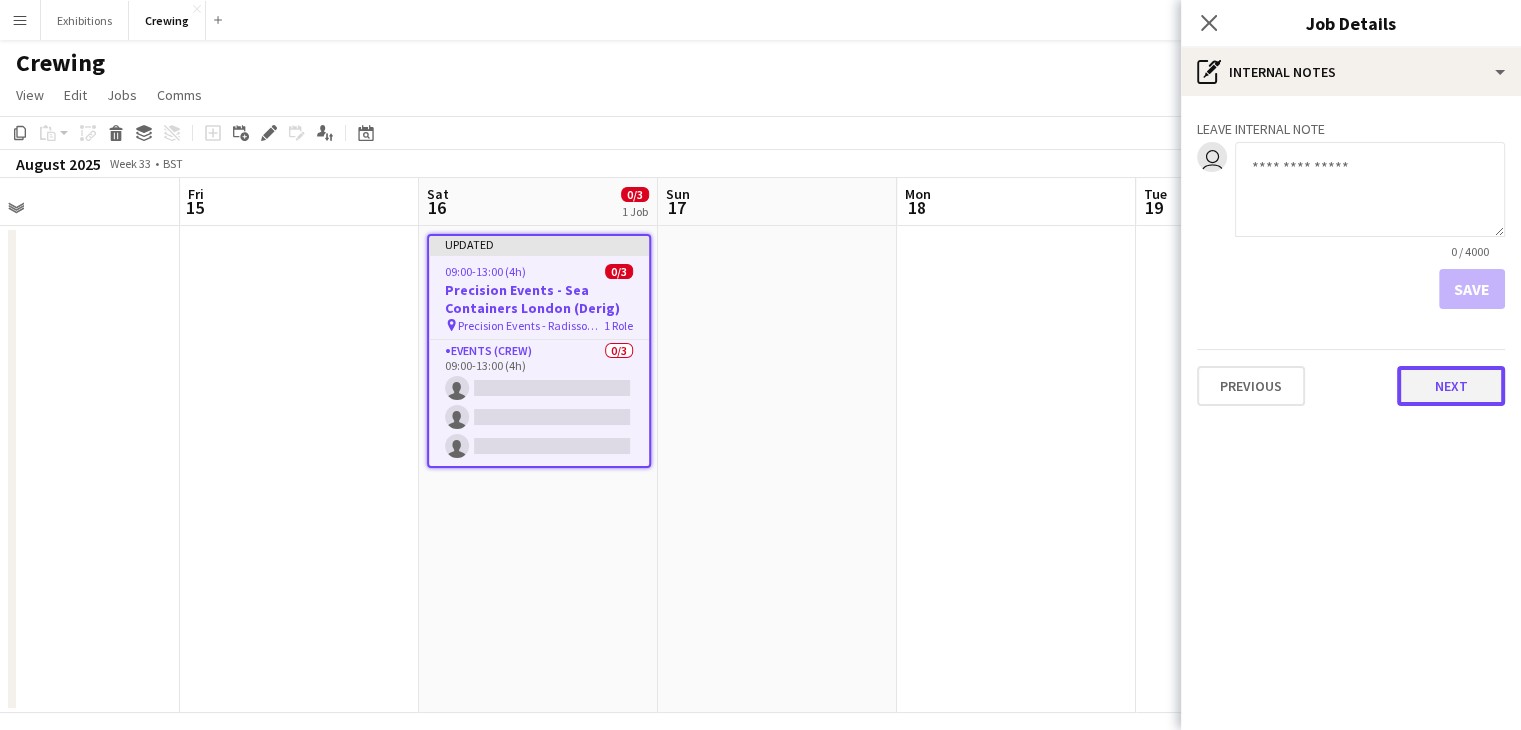 click on "Next" at bounding box center (1451, 386) 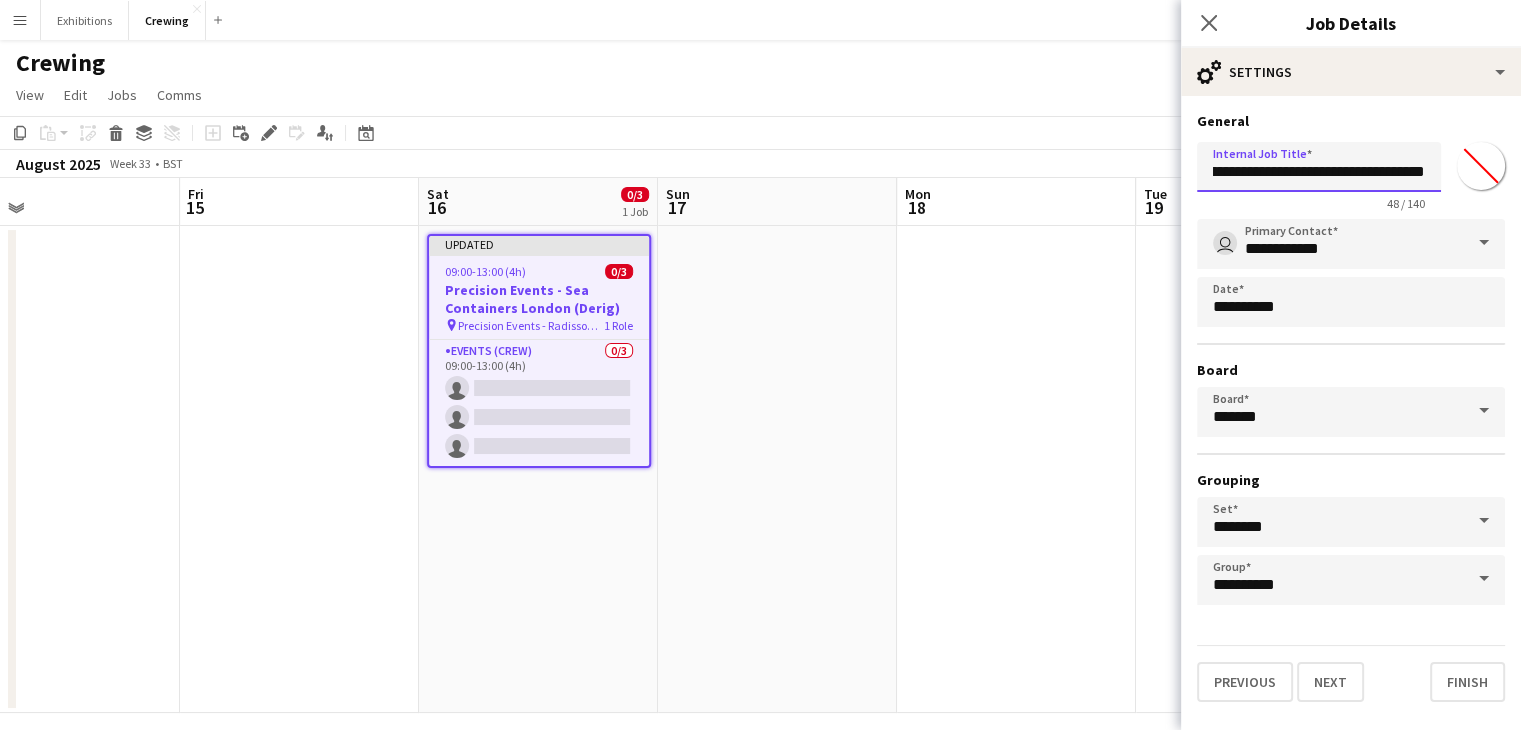 drag, startPoint x: 1334, startPoint y: 170, endPoint x: 1535, endPoint y: 204, distance: 203.85535 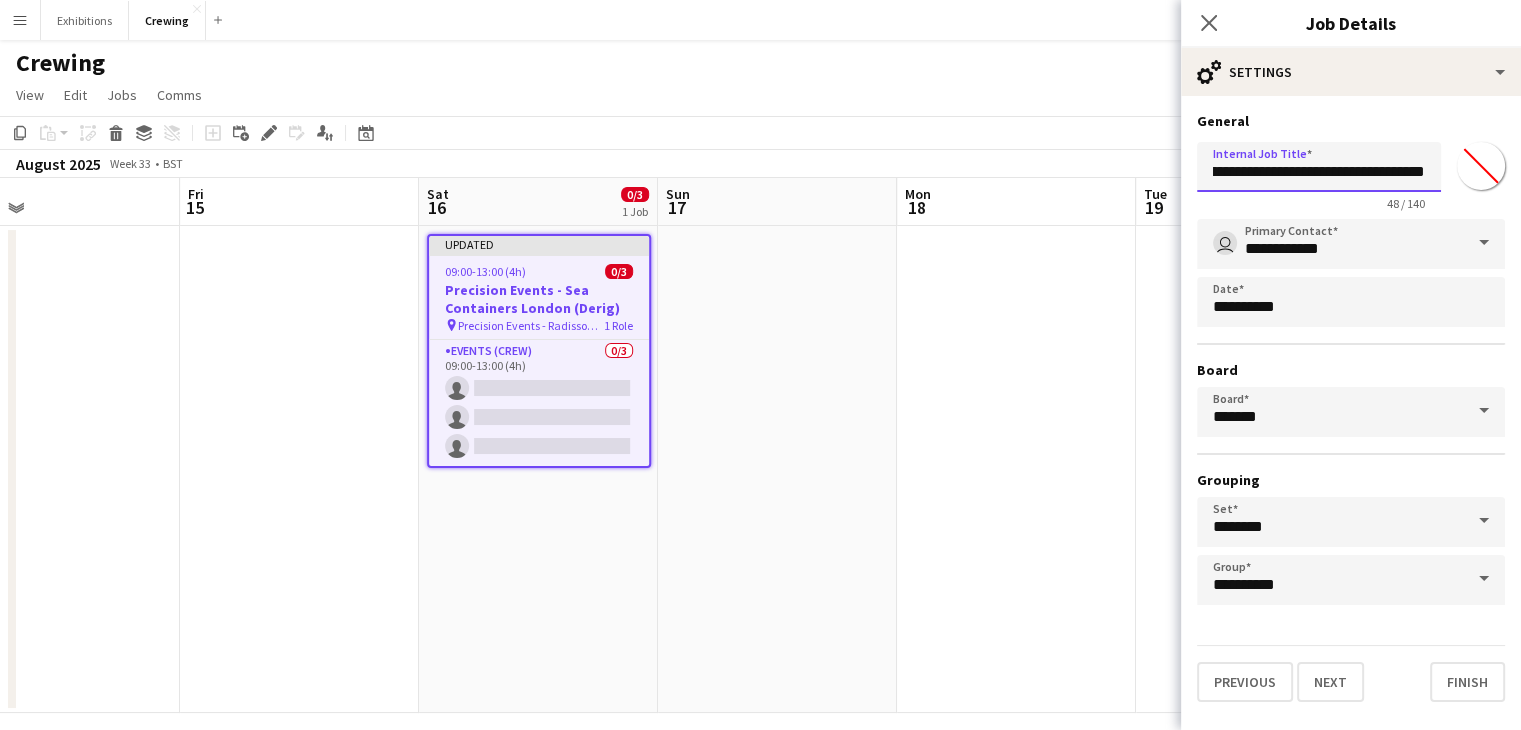 click on "Menu
Boards
Boards   Boards   All jobs   Status
Workforce
Workforce   My Workforce   Recruiting
Comms
Comms
Pay
Pay   Approvals   Payments   Reports
Platform Settings
Platform Settings   App settings   Your settings   Profiles
Training Academy
Training Academy
Knowledge Base
Knowledge Base
Product Updates
Product Updates   Log Out   Privacy   Exhibitions
Close
Crewing
Close
Add
Help
Notifications
48   Crewing
user
View  Day view expanded Day view collapsed Month view Date picker Copy" at bounding box center (760, 373) 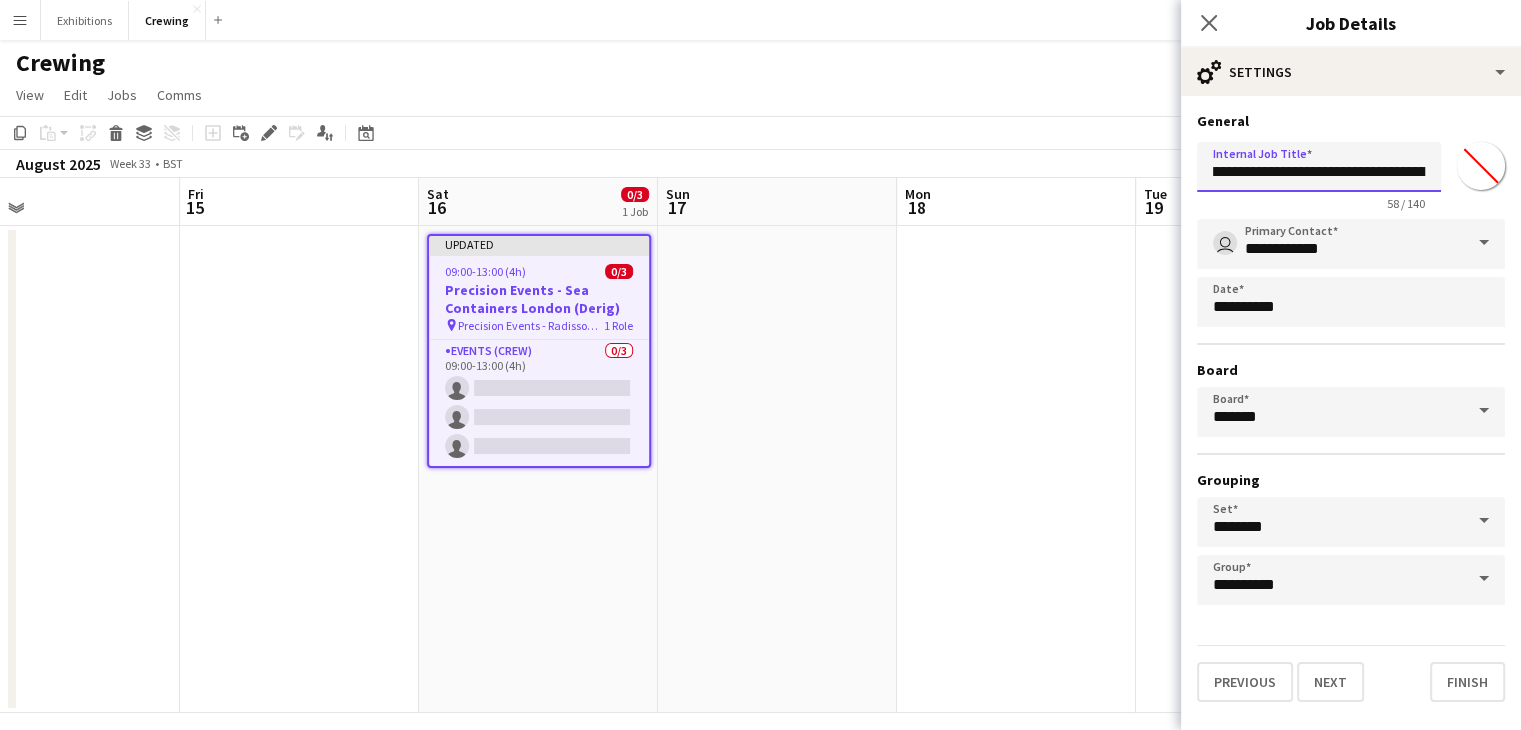 scroll, scrollTop: 0, scrollLeft: 166, axis: horizontal 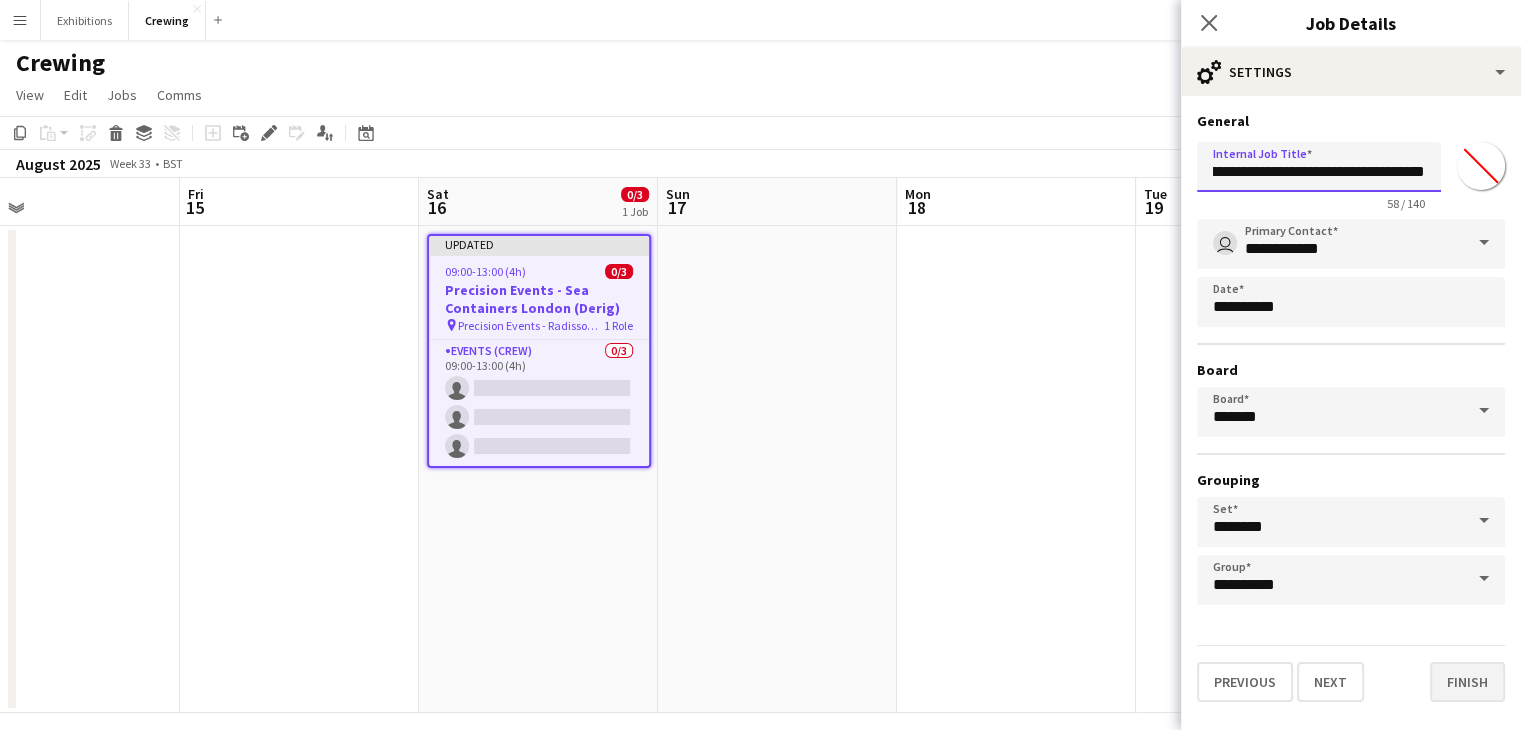type on "**********" 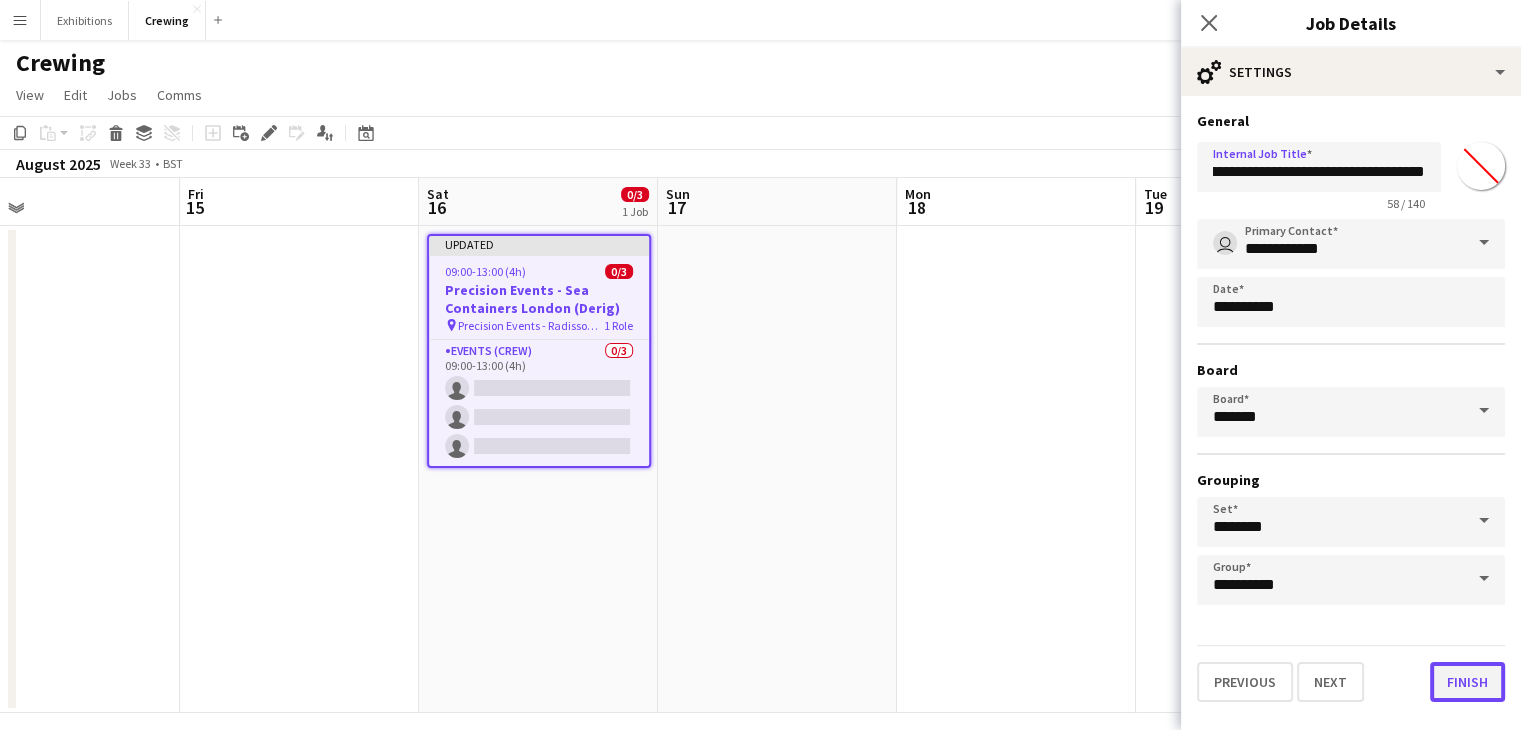 scroll, scrollTop: 0, scrollLeft: 0, axis: both 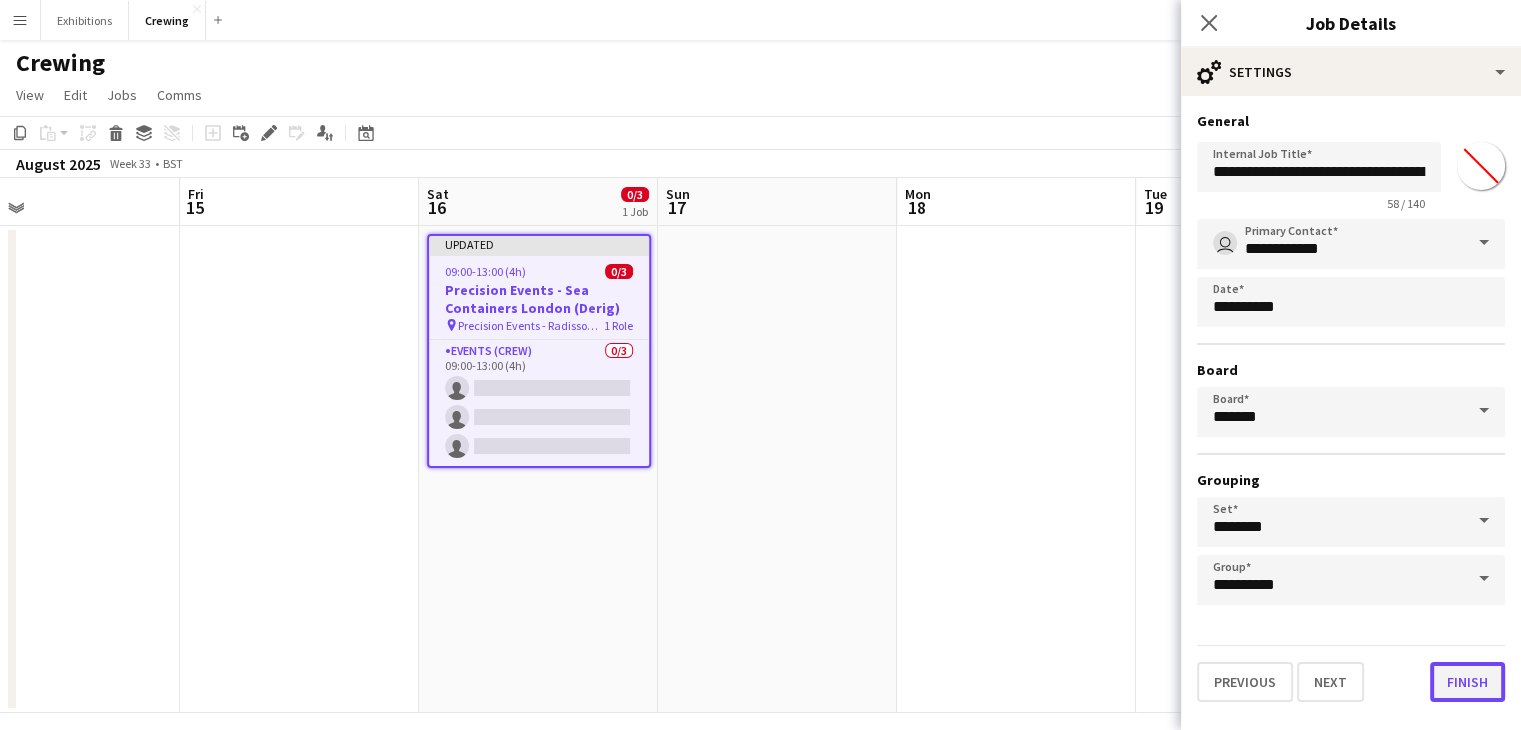 click on "Finish" at bounding box center [1467, 682] 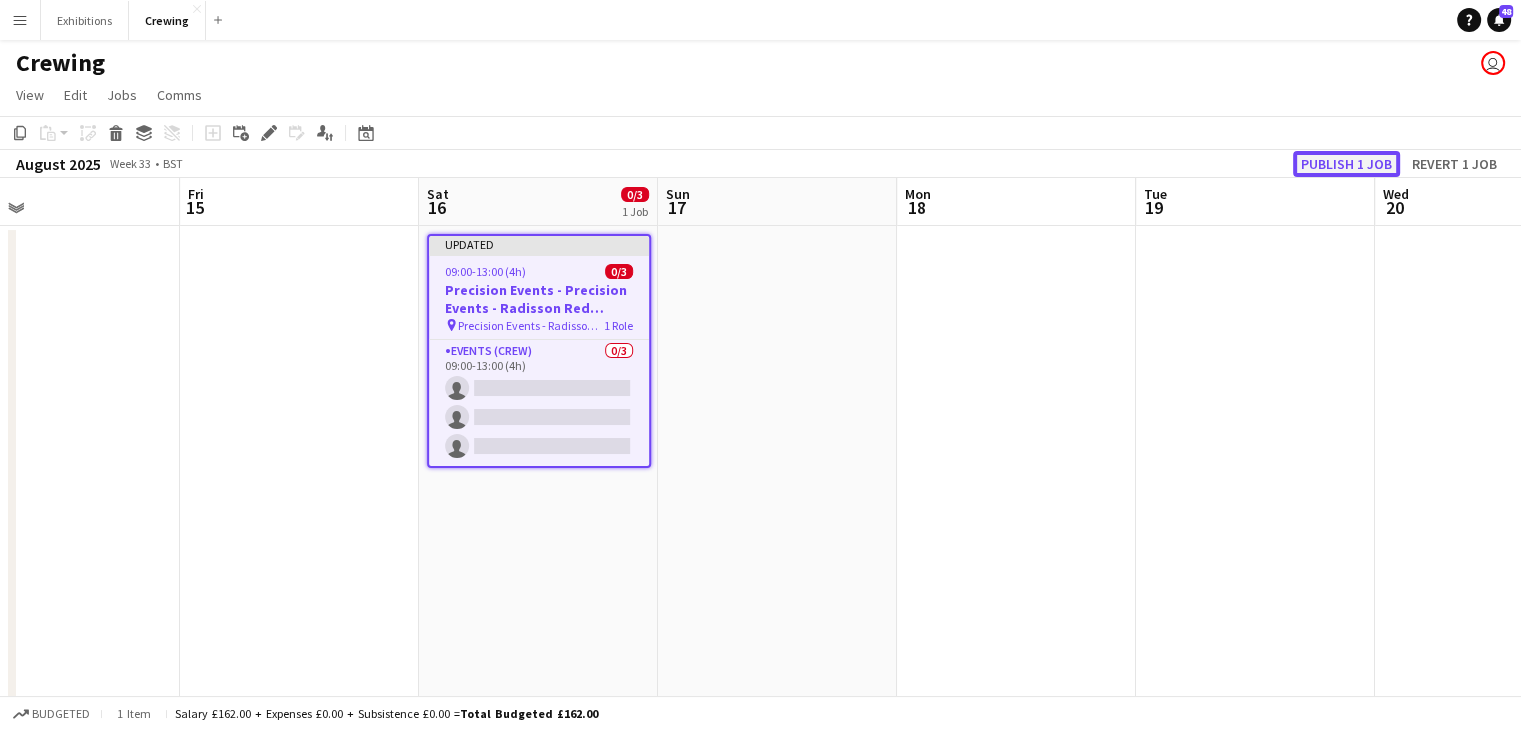 click on "Publish 1 job" 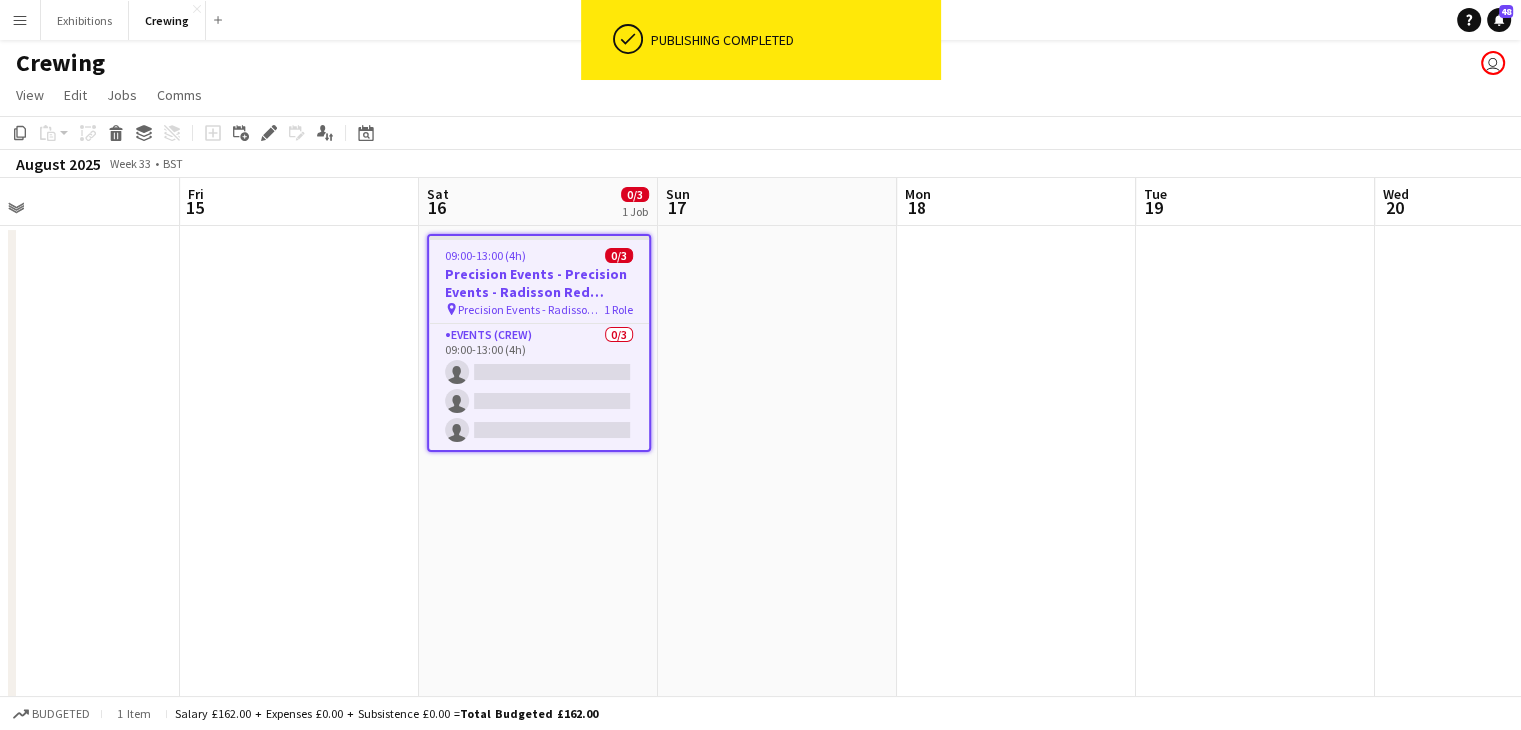 click on "09:00-13:00 (4h)    0/3   Precision Events - Precision Events - Radisson Red (Build)
pin
Precision Events - Radisson Red   1 Role   Events (Crew)   0/3   09:00-13:00 (4h)
single-neutral-actions
single-neutral-actions
single-neutral-actions" at bounding box center [538, 469] 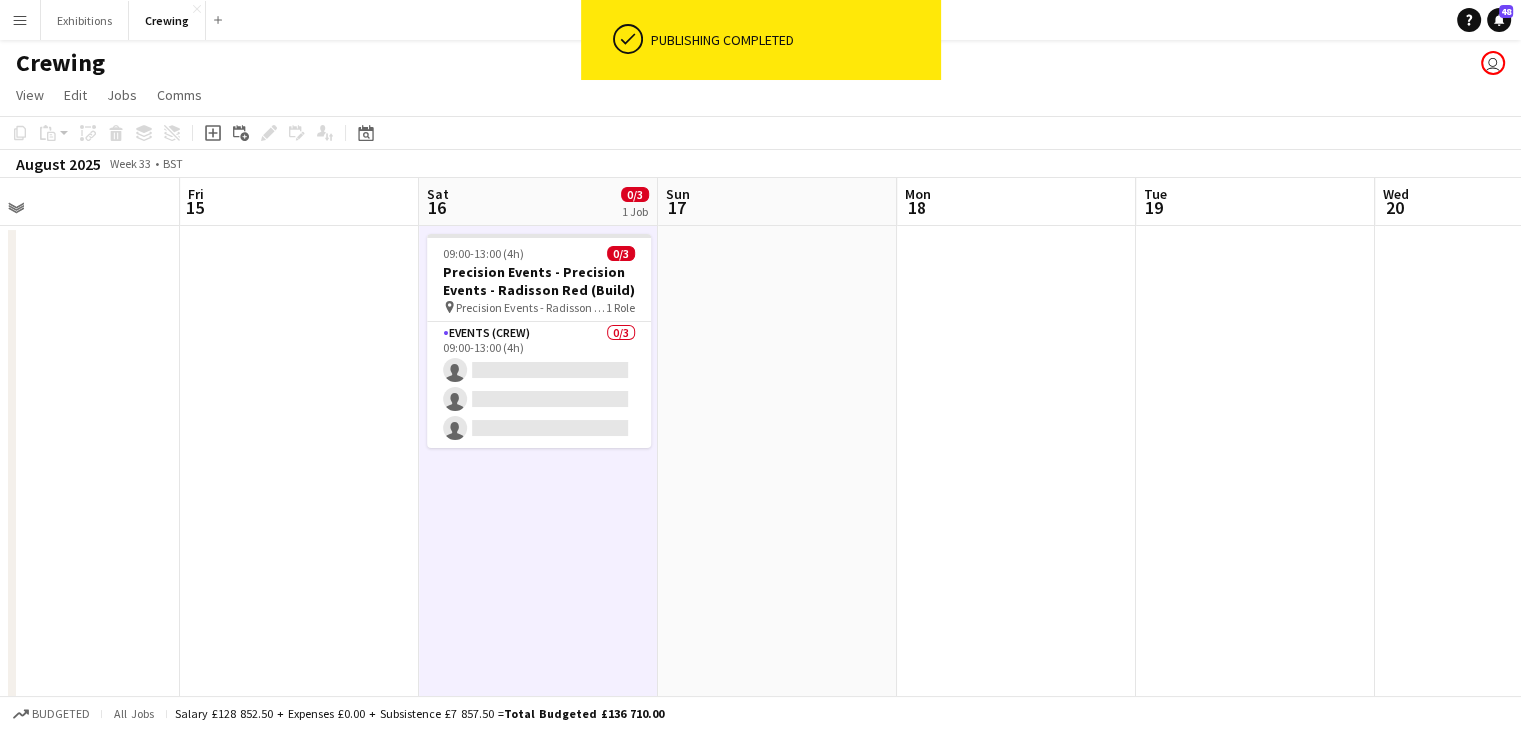 click on "09:00-13:00 (4h)    0/3   Precision Events - Precision Events - Radisson Red (Build)
pin
Precision Events - Radisson Red   1 Role   Events (Crew)   0/3   09:00-13:00 (4h)
single-neutral-actions
single-neutral-actions
single-neutral-actions" at bounding box center (538, 469) 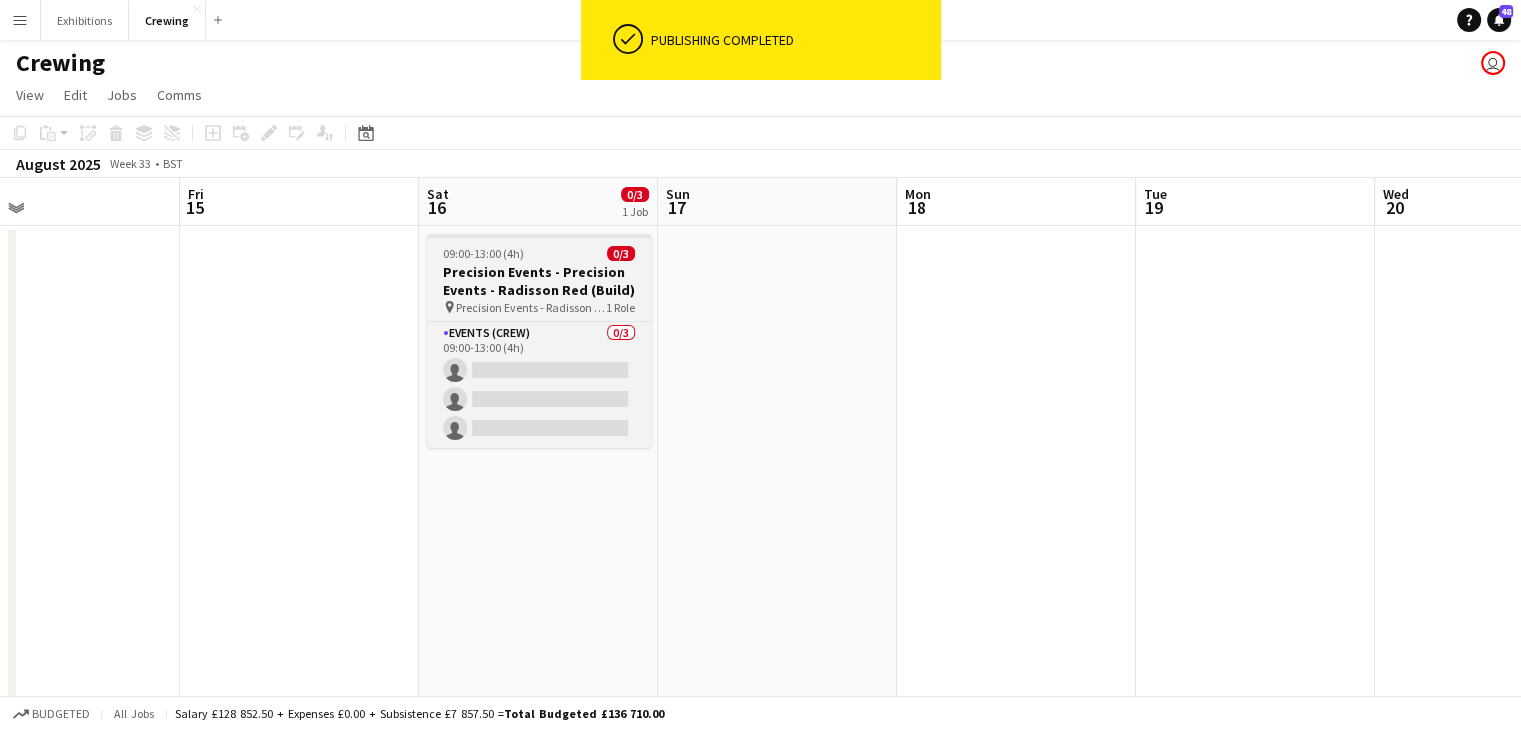 click on "Precision Events - Precision Events - Radisson Red (Build)" at bounding box center (539, 281) 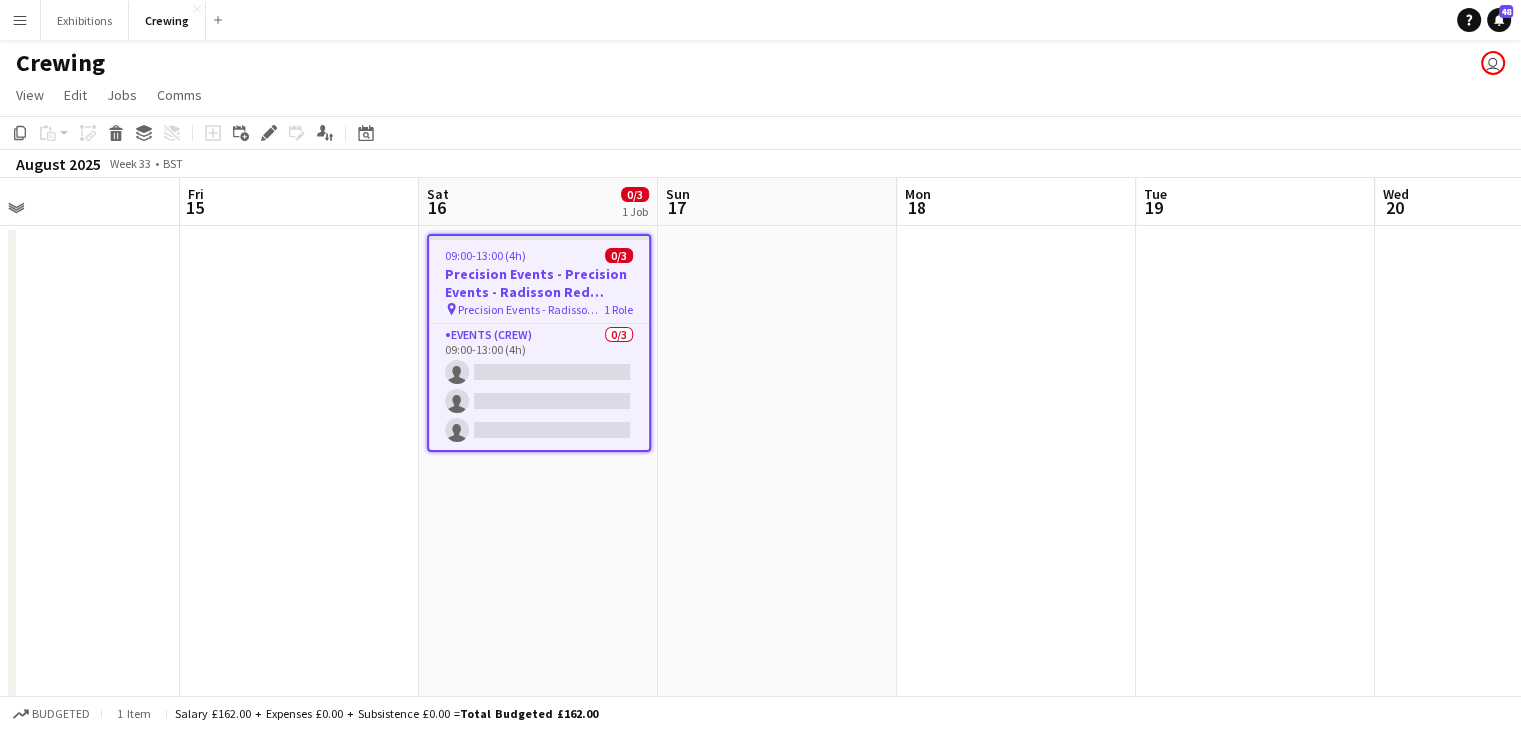 click on "09:00-13:00 (4h)    0/3   Precision Events - Precision Events - Radisson Red (Build)
pin
Precision Events - Radisson Red   1 Role   Events (Crew)   0/3   09:00-13:00 (4h)
single-neutral-actions
single-neutral-actions
single-neutral-actions" at bounding box center [538, 469] 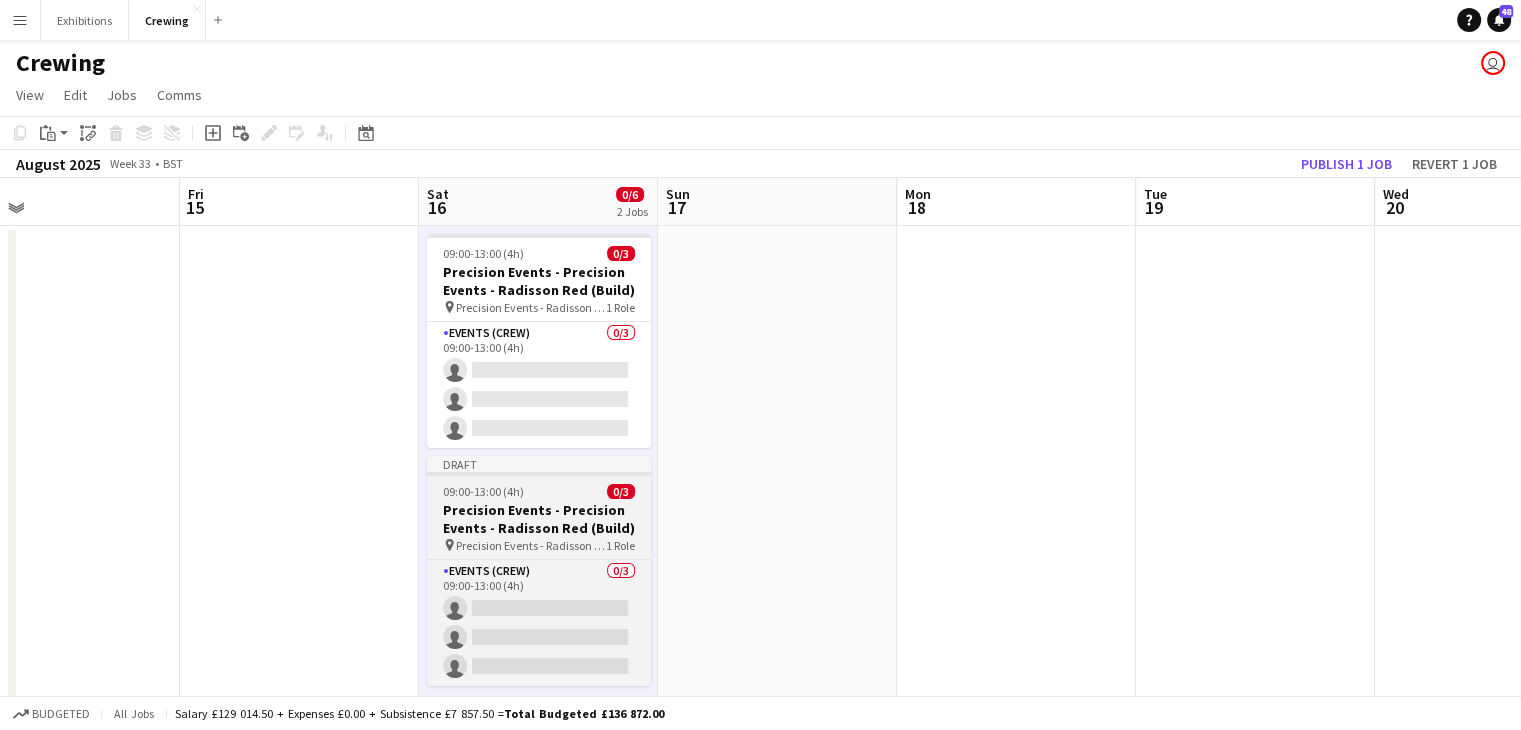 click on "Precision Events - Precision Events - Radisson Red (Build)" at bounding box center [539, 519] 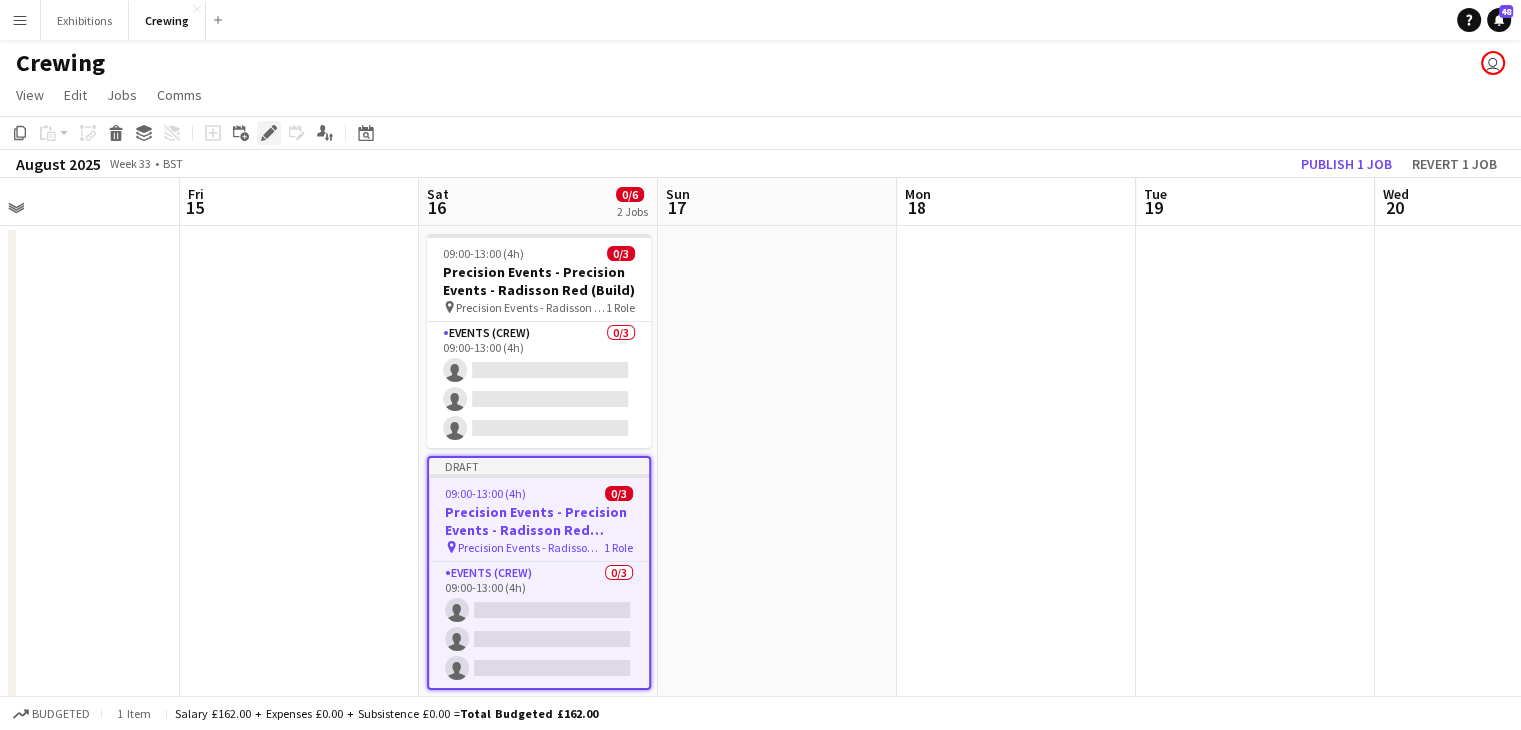 click on "Edit" 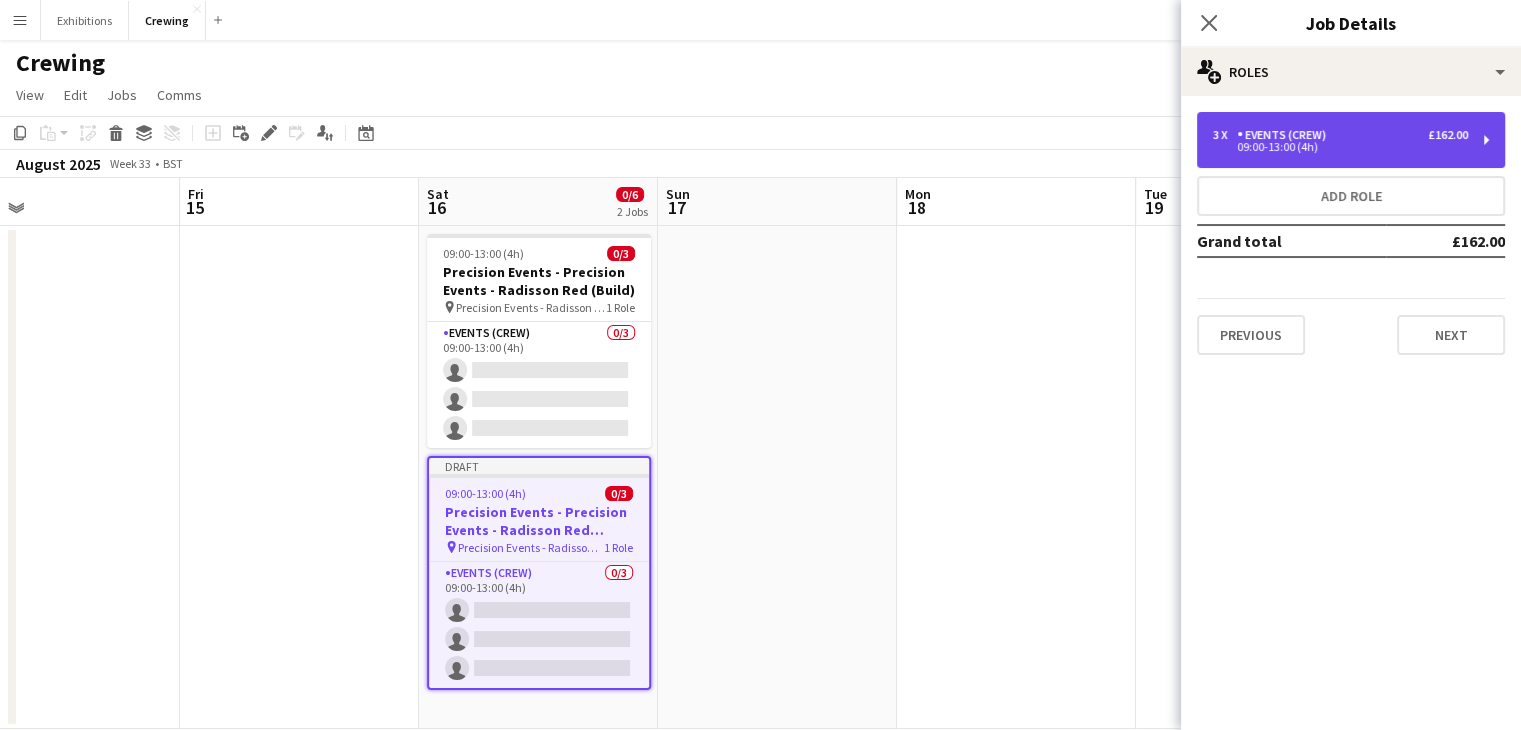 click on "09:00-13:00 (4h)" at bounding box center (1340, 147) 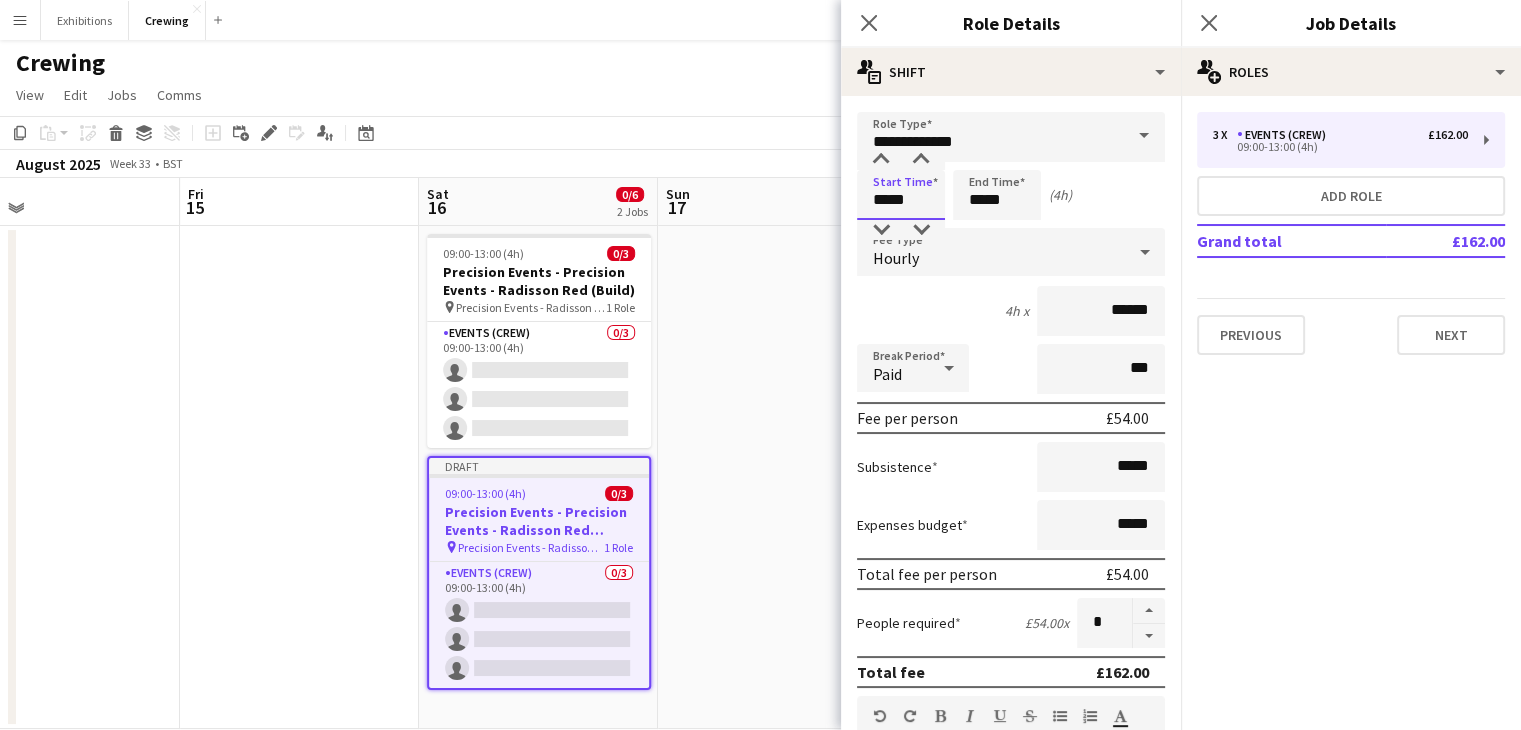 click on "*****" at bounding box center [901, 195] 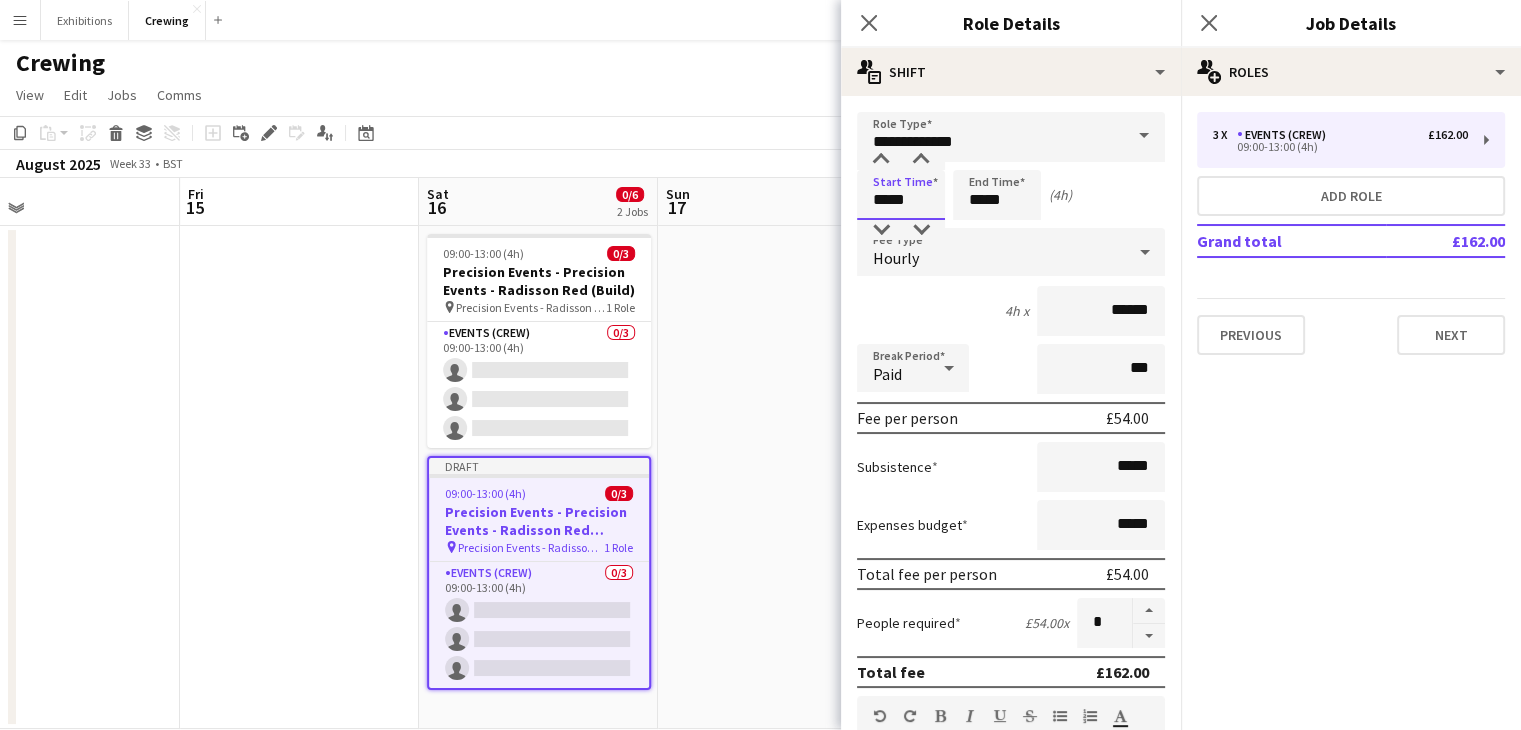 type on "*****" 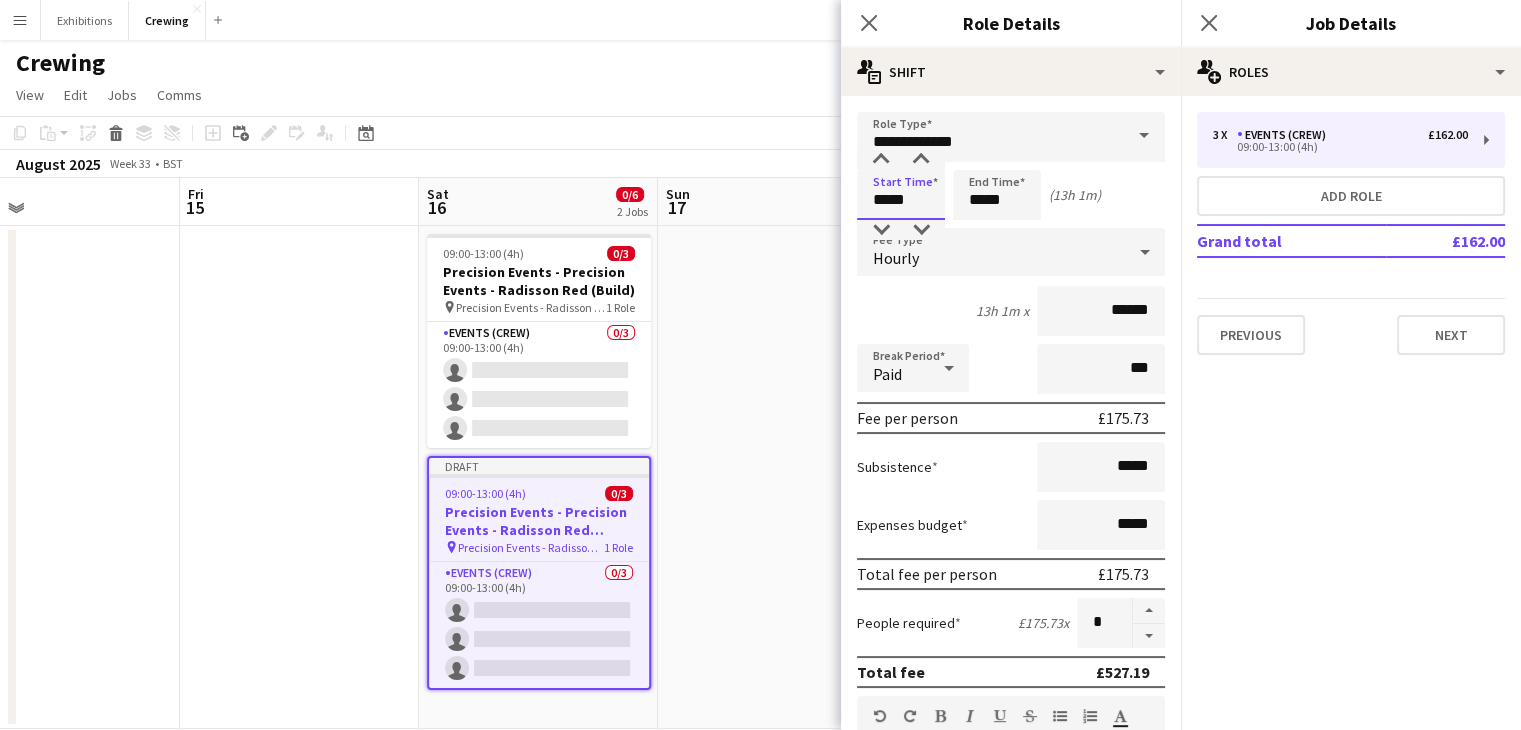 type on "*****" 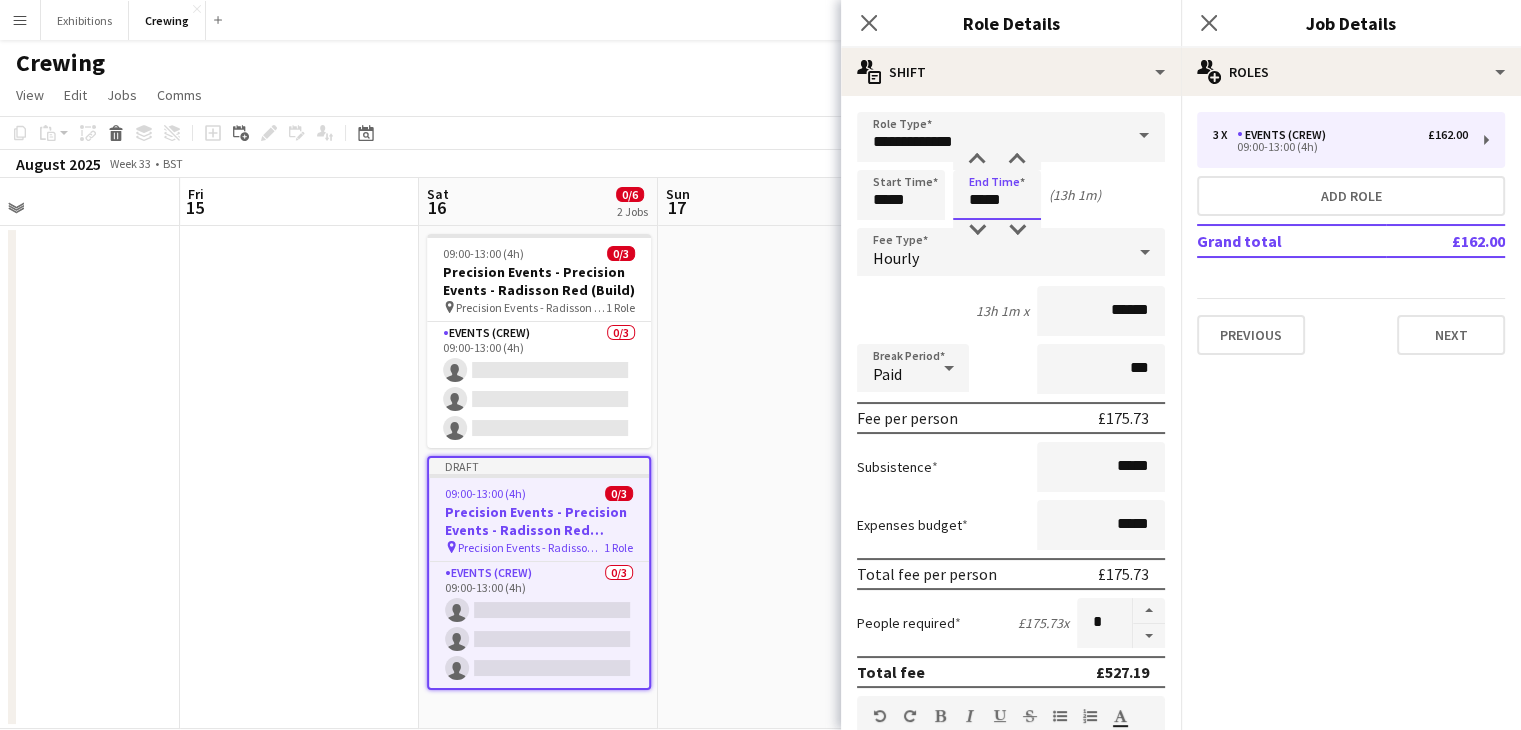 click on "*****" at bounding box center [997, 195] 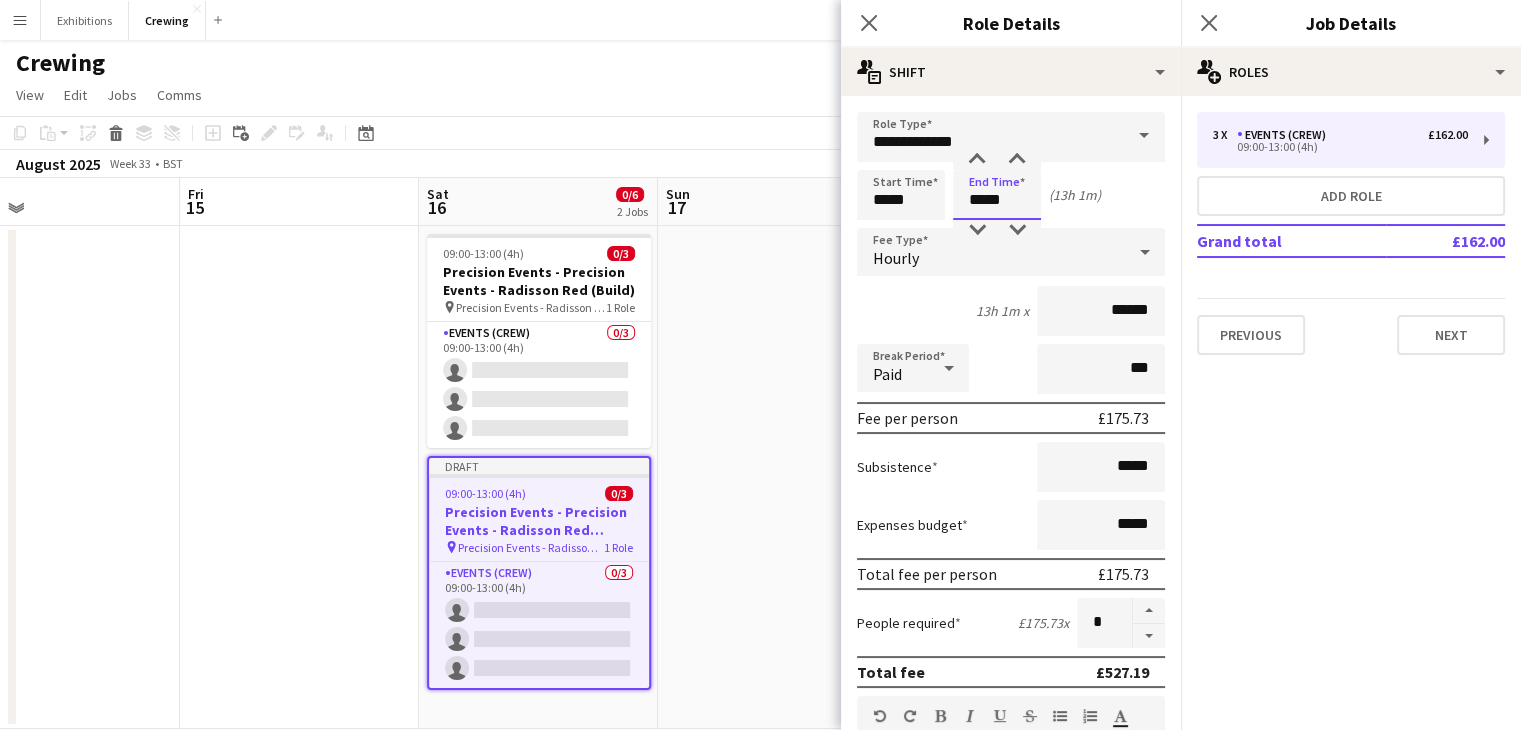 type on "*****" 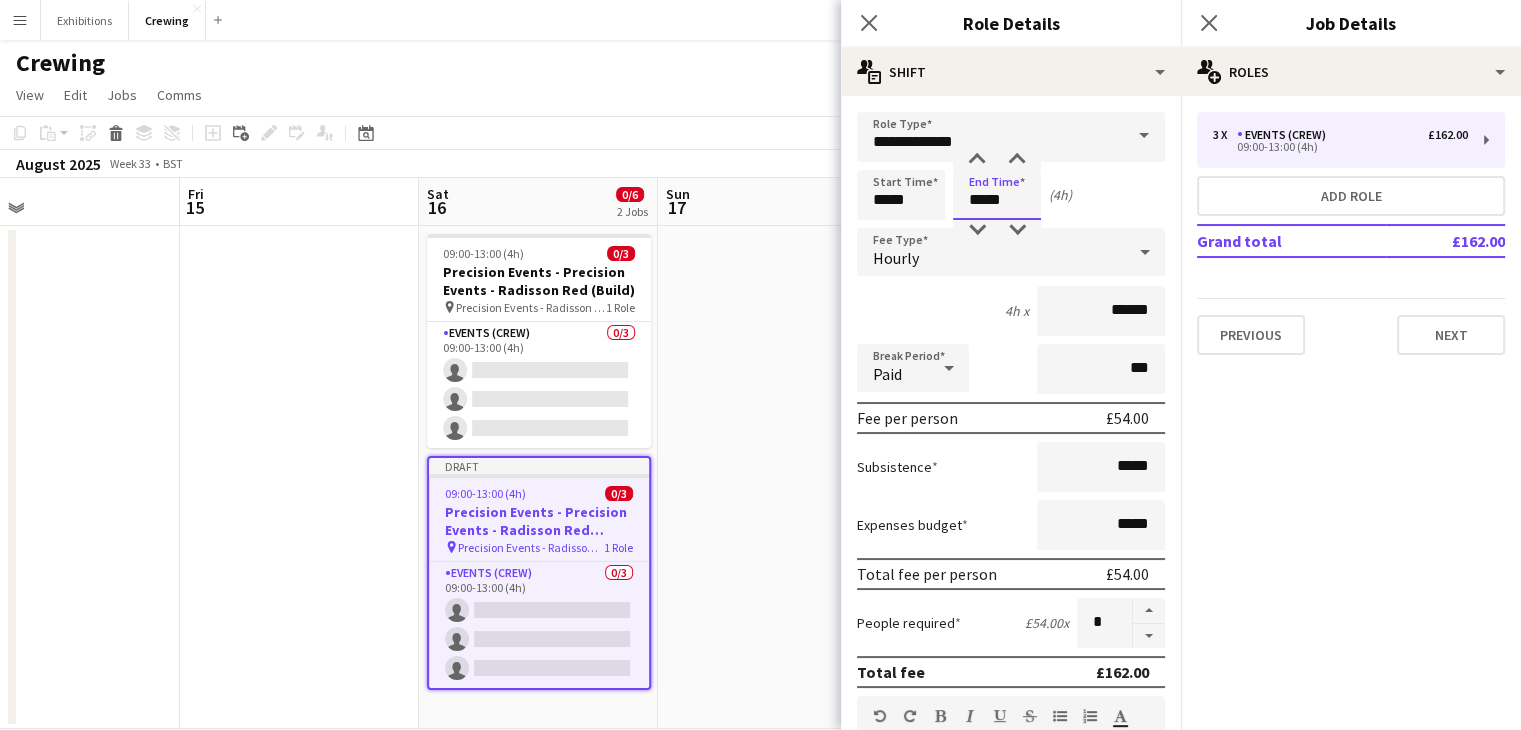type on "*****" 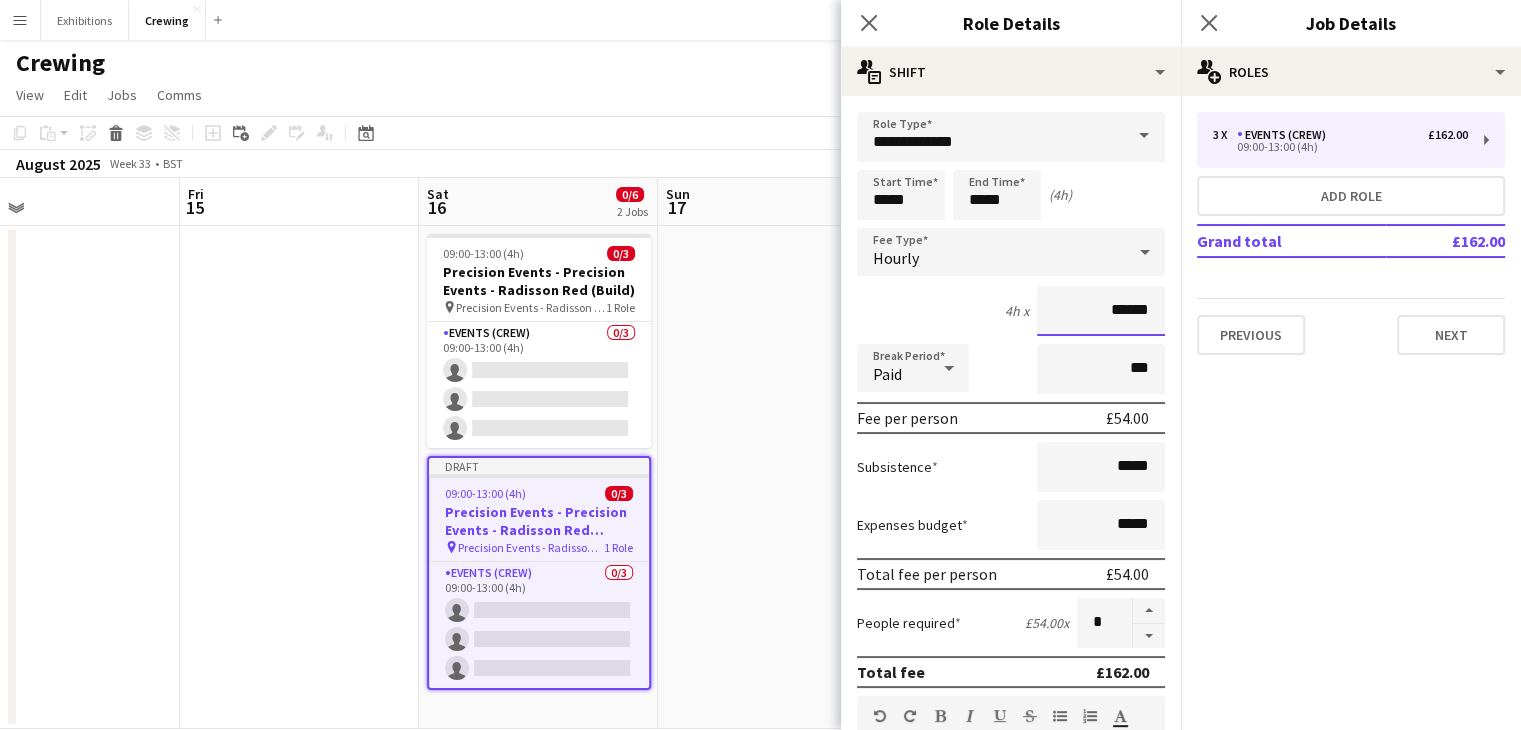 click on "******" at bounding box center [1101, 311] 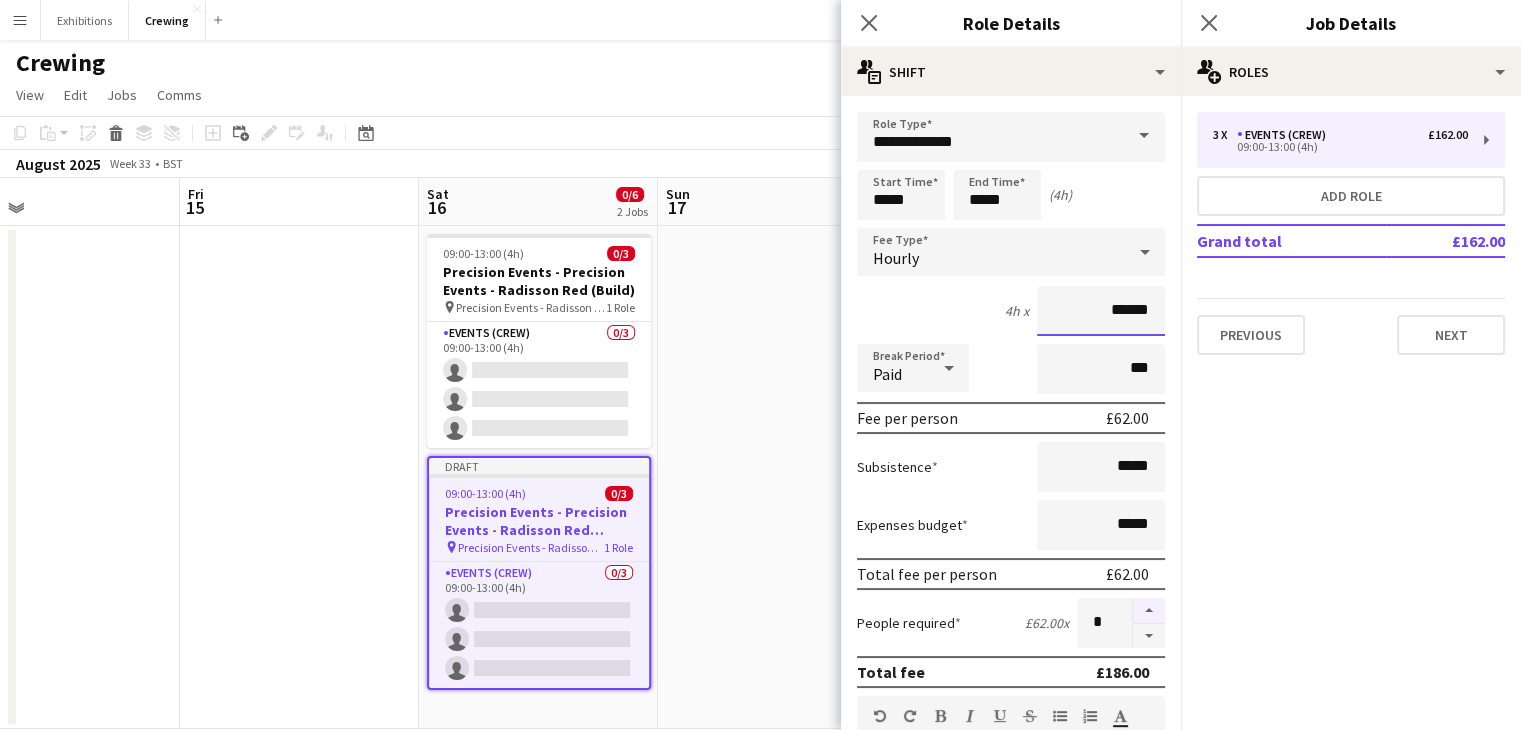 type on "******" 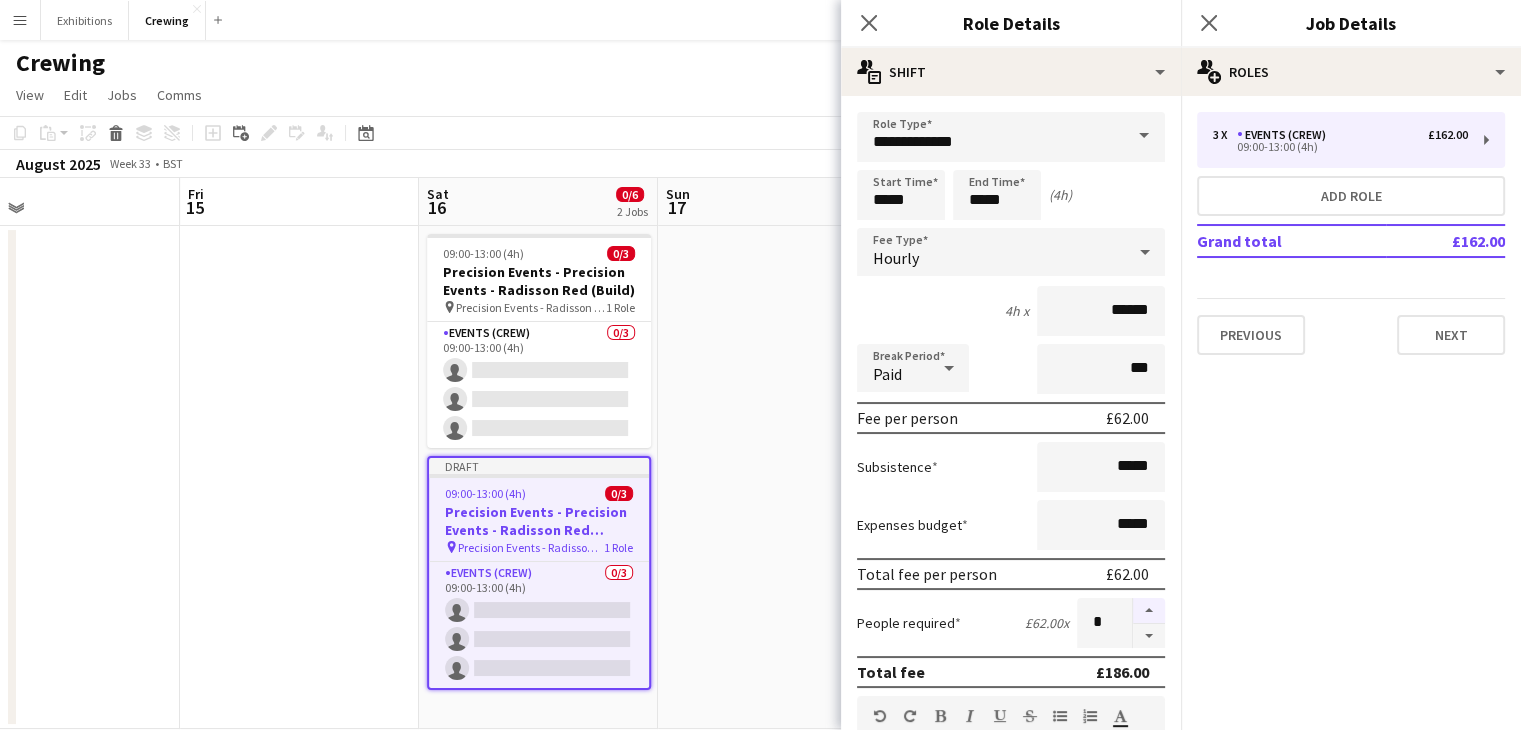click at bounding box center [1149, 611] 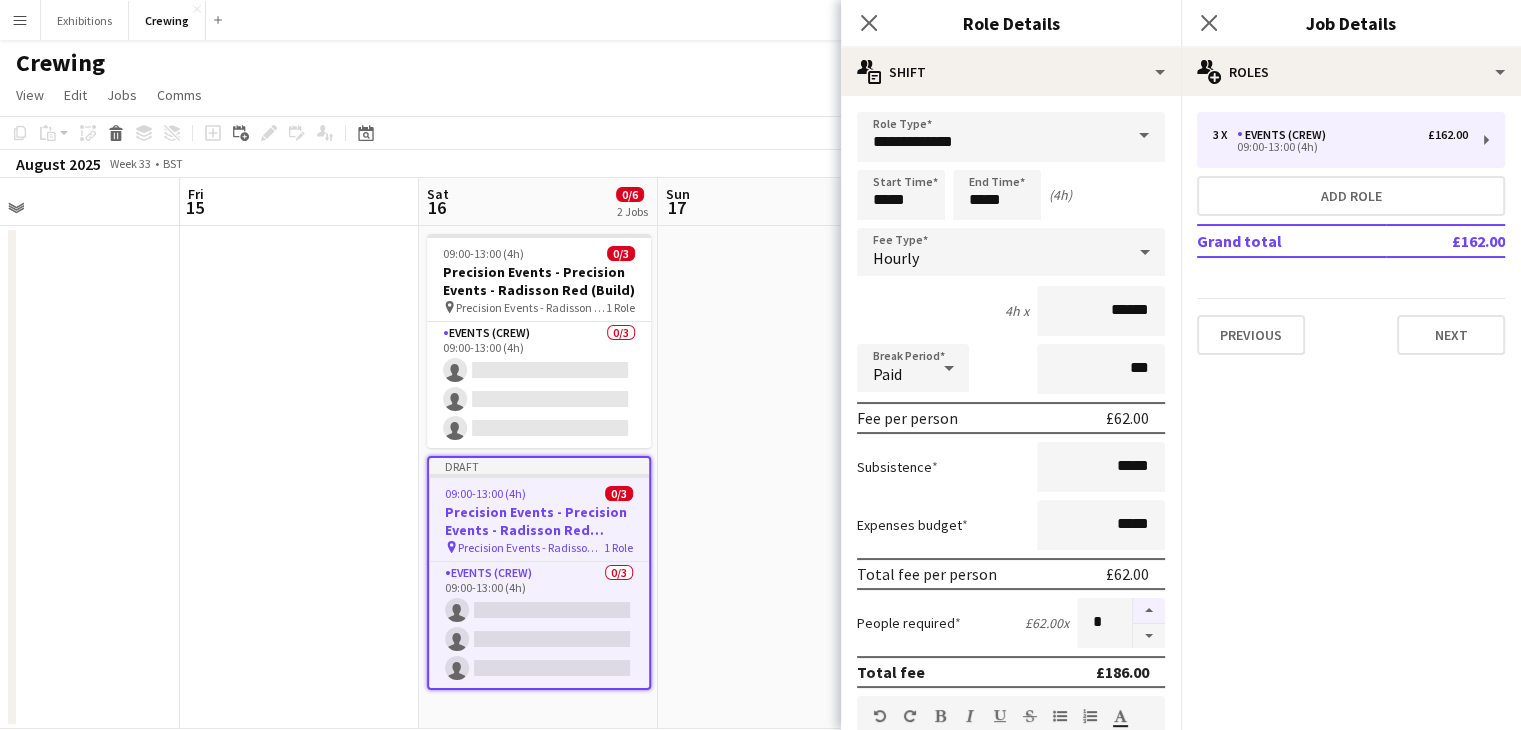 type on "*" 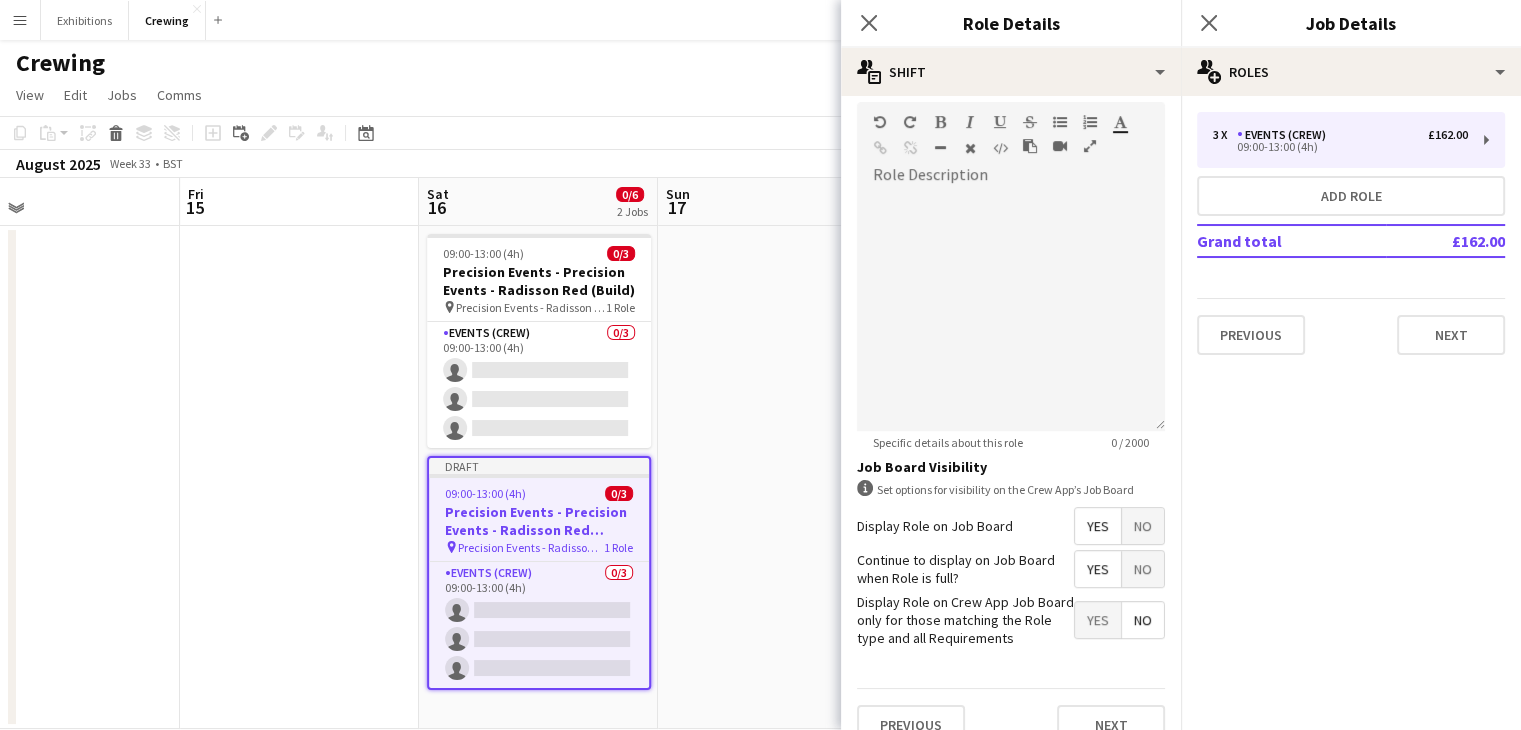 scroll, scrollTop: 620, scrollLeft: 0, axis: vertical 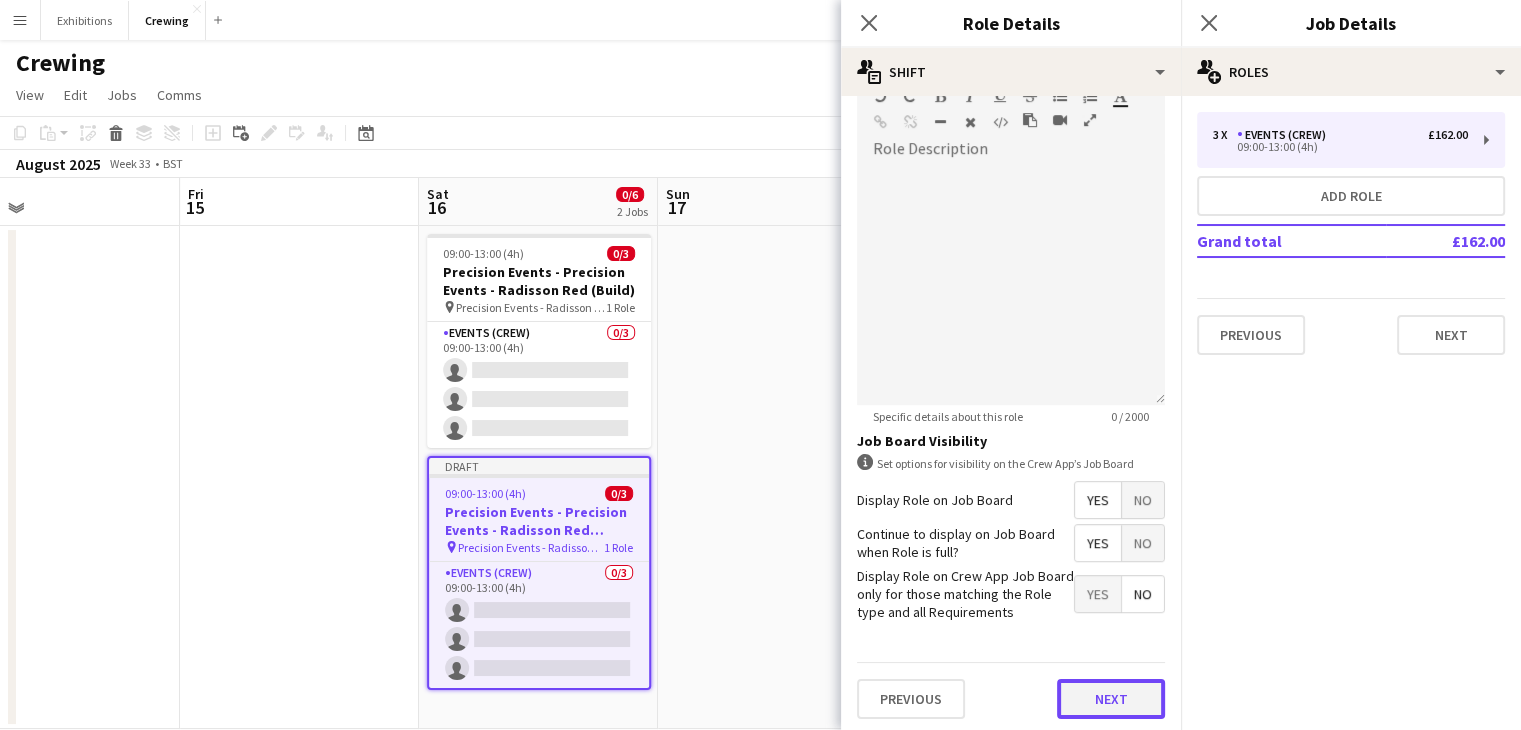click on "Next" at bounding box center [1111, 699] 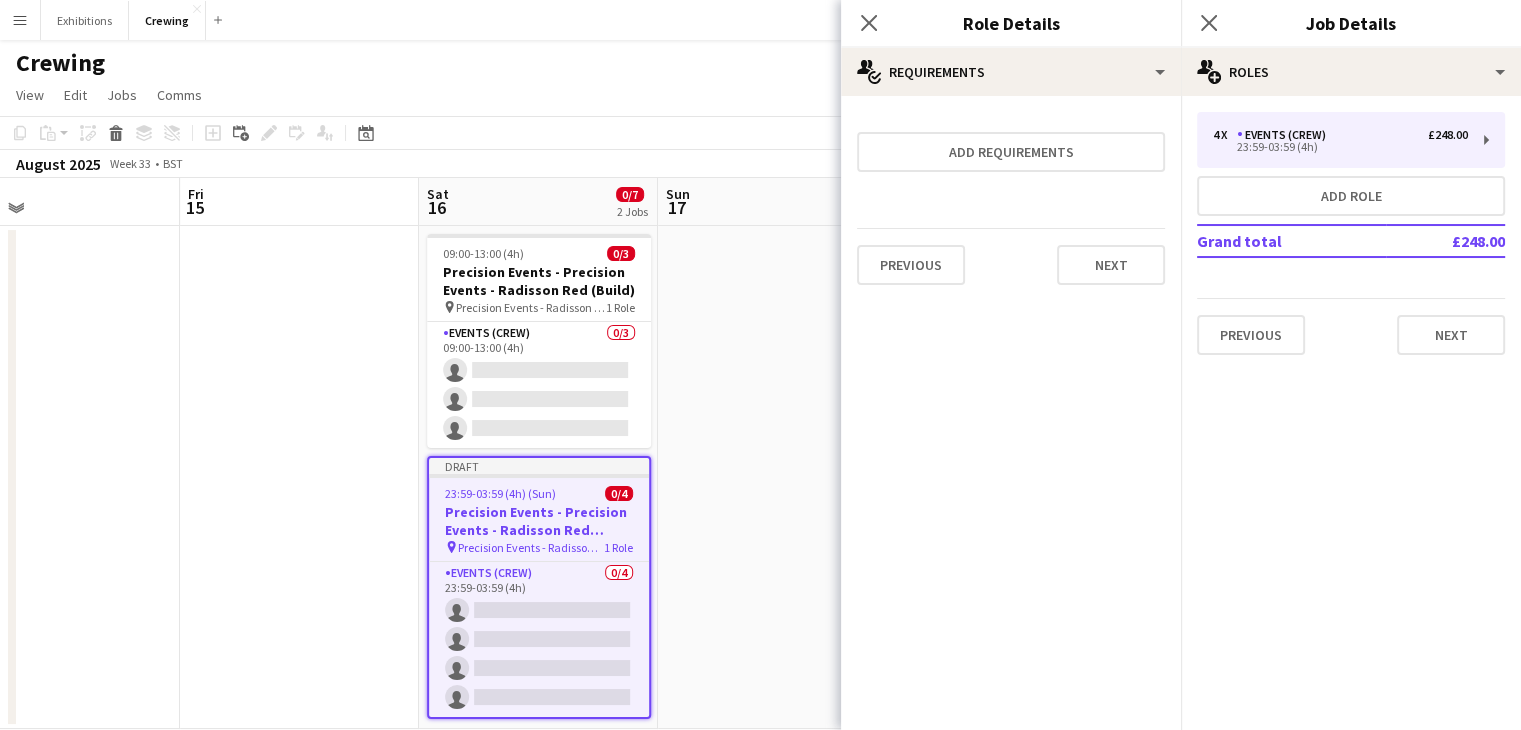 scroll, scrollTop: 0, scrollLeft: 0, axis: both 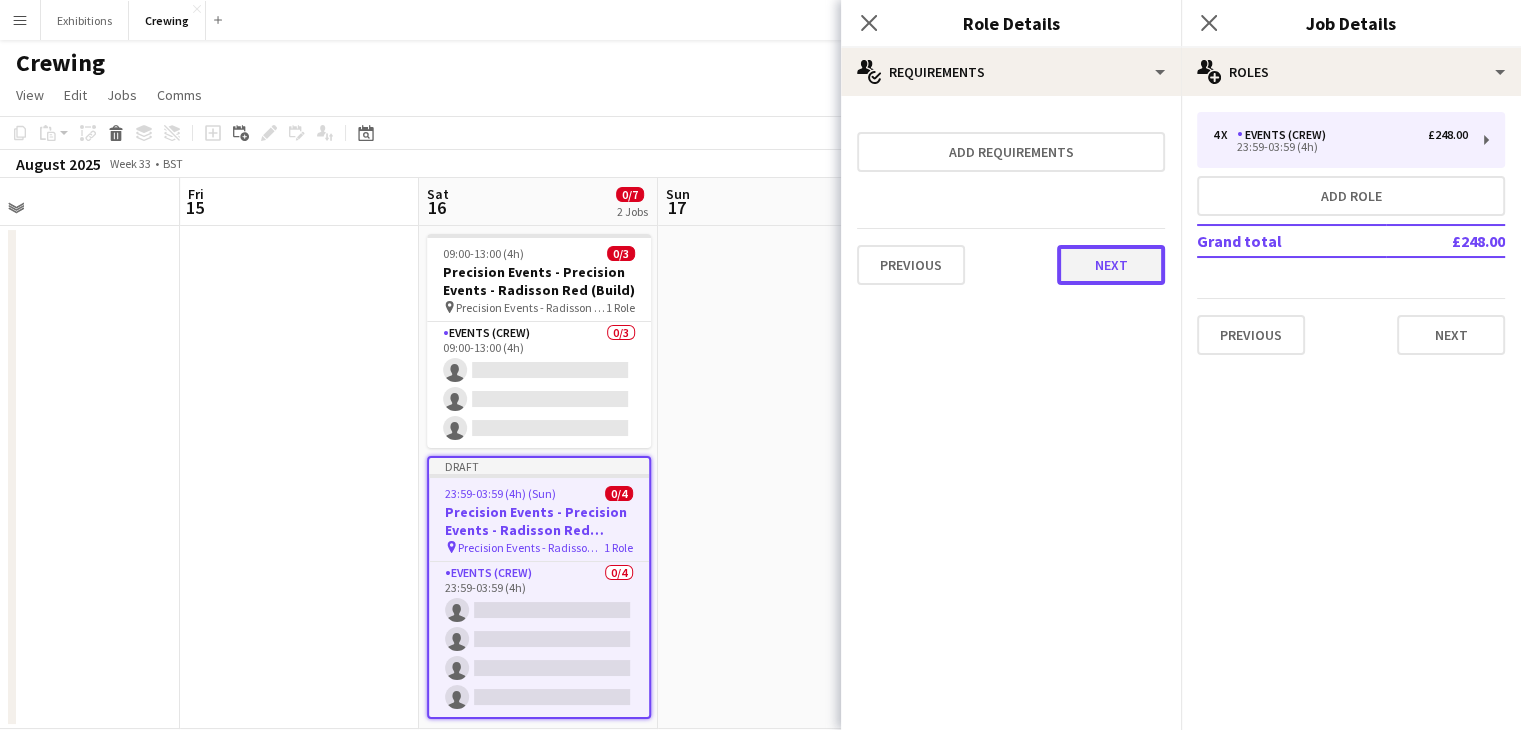 click on "Next" at bounding box center (1111, 265) 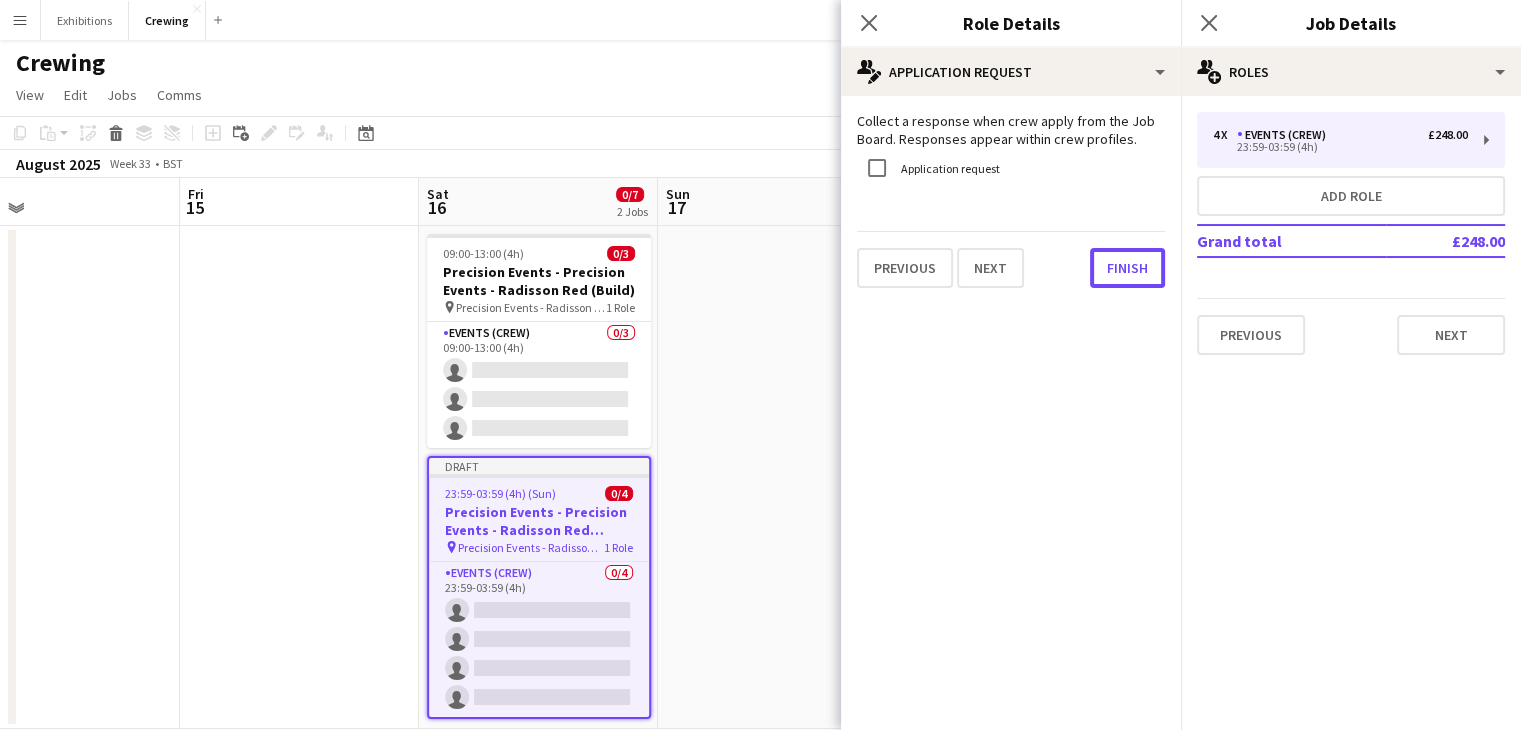 click on "Finish" at bounding box center [1127, 268] 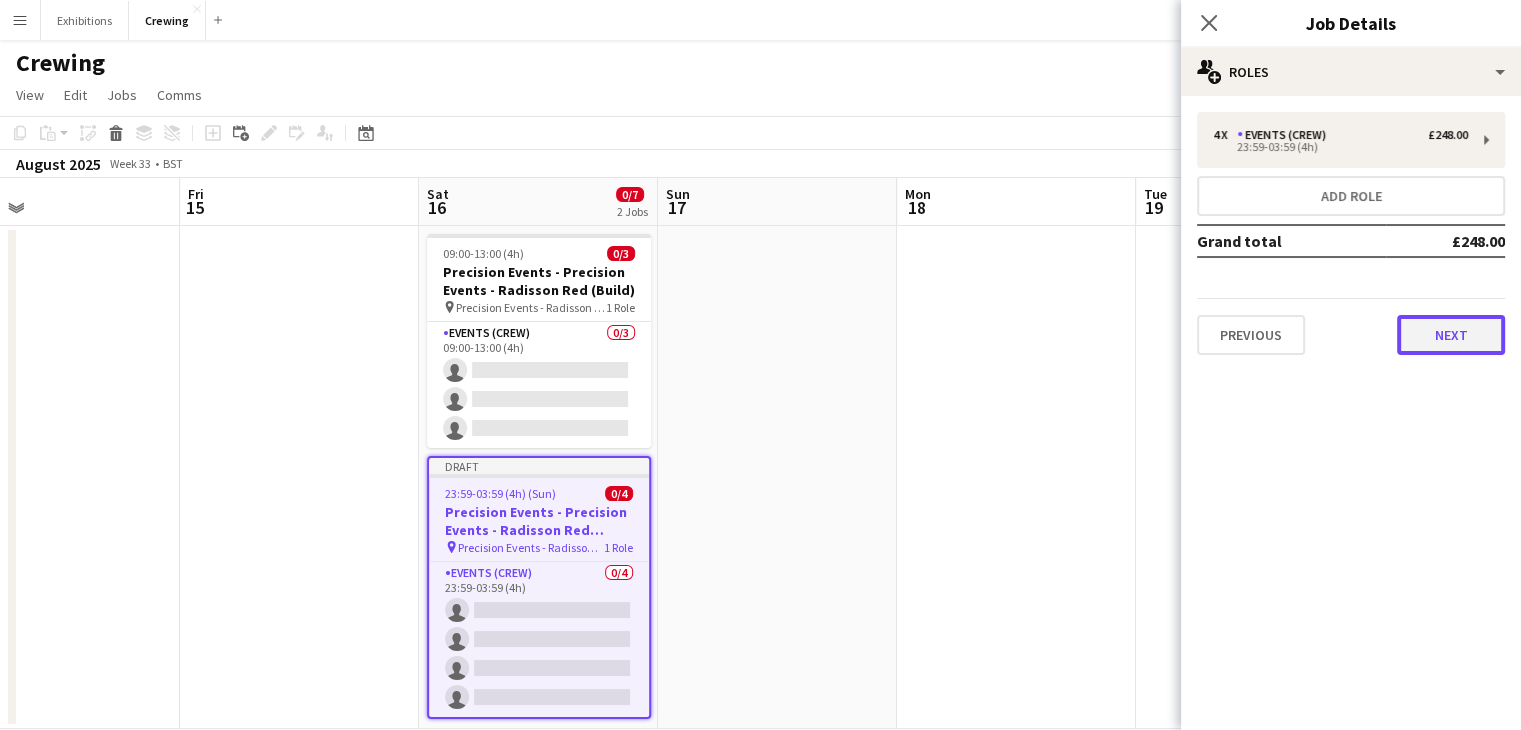 click on "Next" at bounding box center (1451, 335) 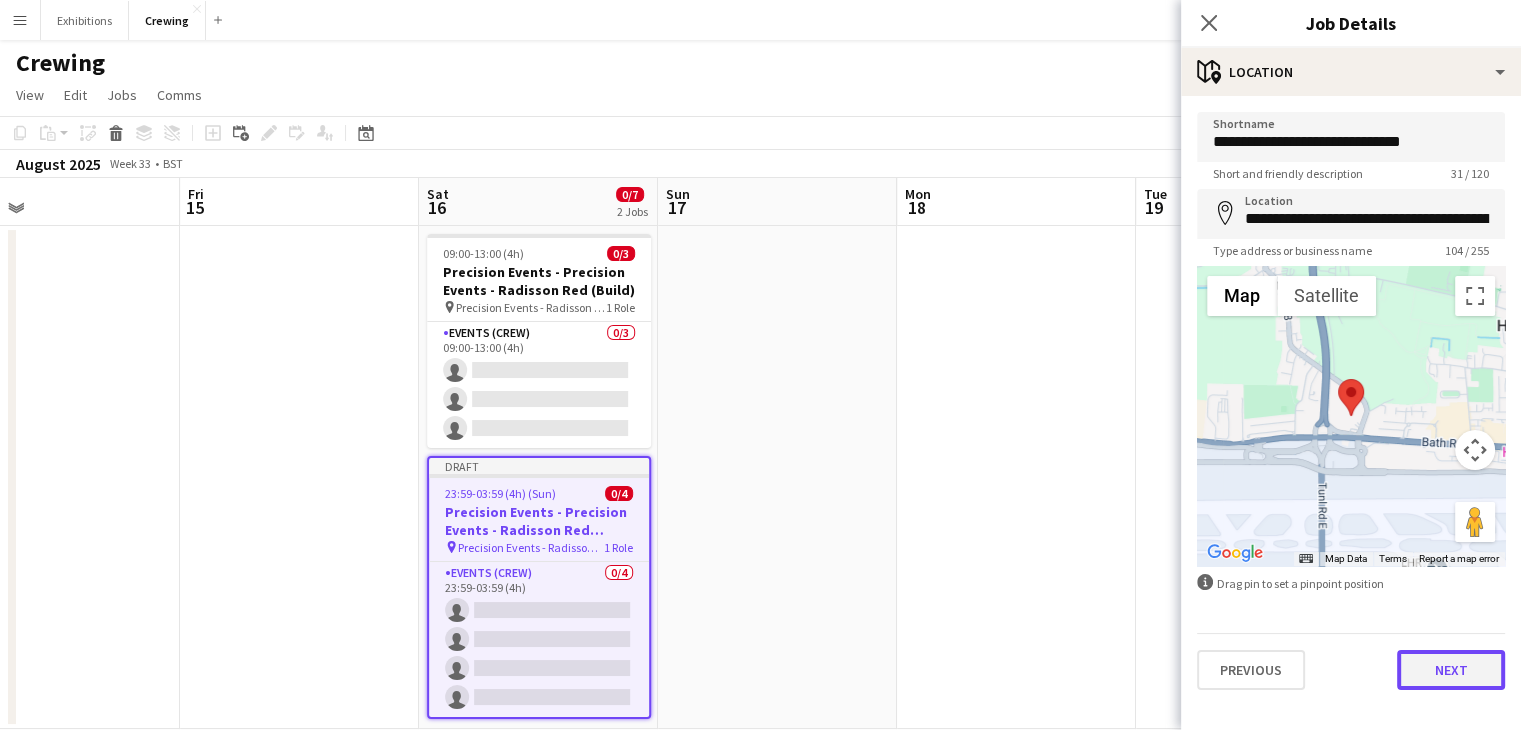 click on "Next" at bounding box center [1451, 670] 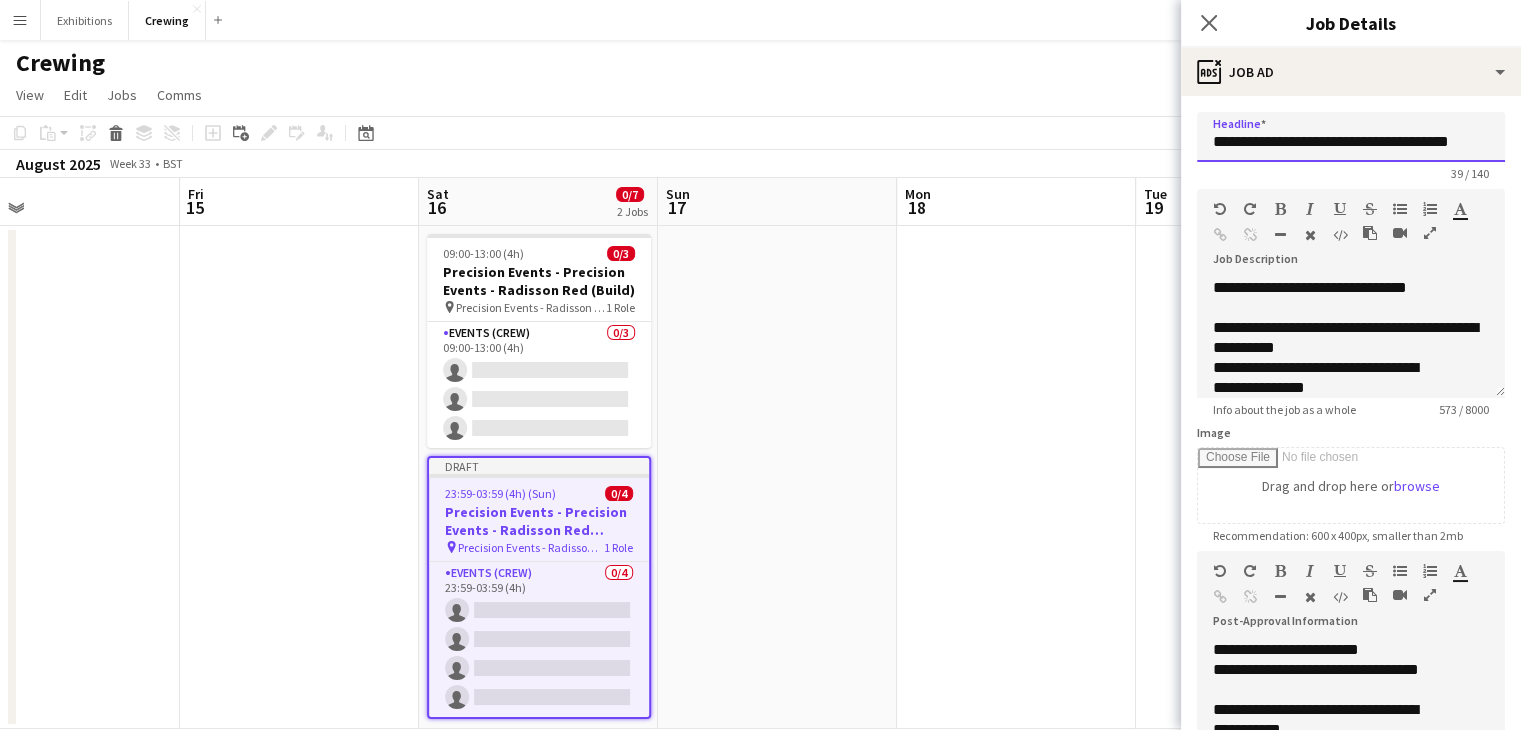 click on "**********" at bounding box center [1351, 137] 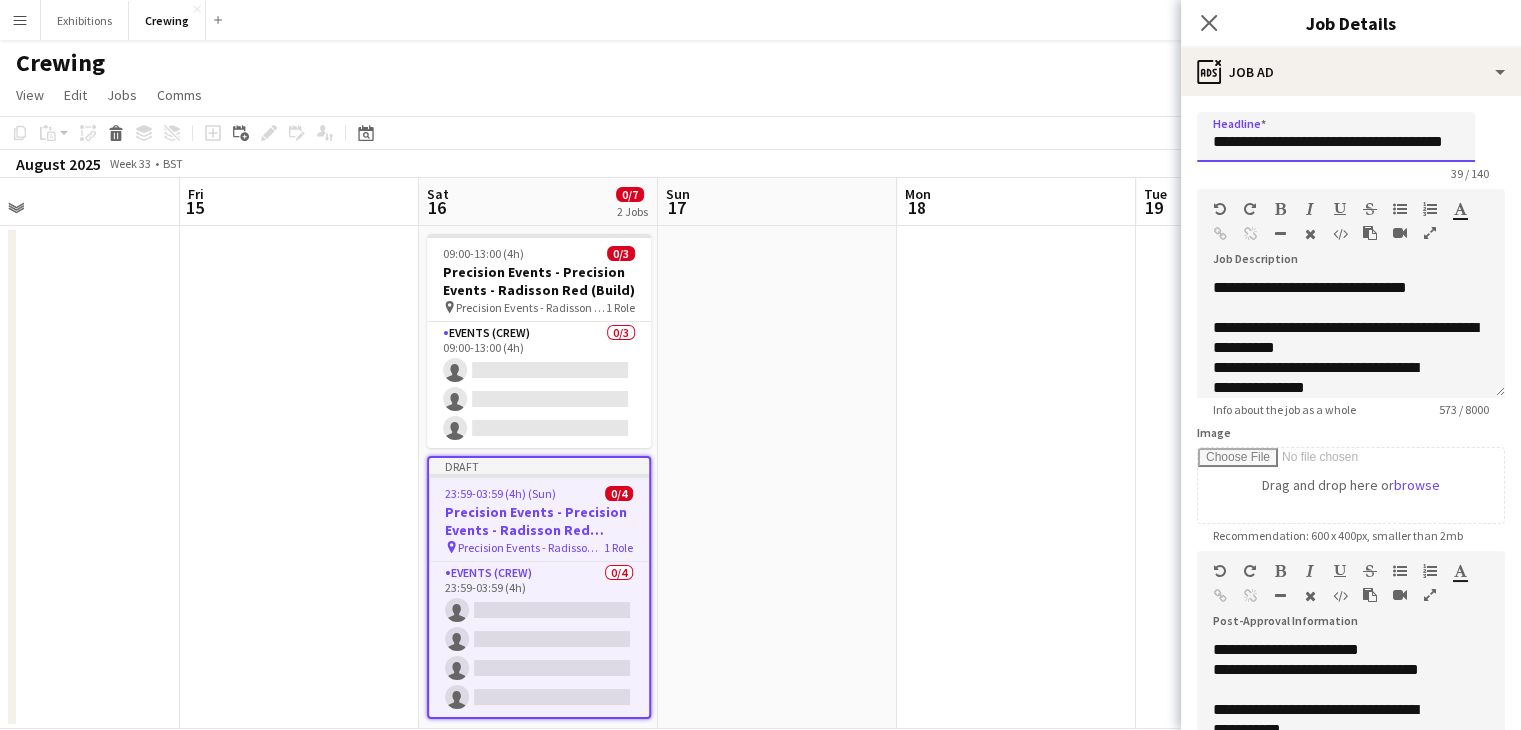 scroll, scrollTop: 0, scrollLeft: 0, axis: both 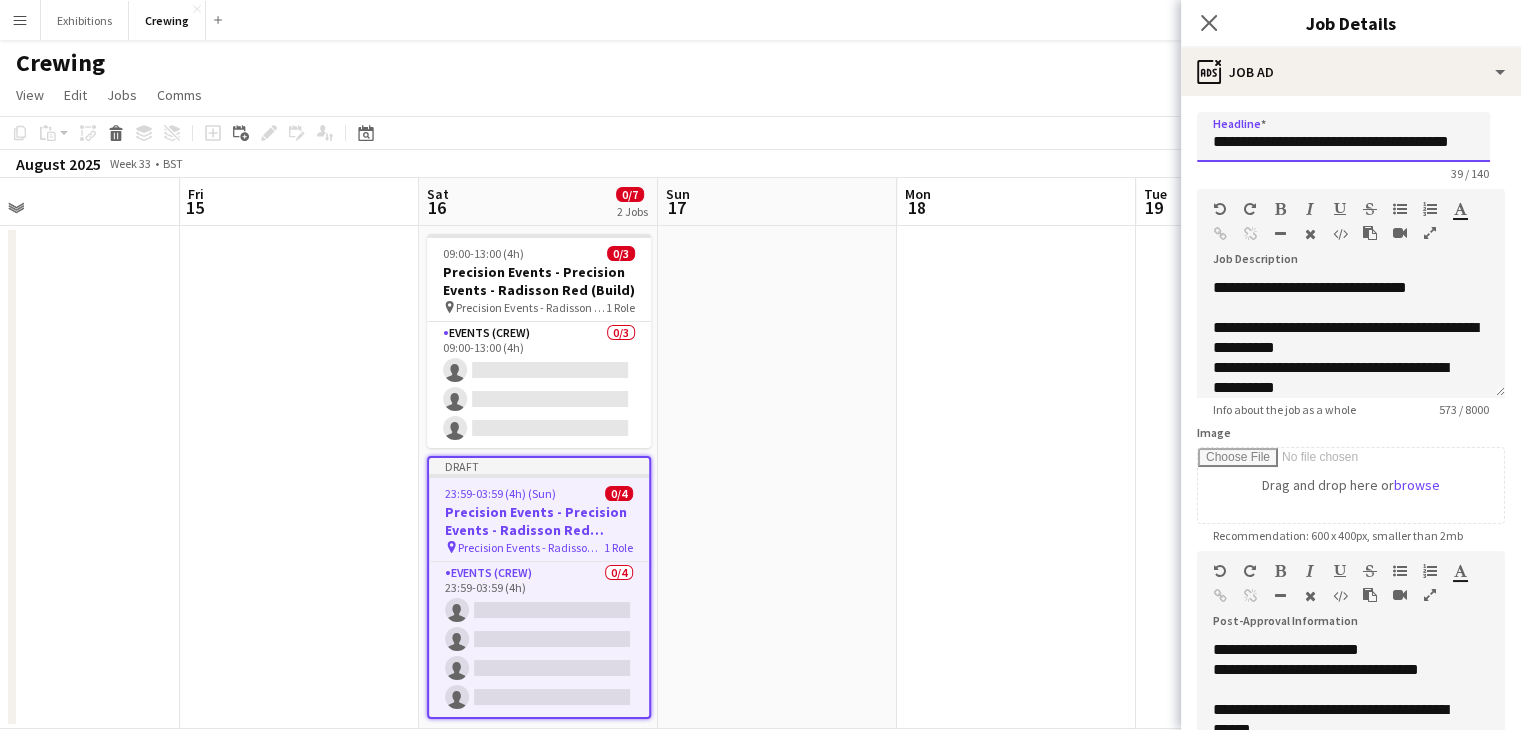 type on "**********" 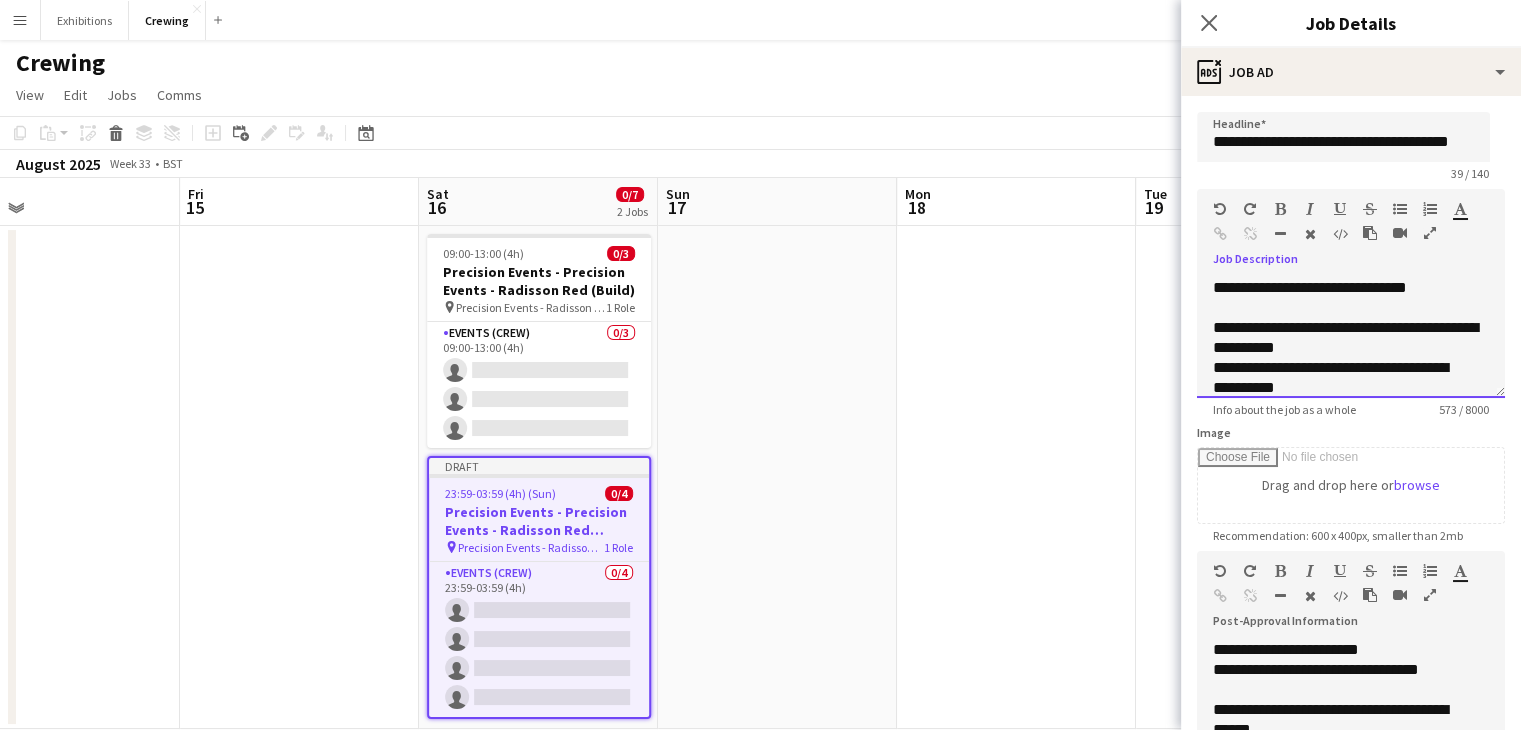 click on "**********" at bounding box center [1351, 338] 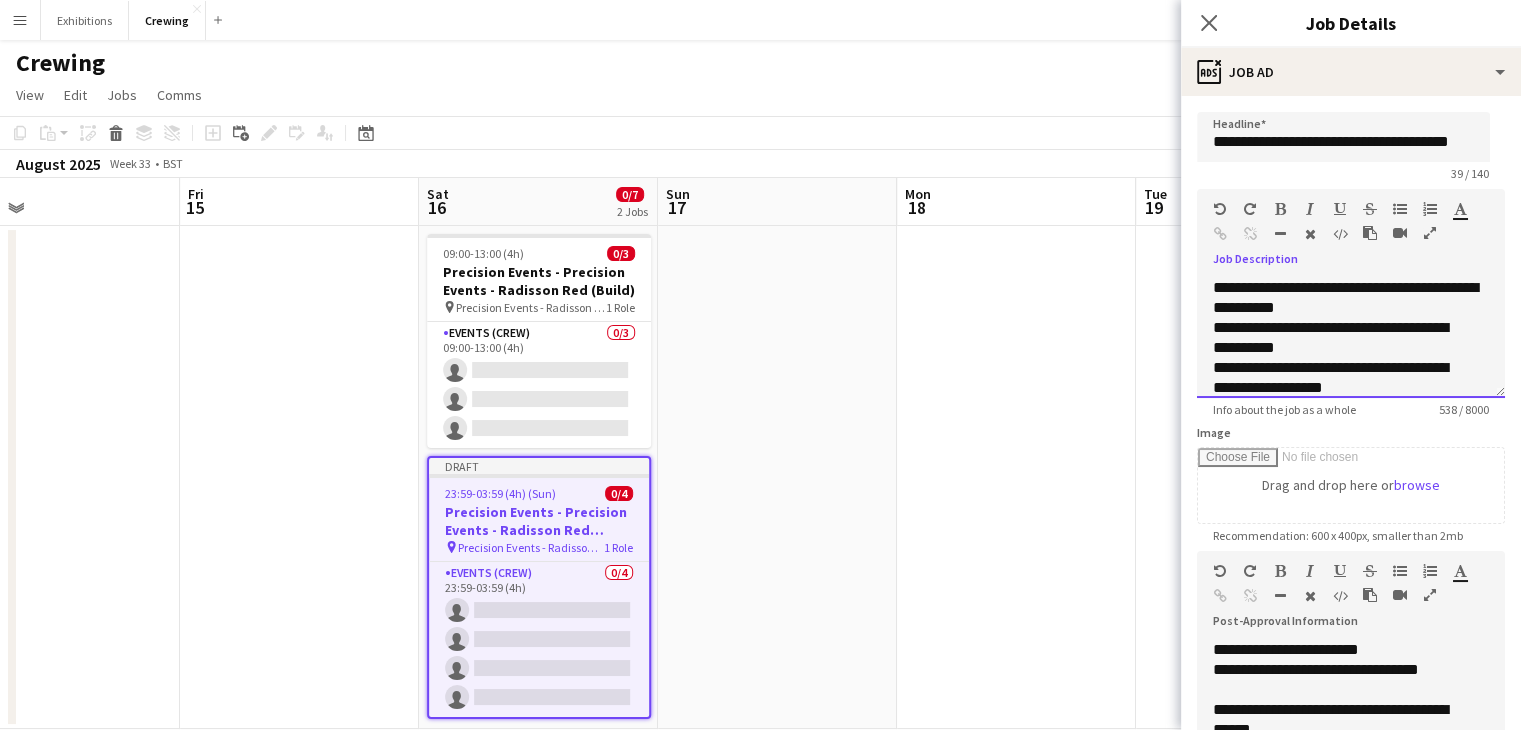 scroll, scrollTop: 272, scrollLeft: 0, axis: vertical 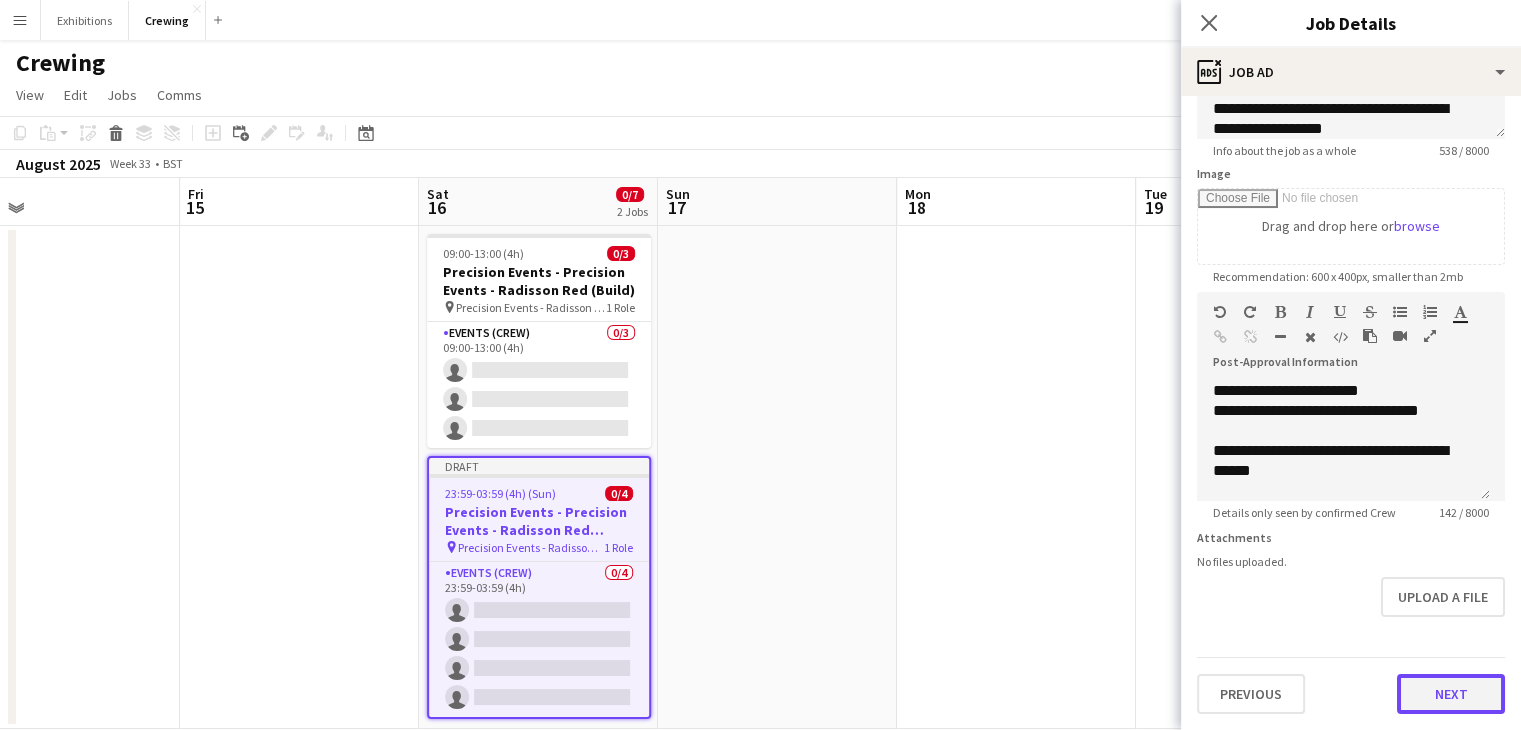 click on "Next" at bounding box center (1451, 694) 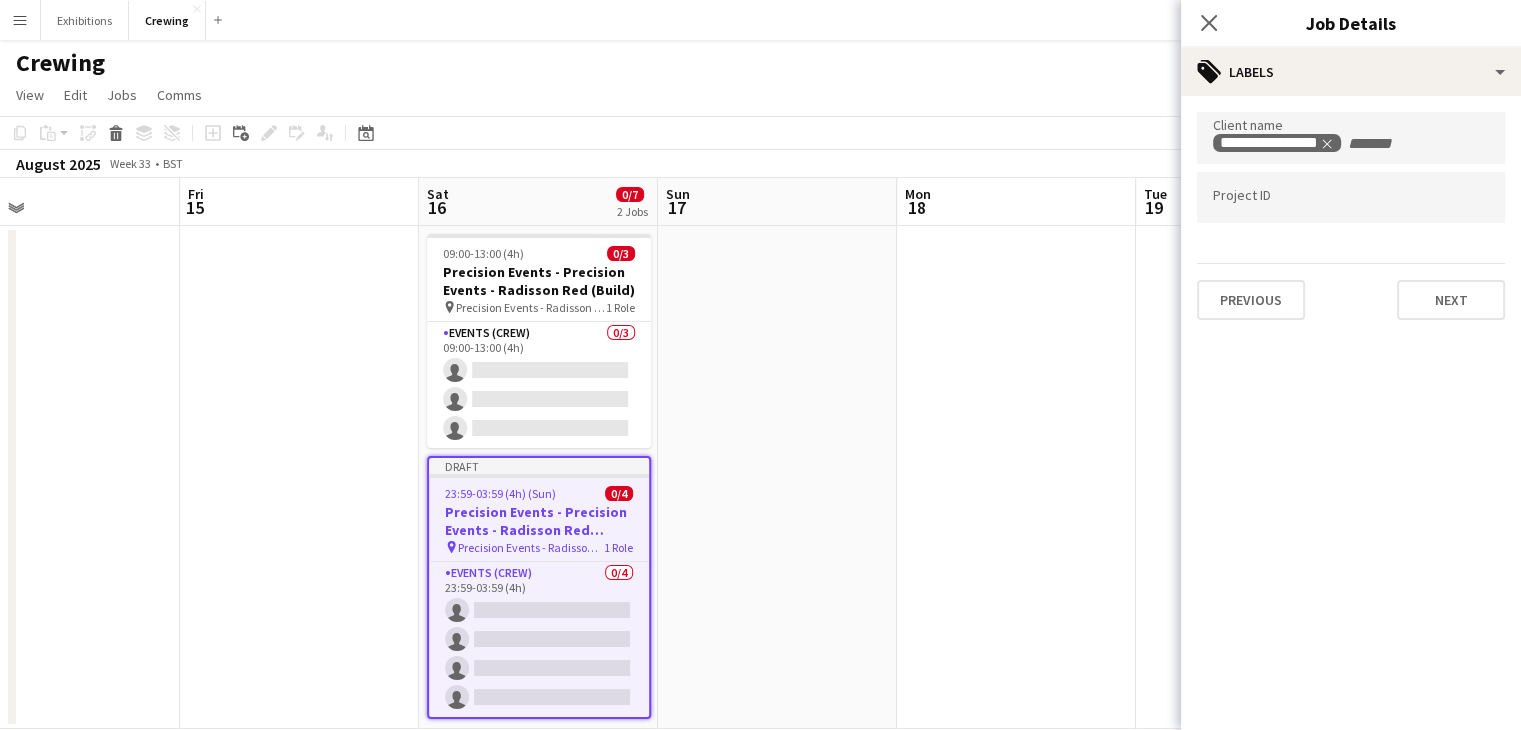 type on "*******" 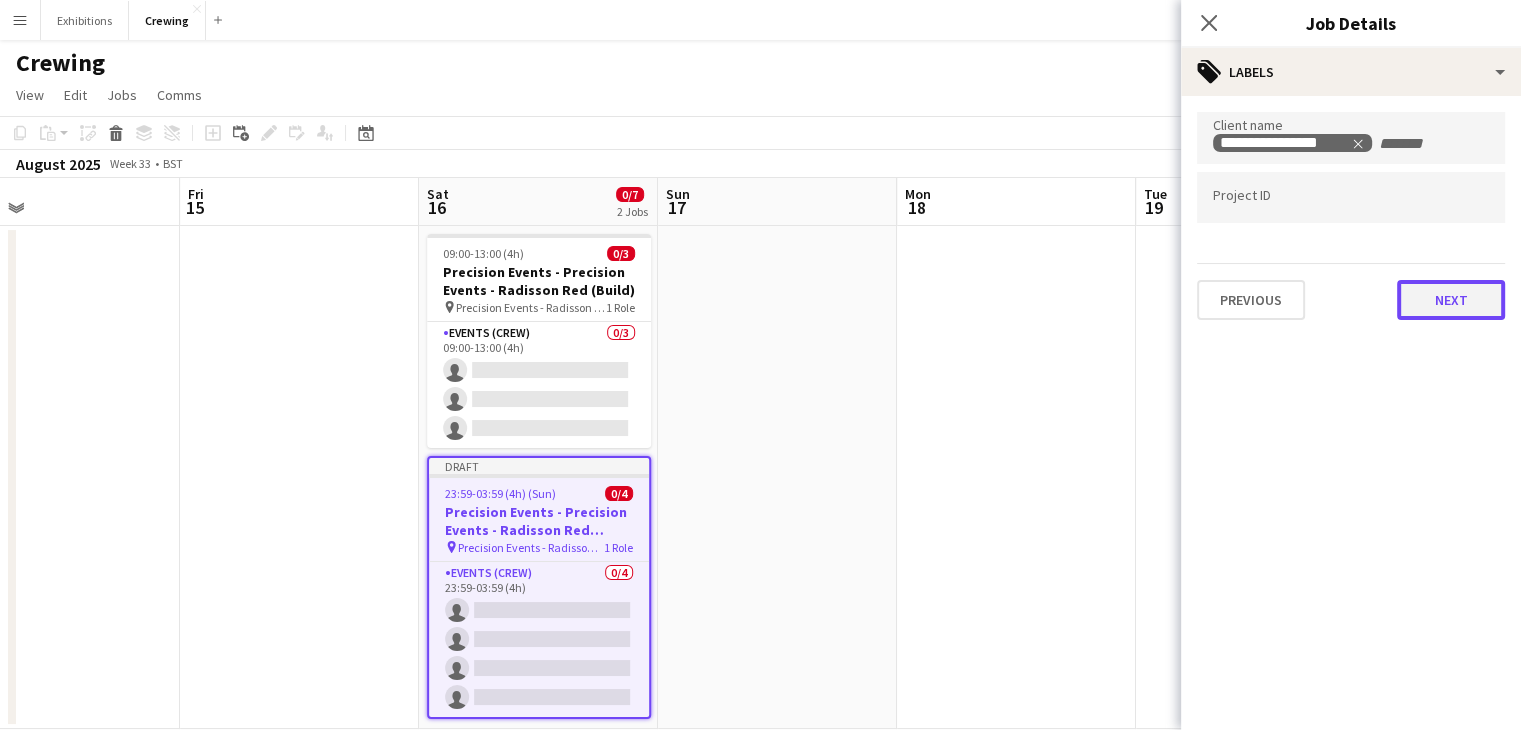 click on "Next" at bounding box center (1451, 300) 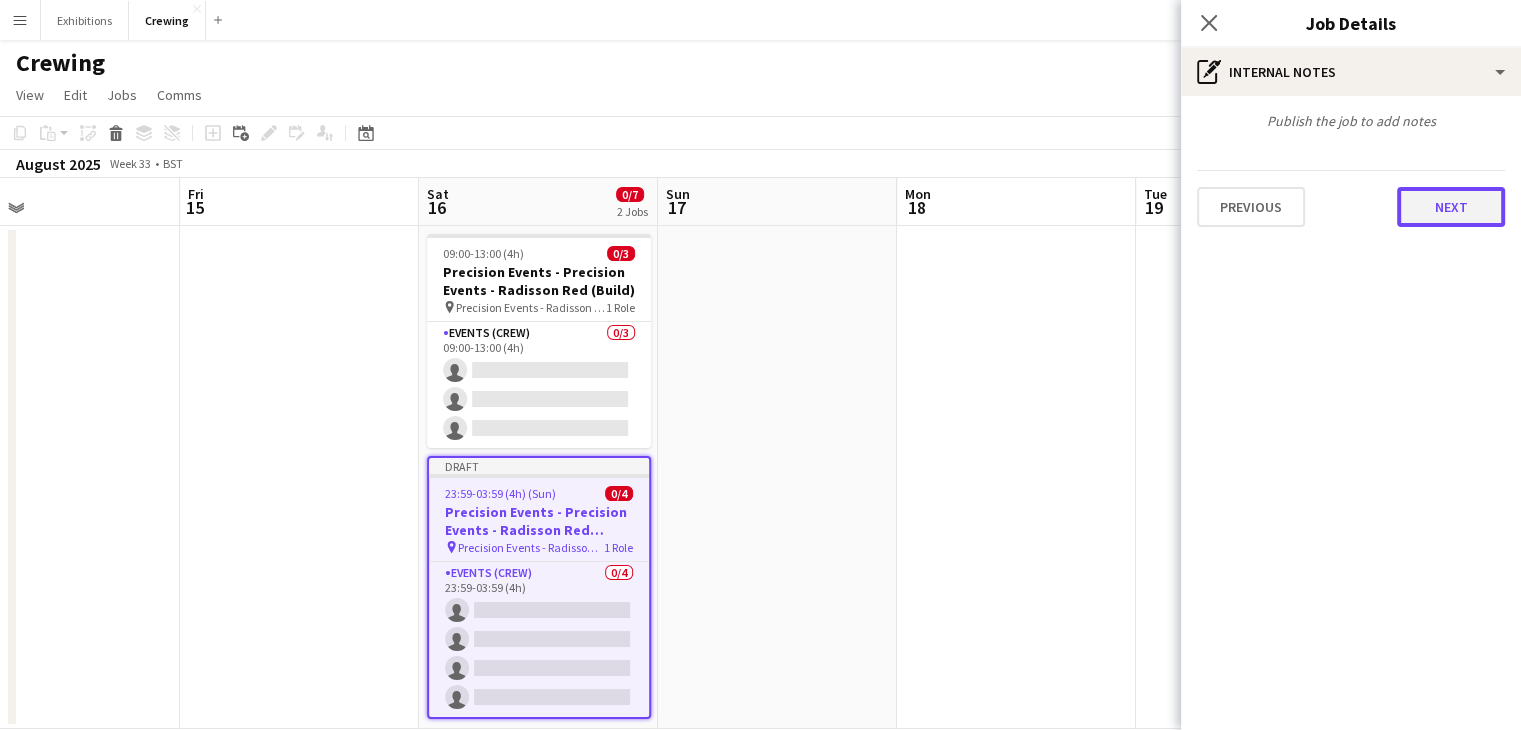 click on "Next" at bounding box center [1451, 207] 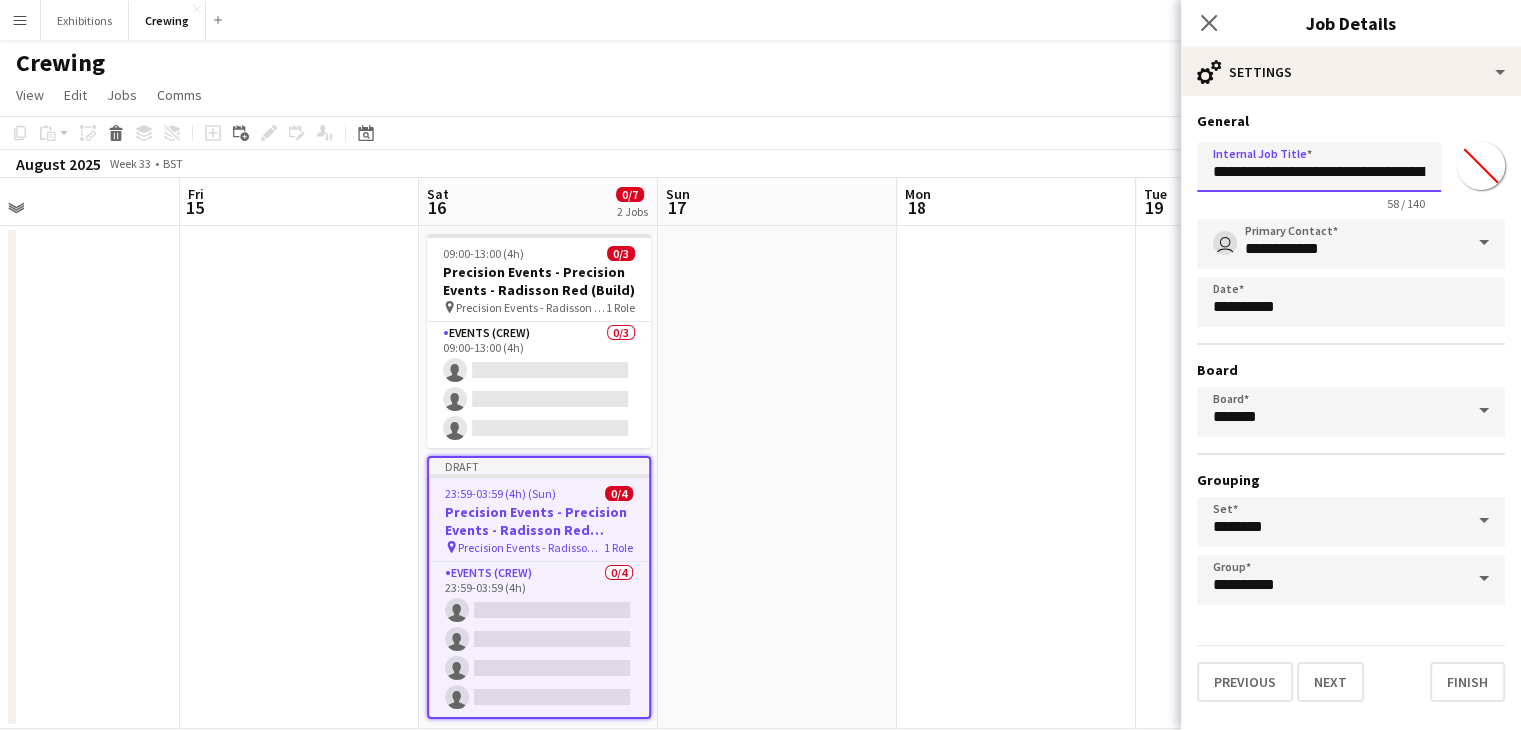 click on "**********" at bounding box center (1319, 167) 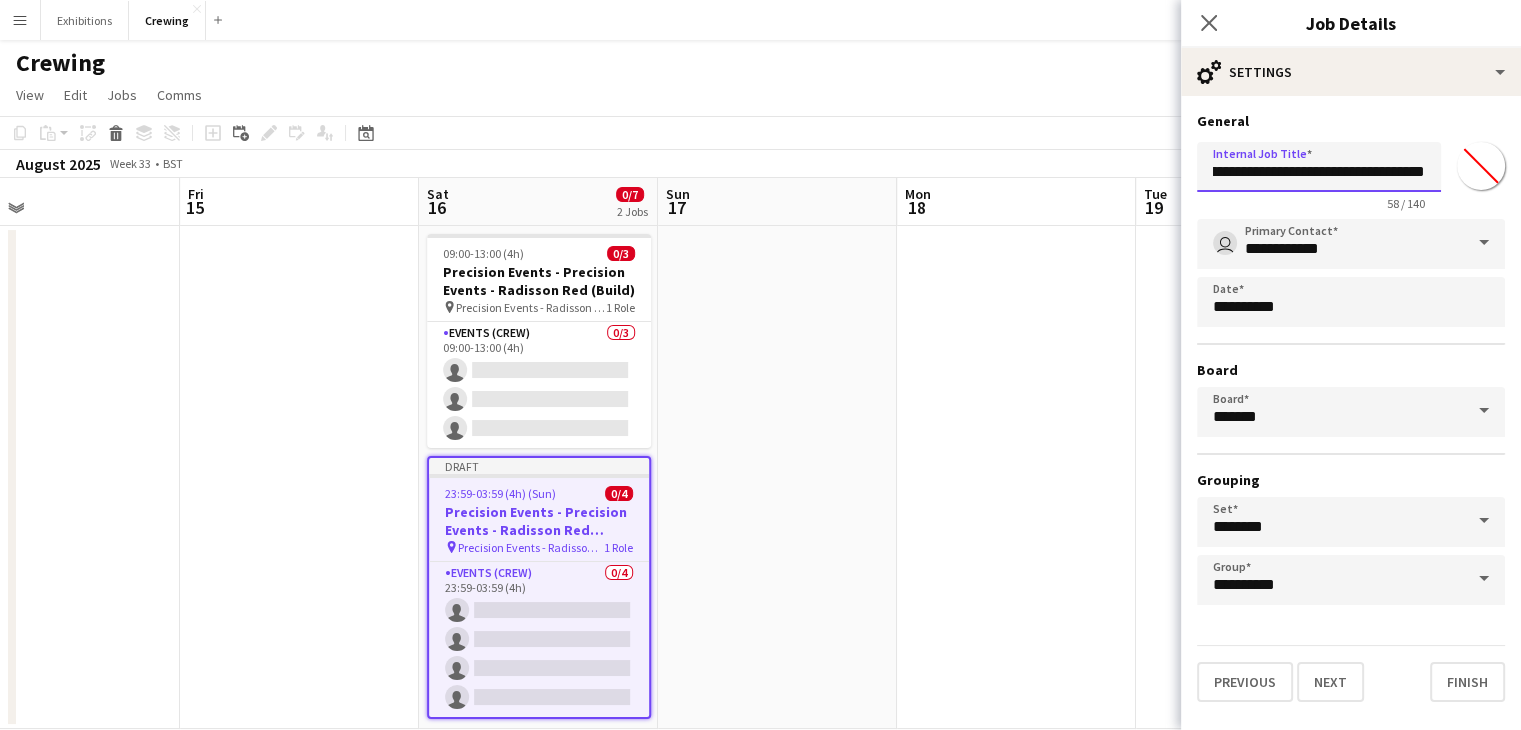 click on "**********" at bounding box center [1319, 167] 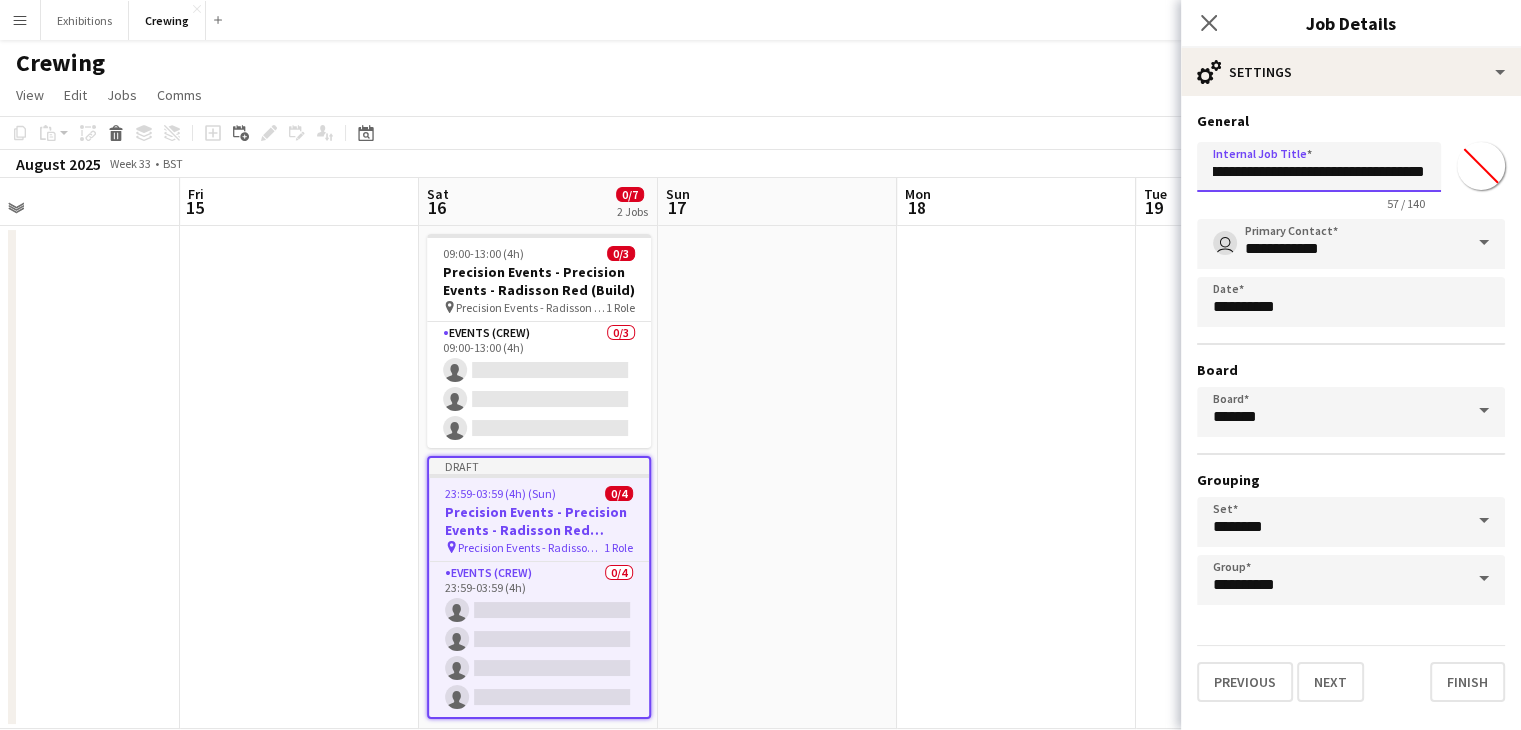 scroll, scrollTop: 0, scrollLeft: 163, axis: horizontal 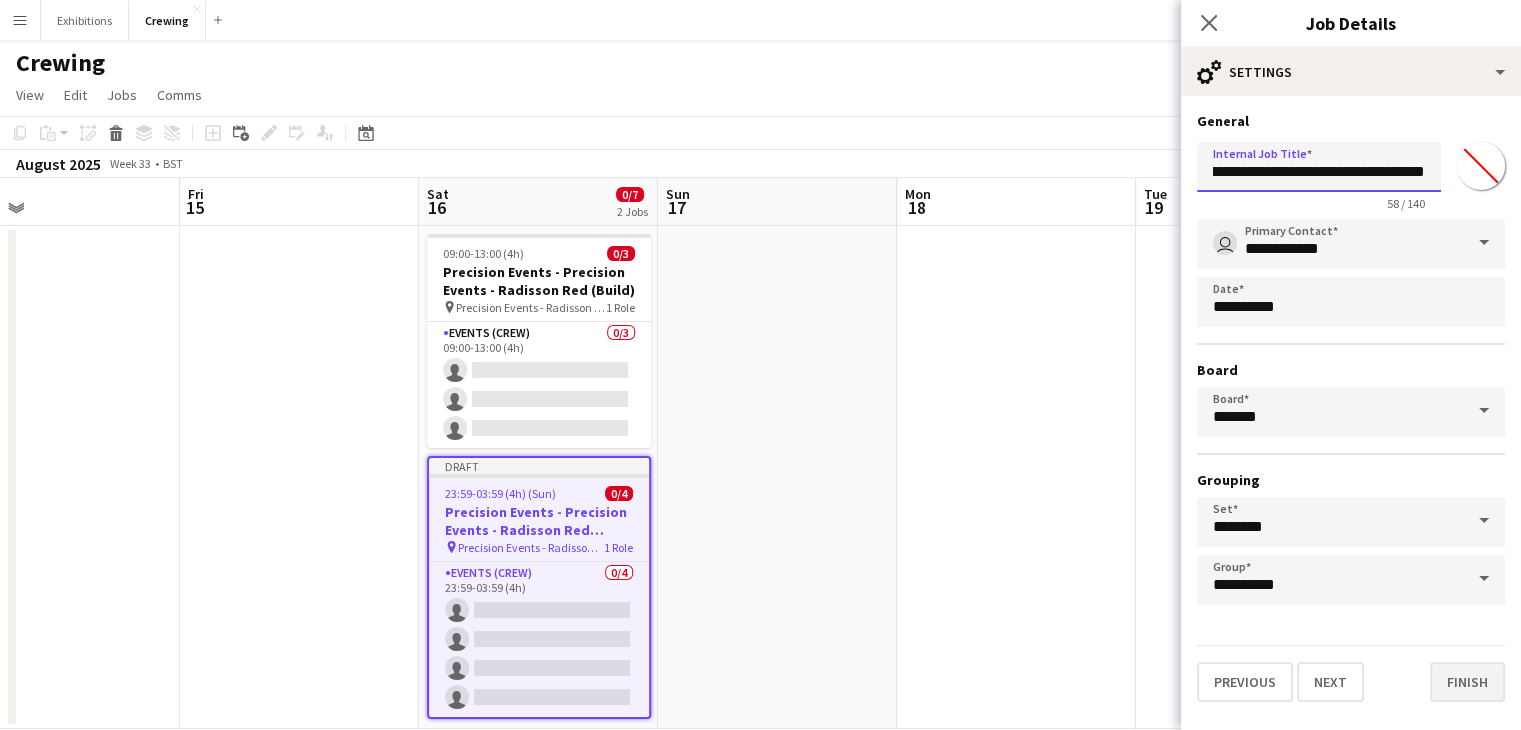 type on "**********" 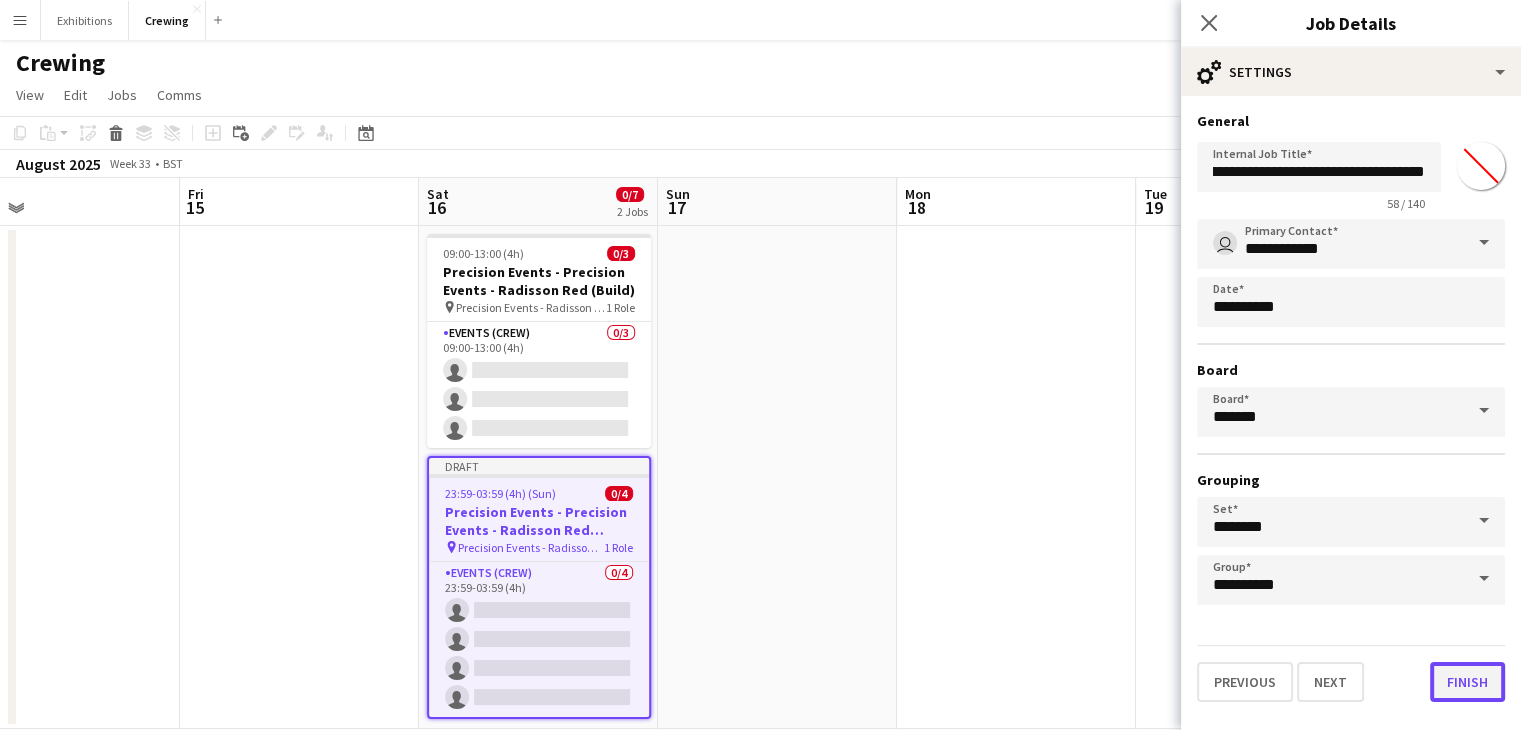 scroll, scrollTop: 0, scrollLeft: 0, axis: both 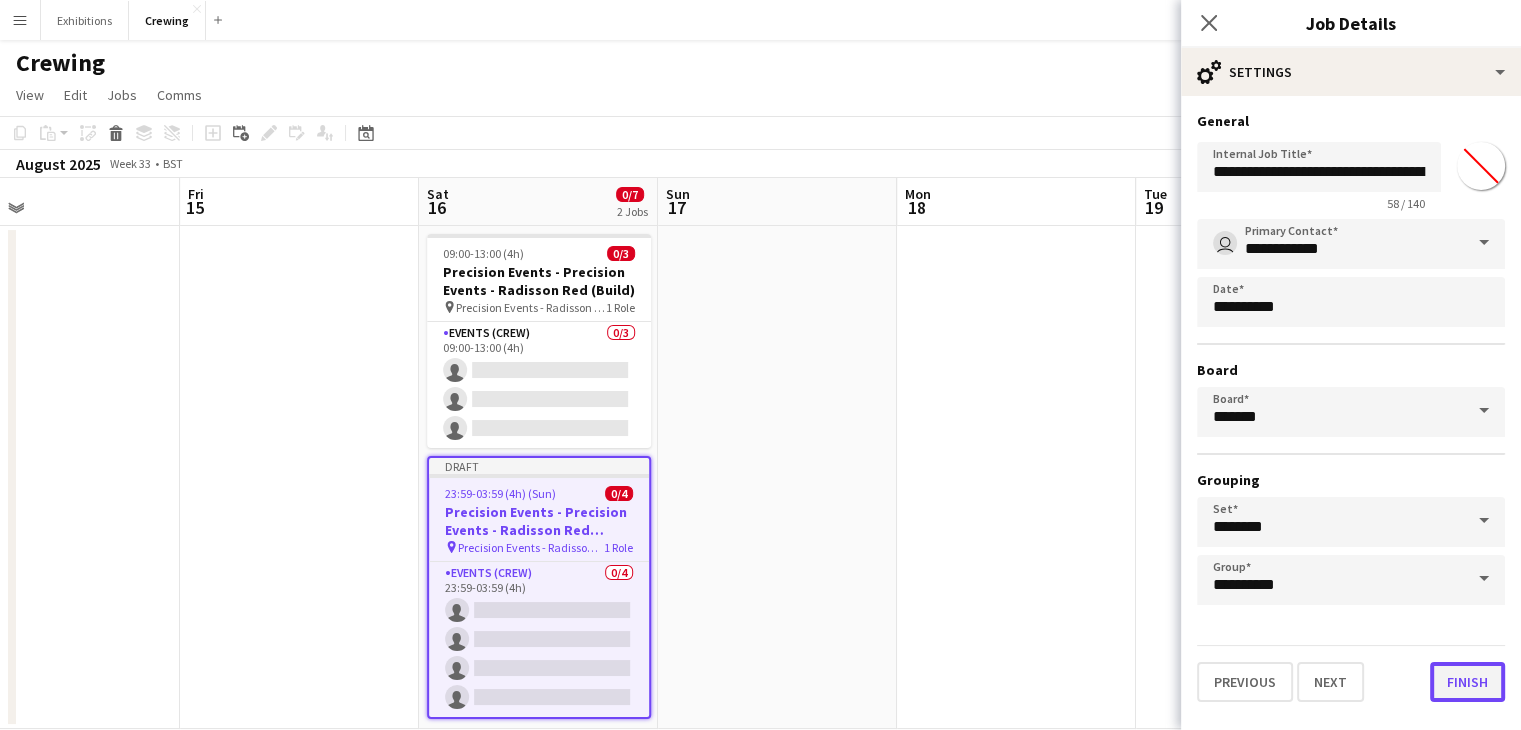click on "Finish" at bounding box center [1467, 682] 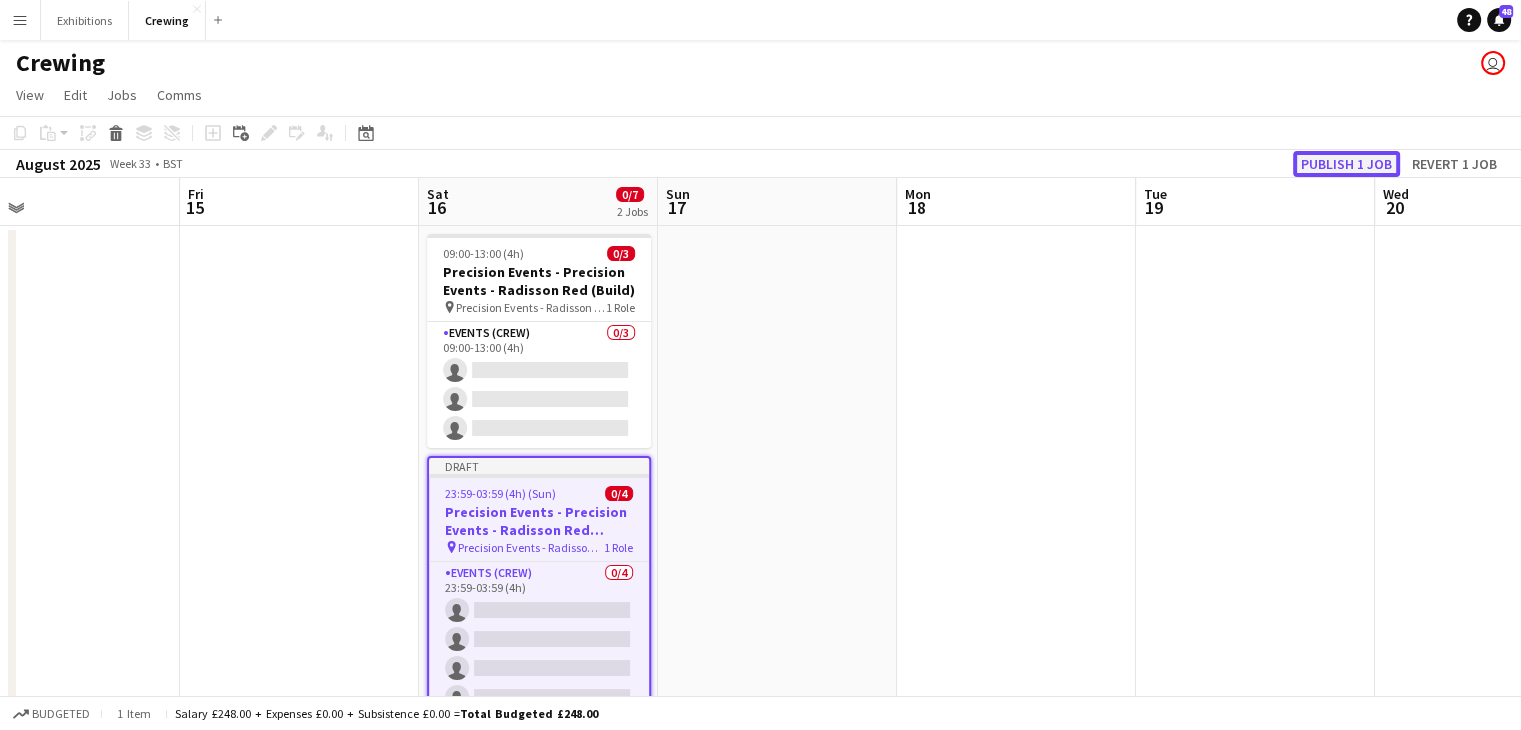 click on "Publish 1 job" 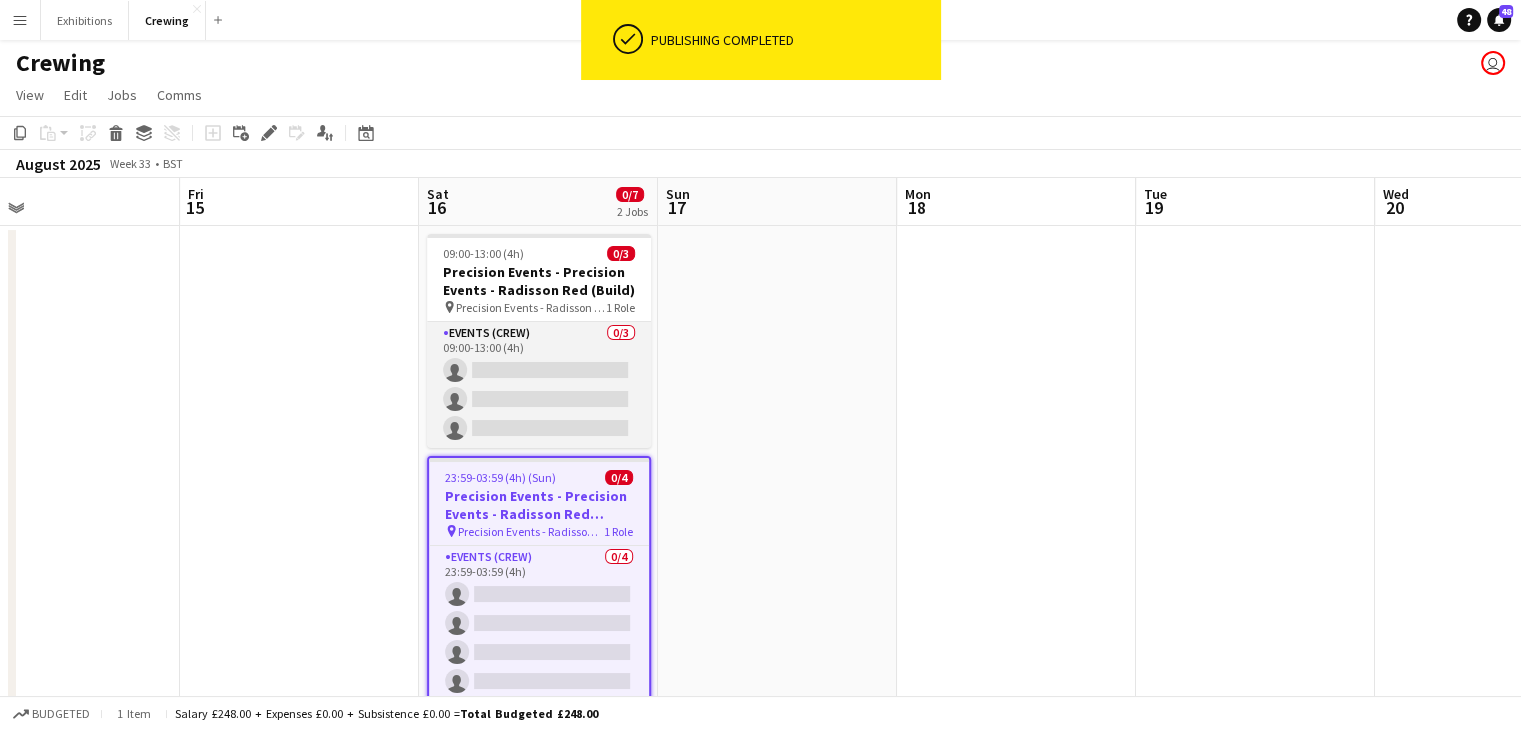 click on "Events (Crew)   0/3   09:00-13:00 (4h)
single-neutral-actions
single-neutral-actions
single-neutral-actions" at bounding box center (539, 385) 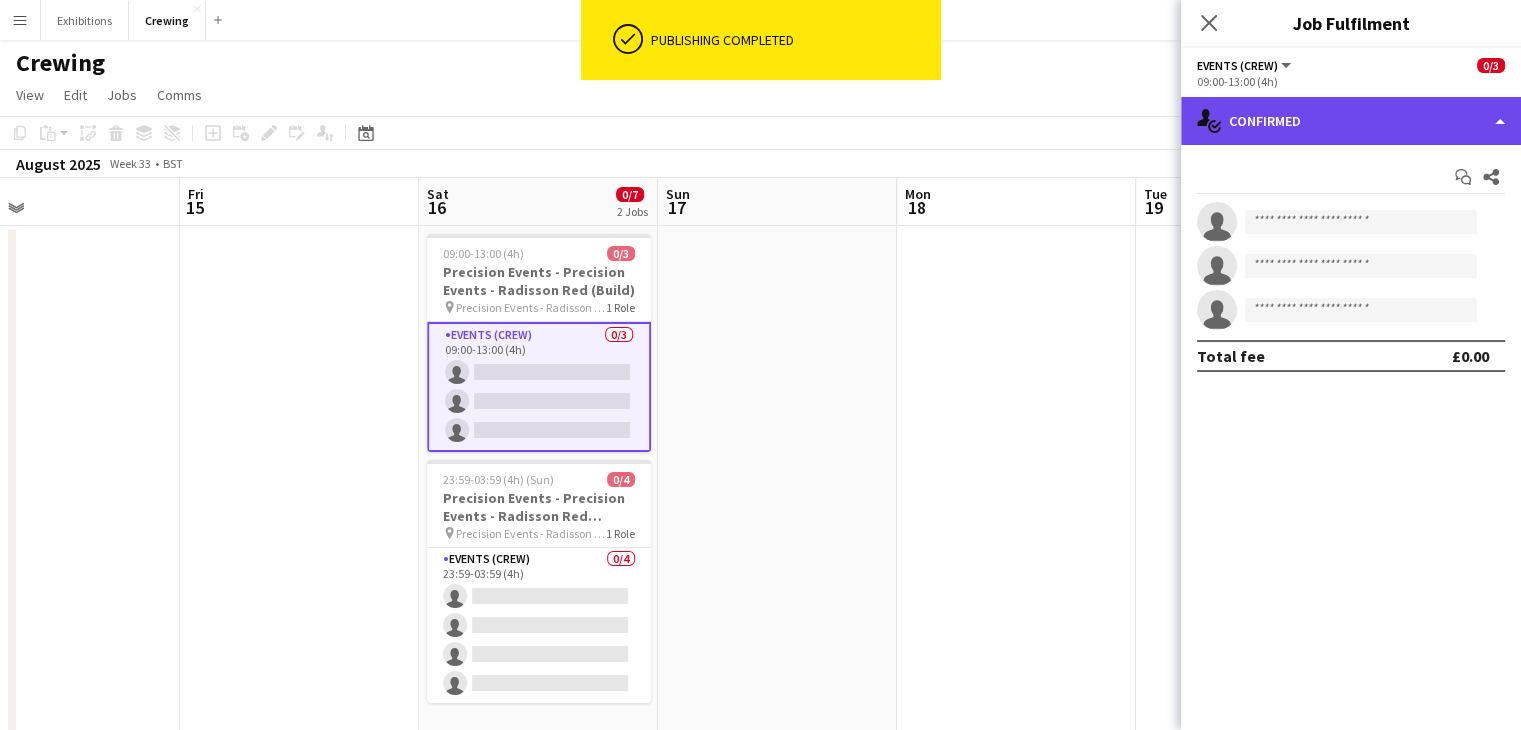 click on "single-neutral-actions-check-2
Confirmed" 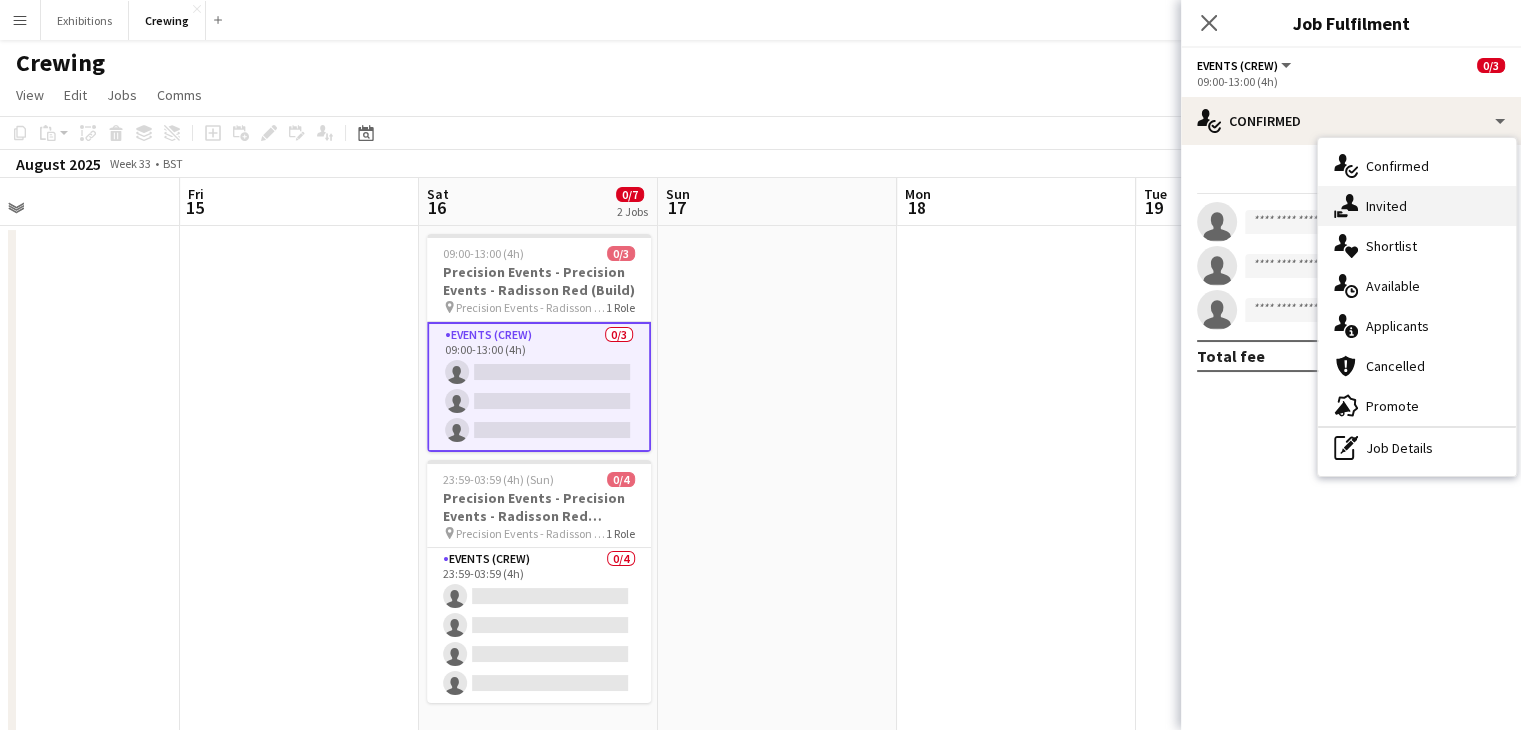 click on "single-neutral-actions-share-1
Invited" at bounding box center [1417, 206] 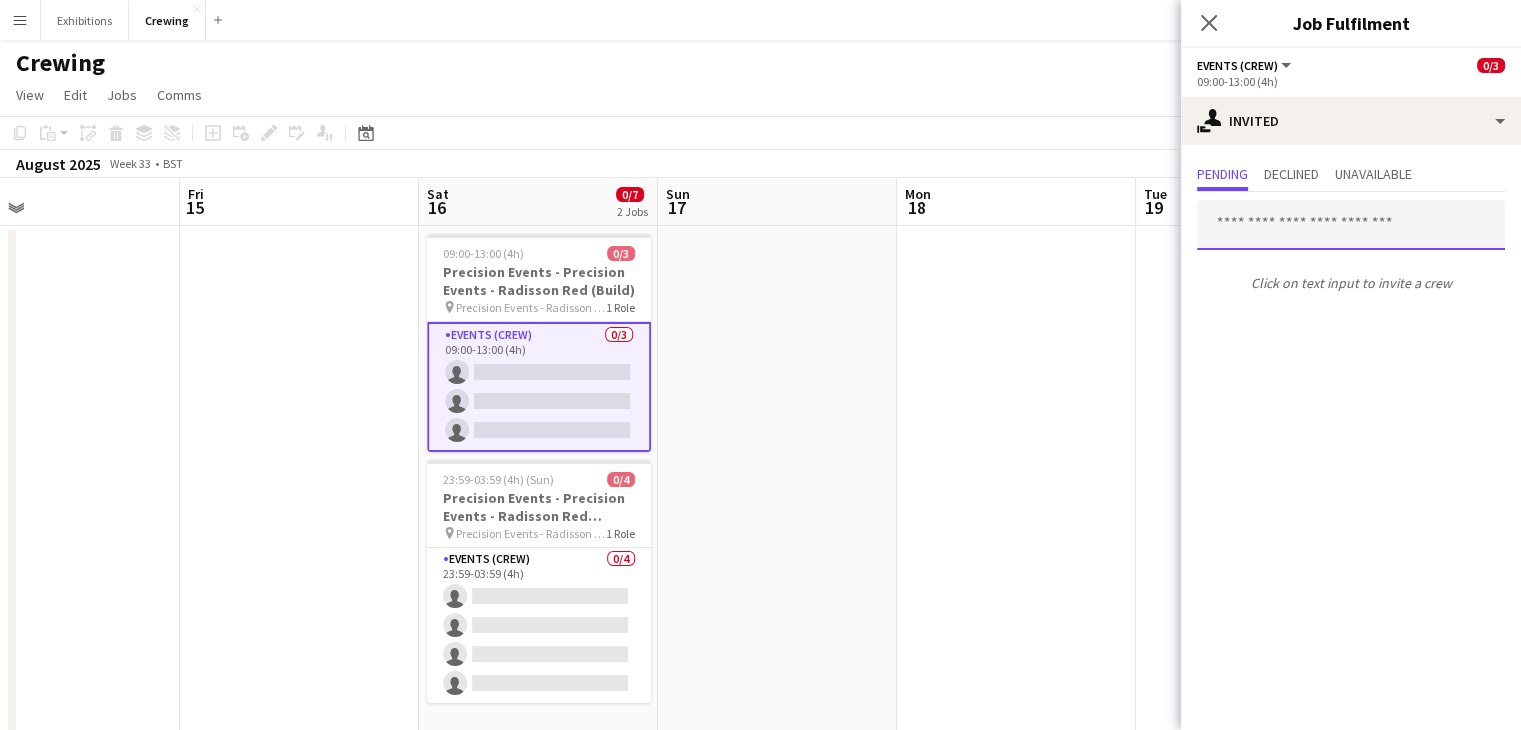 click at bounding box center [1351, 225] 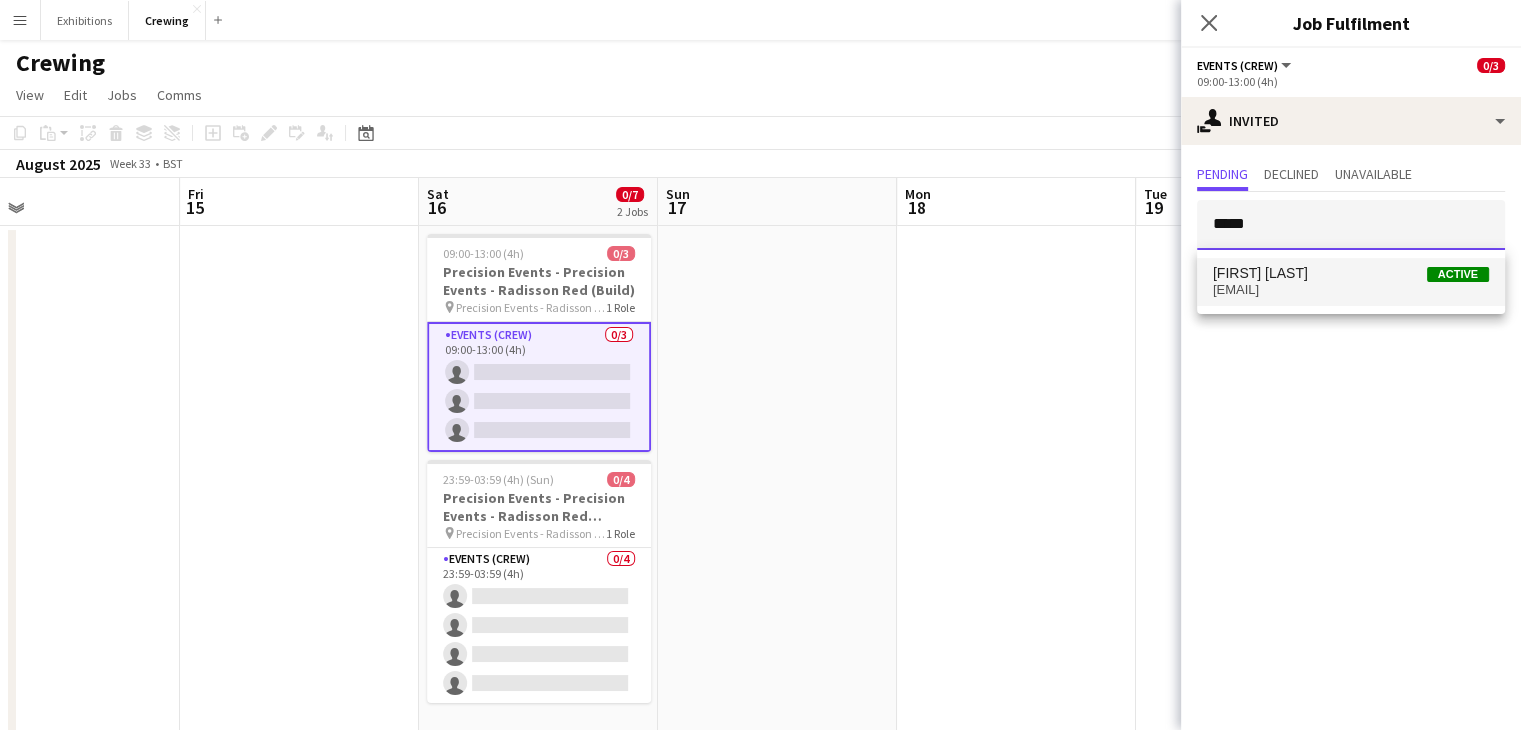 type on "*****" 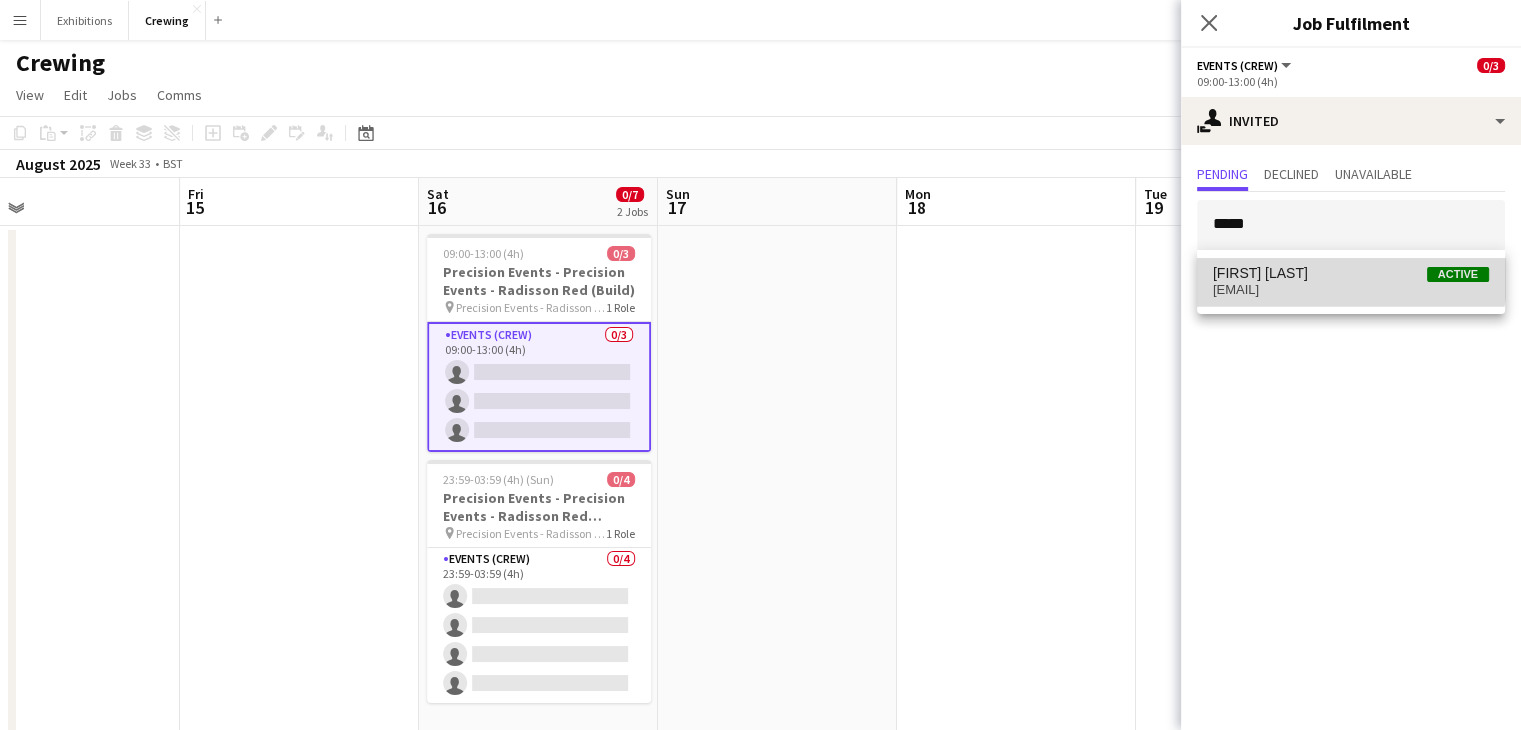 click on "[FIRST] [LAST]" at bounding box center (1260, 273) 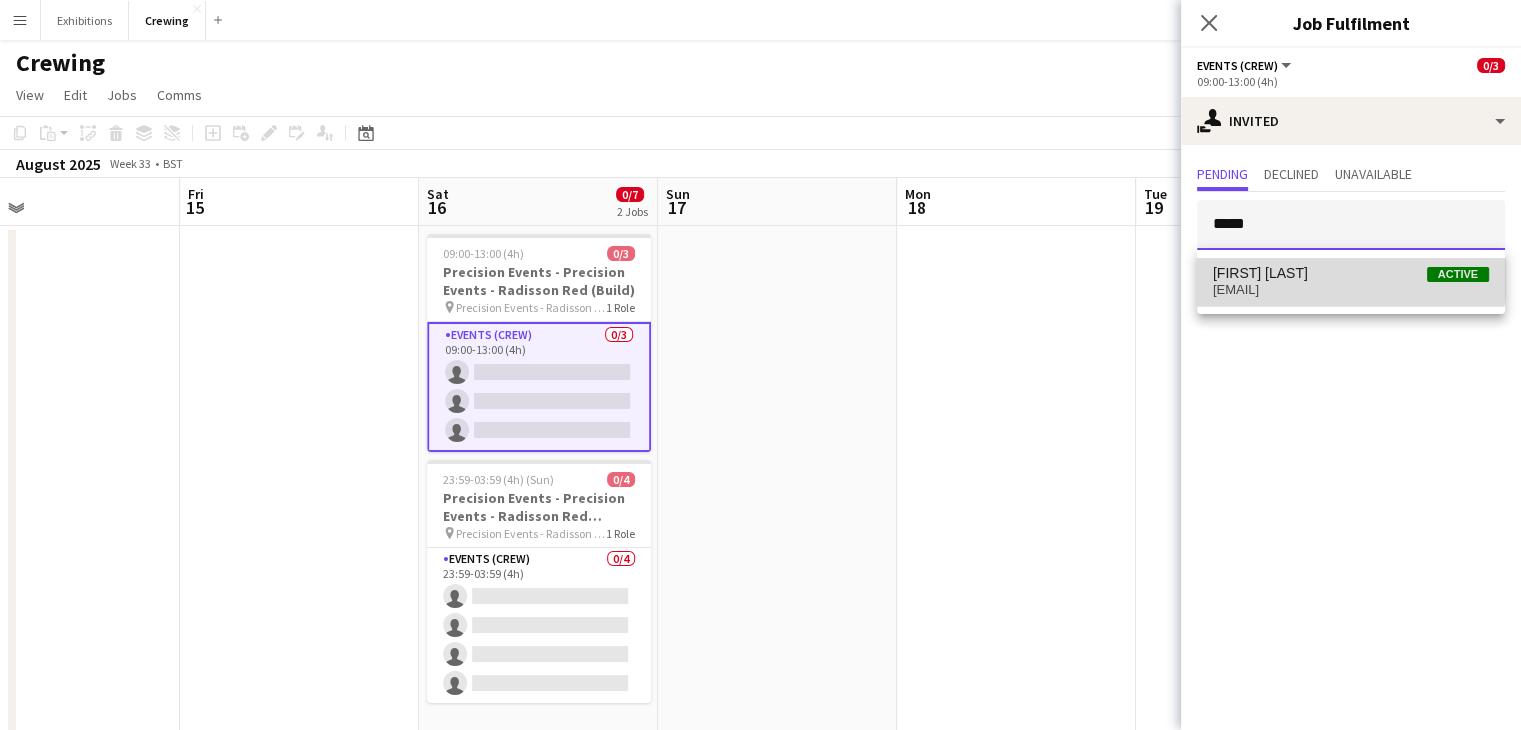 type 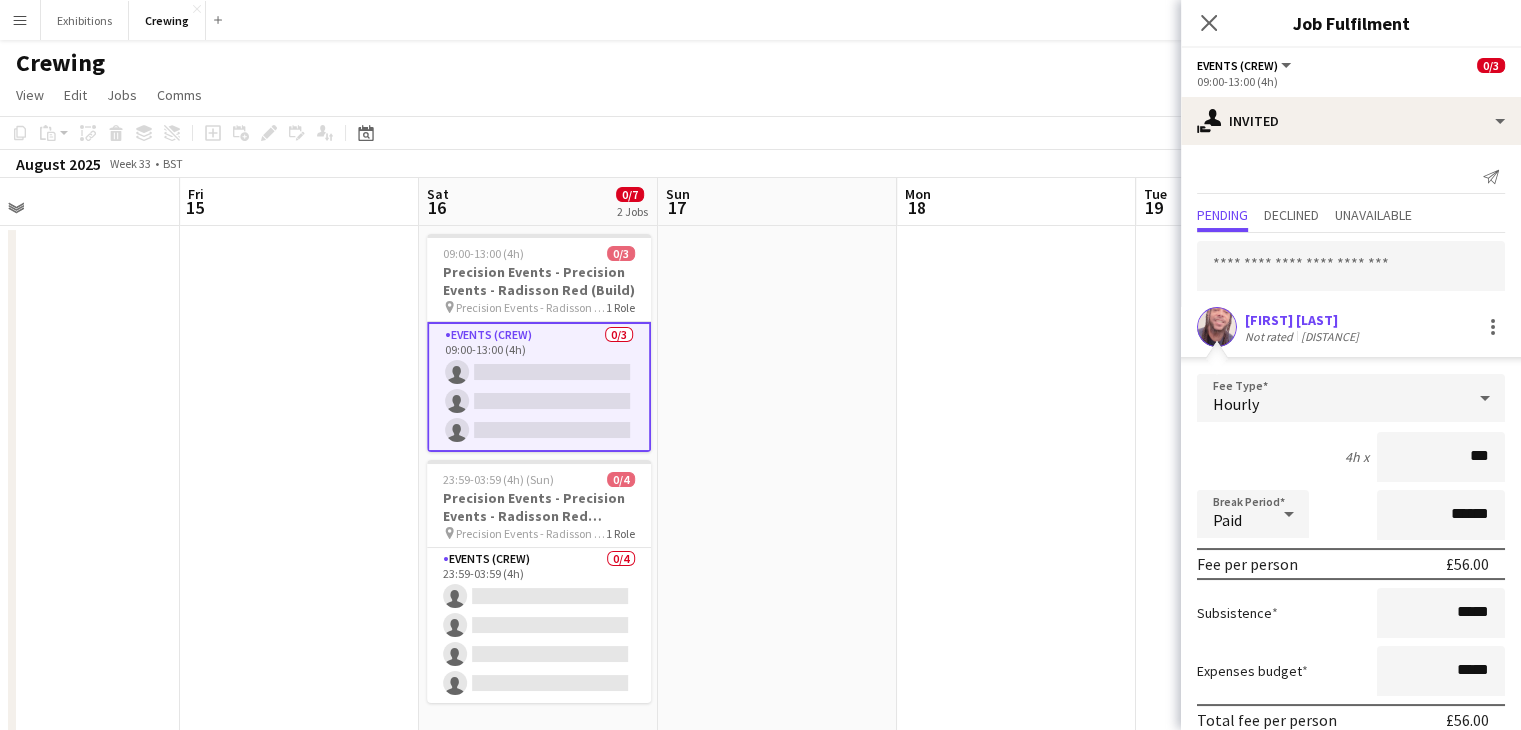 type on "***" 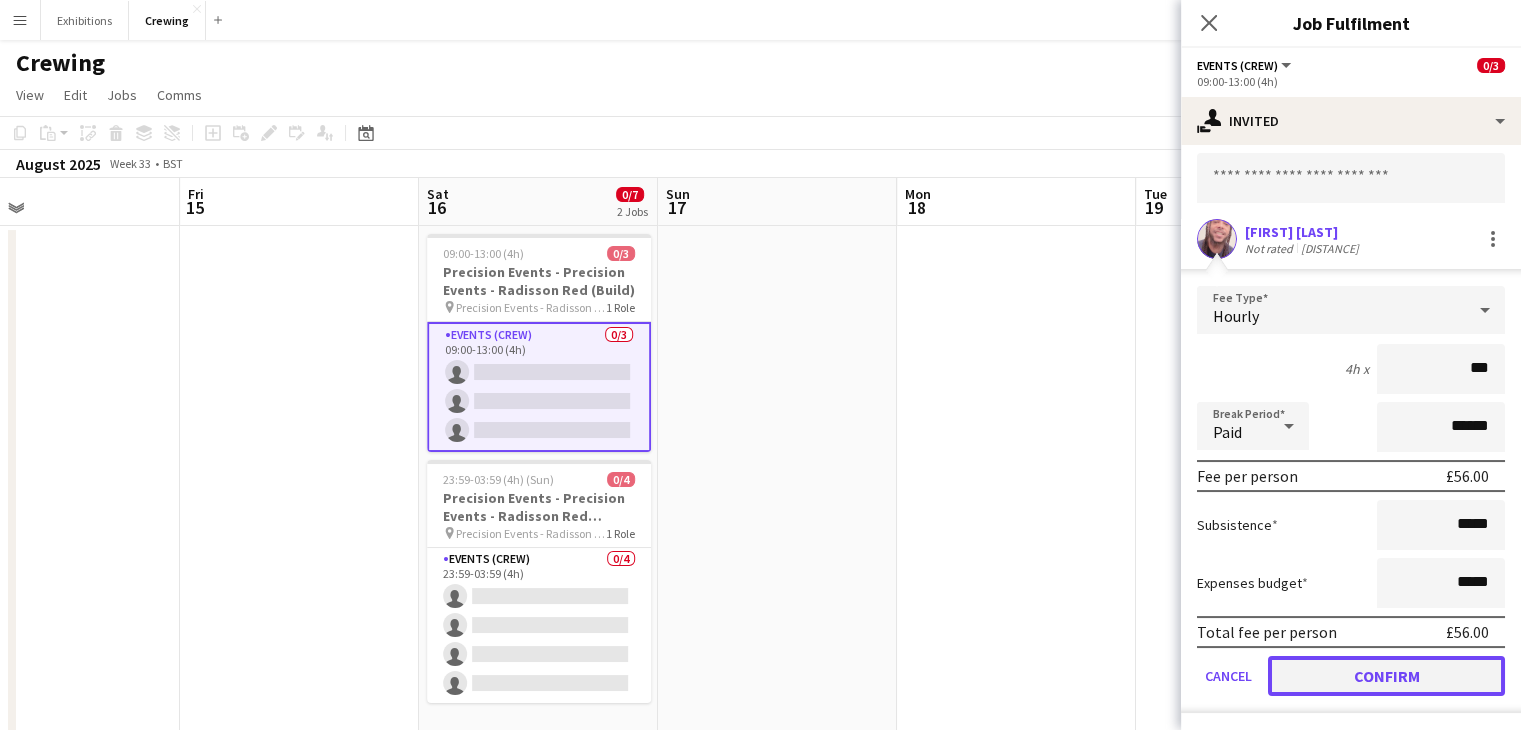 click on "Confirm" 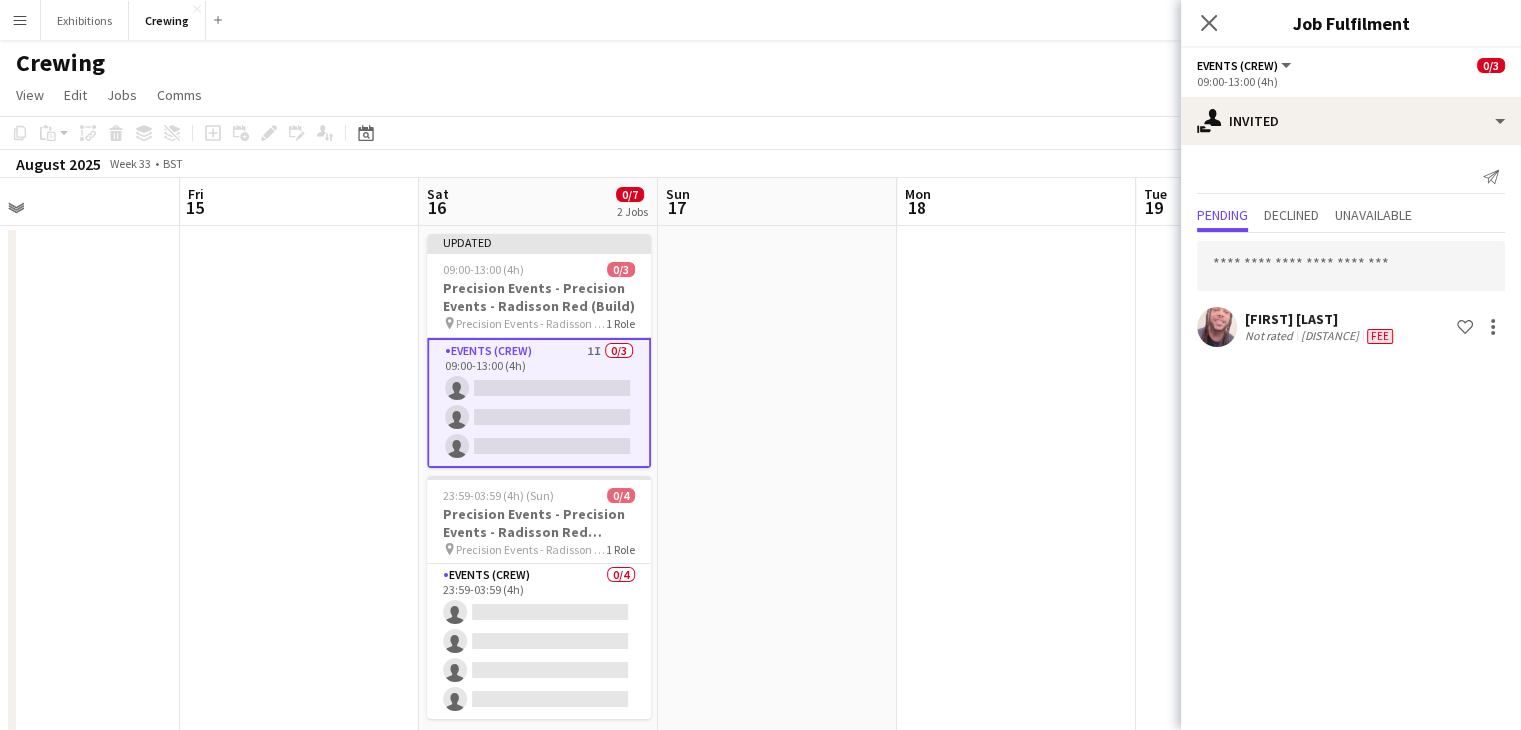 scroll, scrollTop: 0, scrollLeft: 0, axis: both 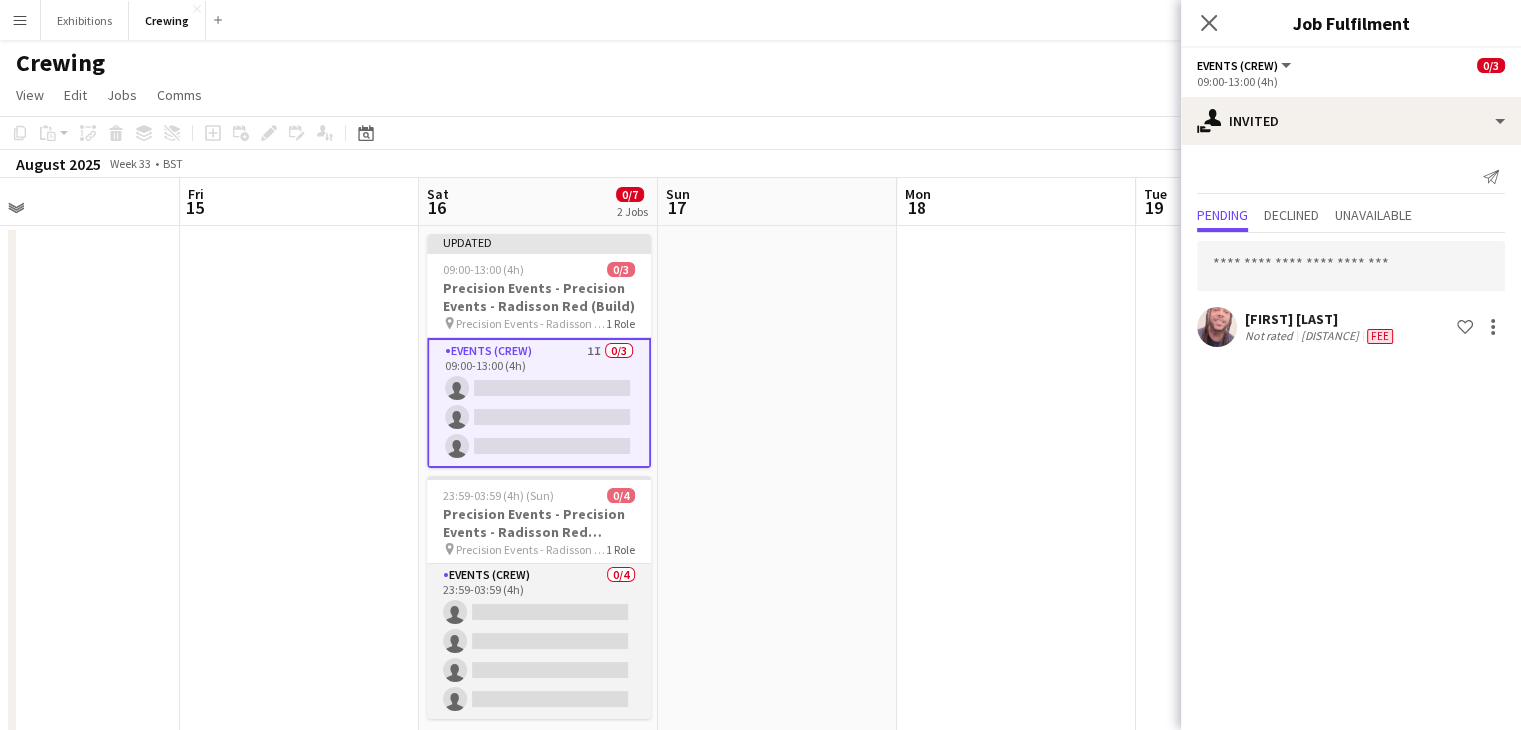click on "Events (Crew)   0/4   23:59-03:59 (4h)
single-neutral-actions
single-neutral-actions
single-neutral-actions
single-neutral-actions" at bounding box center (539, 641) 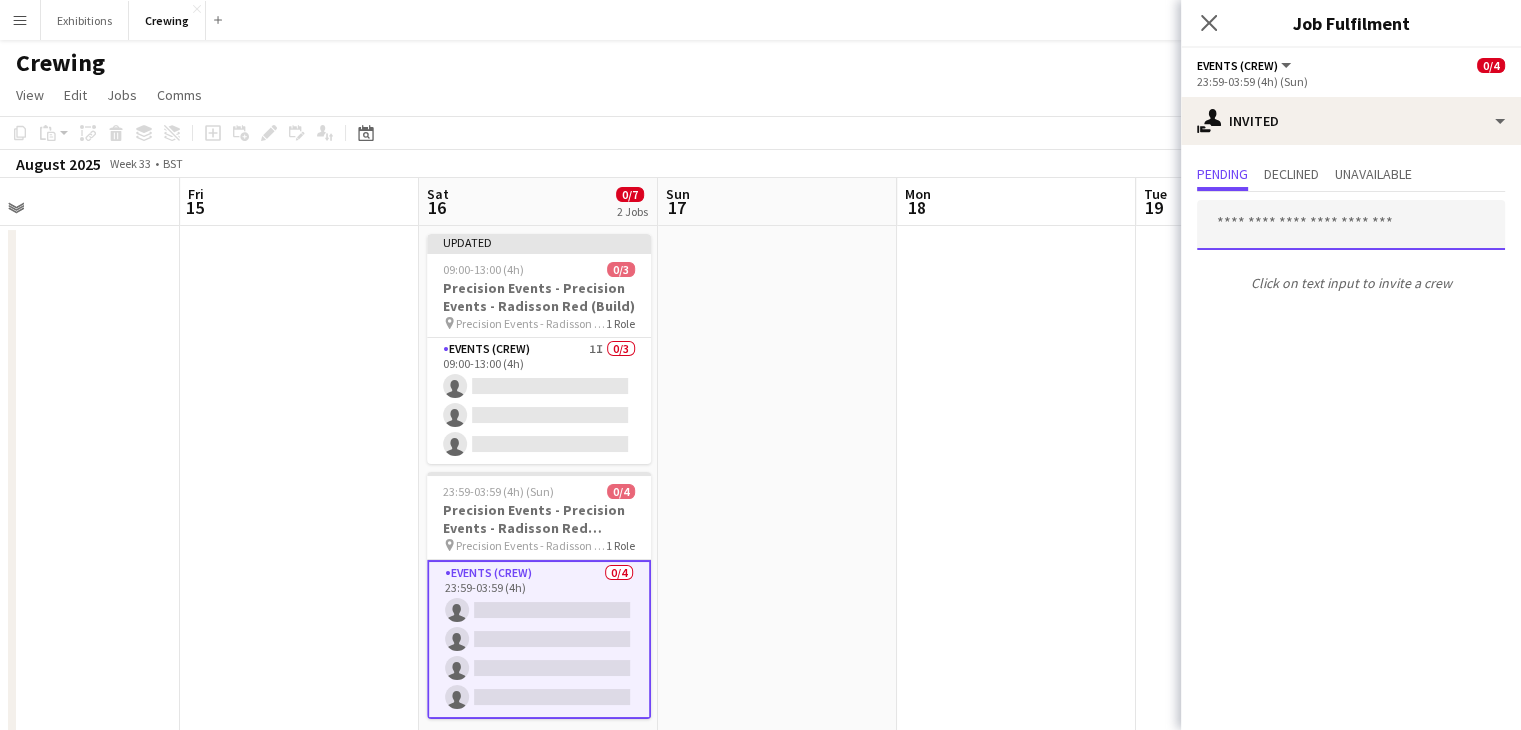 click at bounding box center [1351, 225] 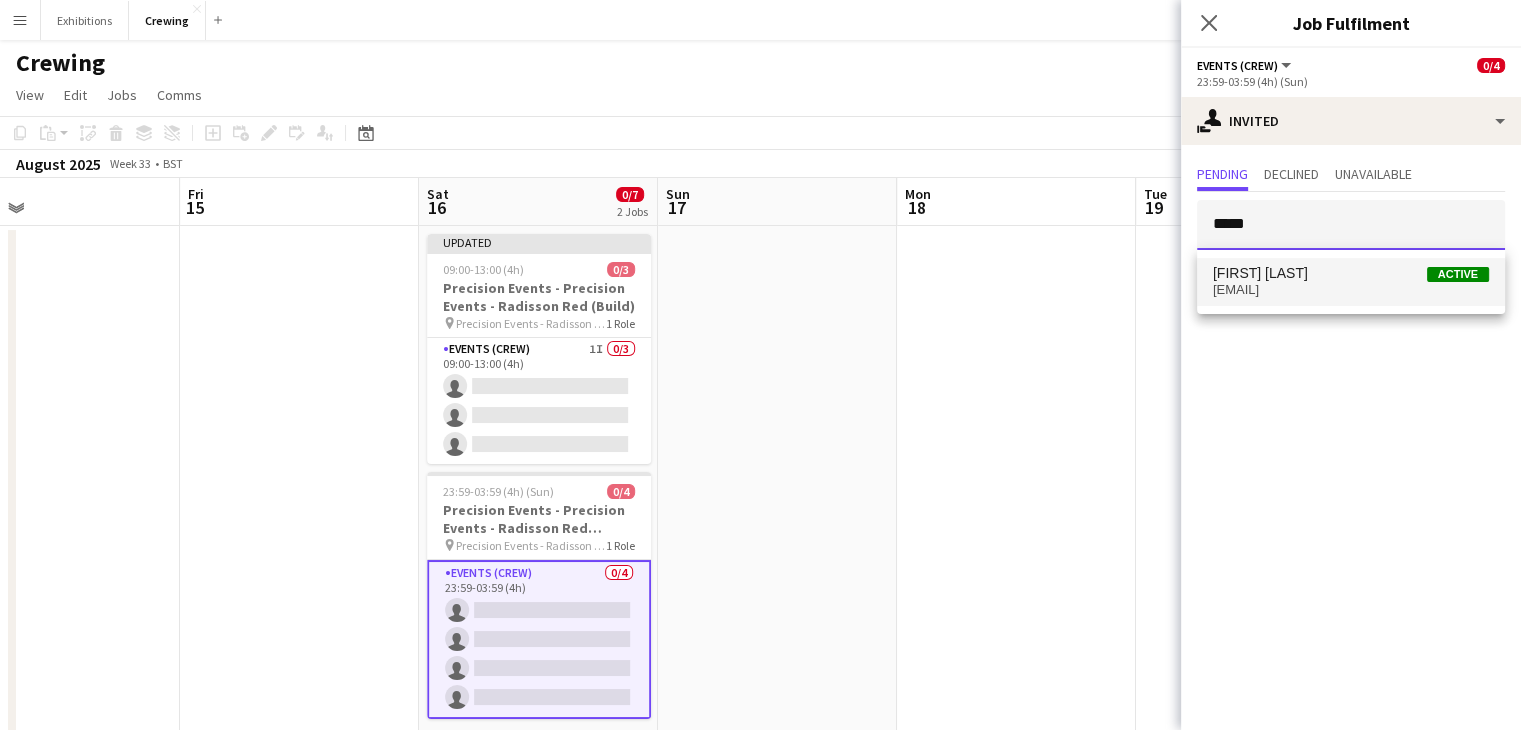 type on "*****" 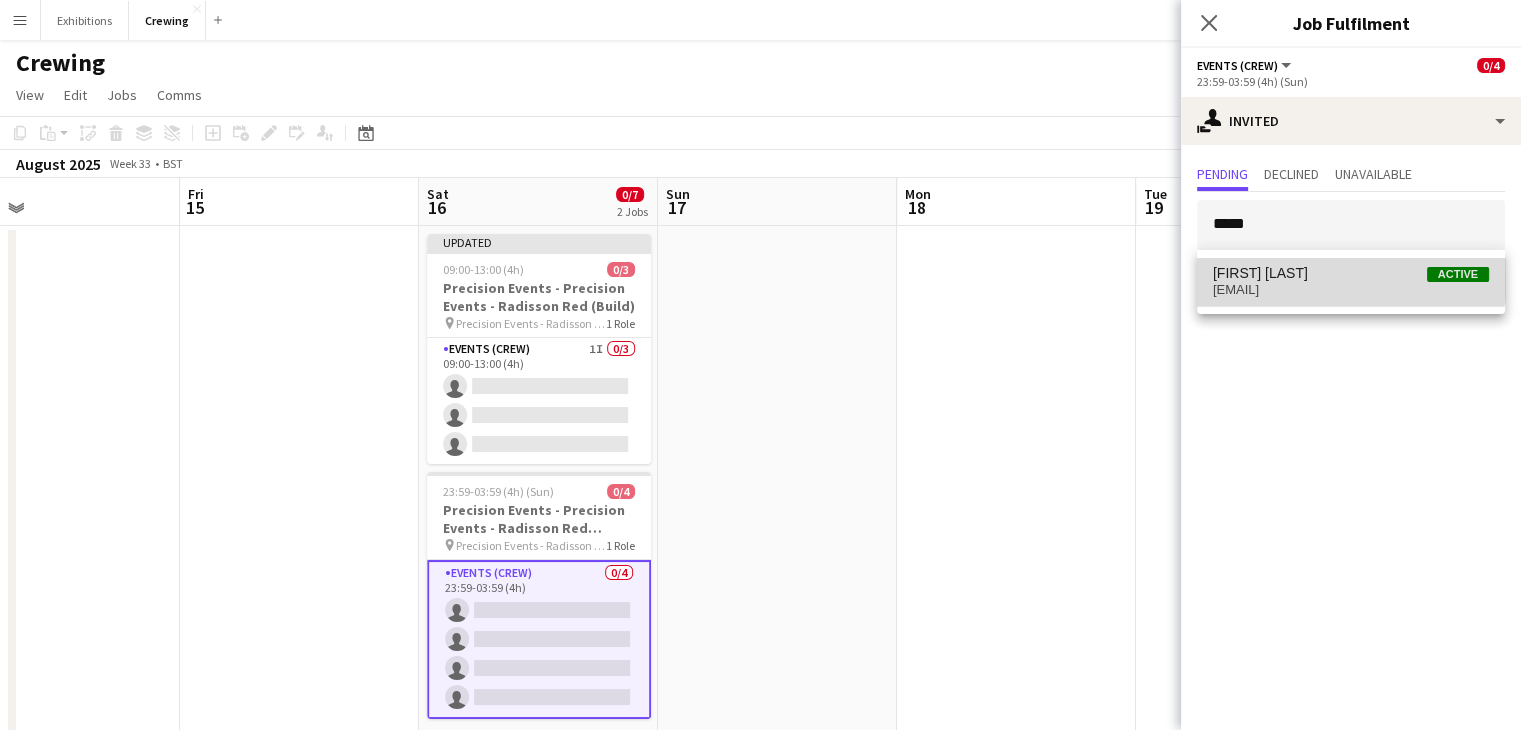 click on "[FIRST] [LAST]  Active  [EMAIL]" at bounding box center [1351, 282] 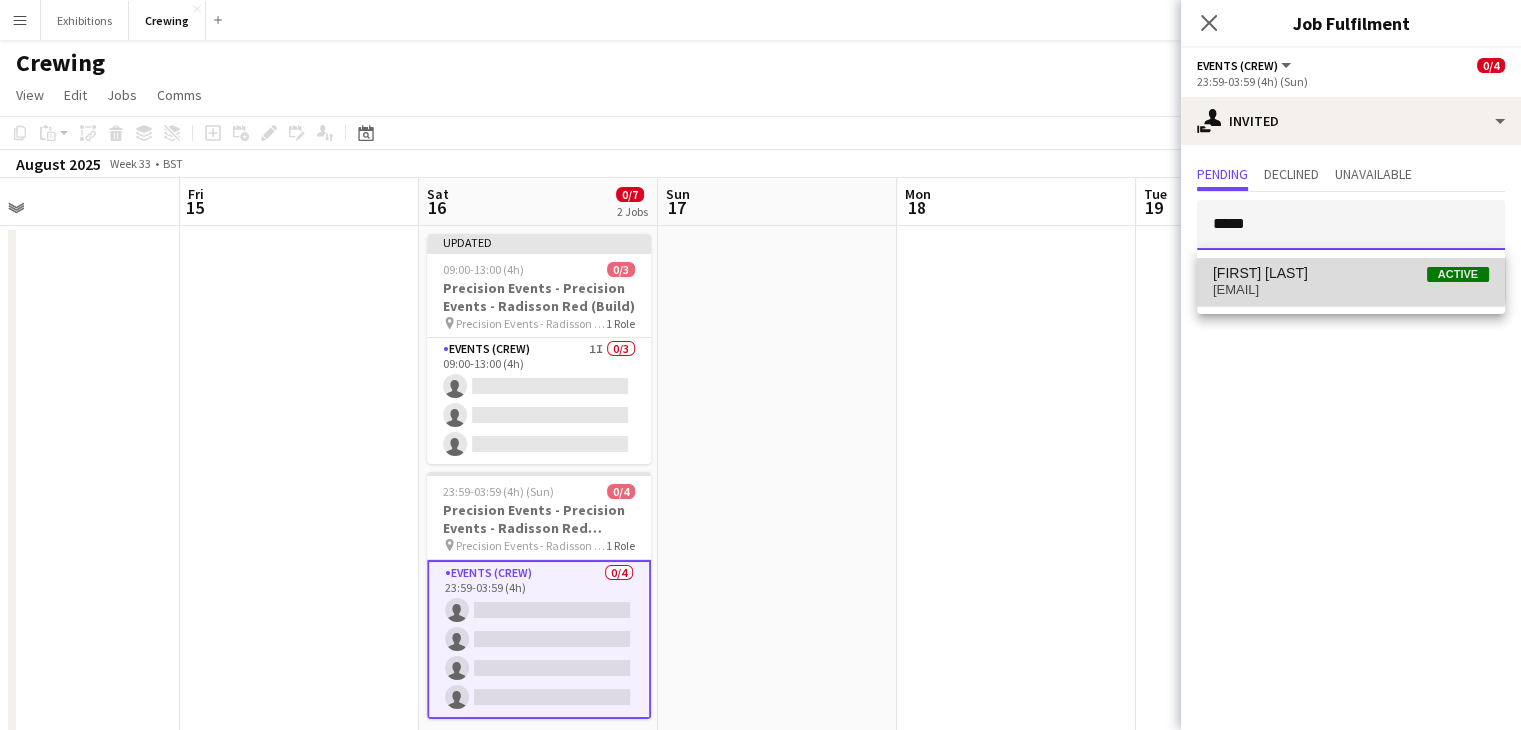type 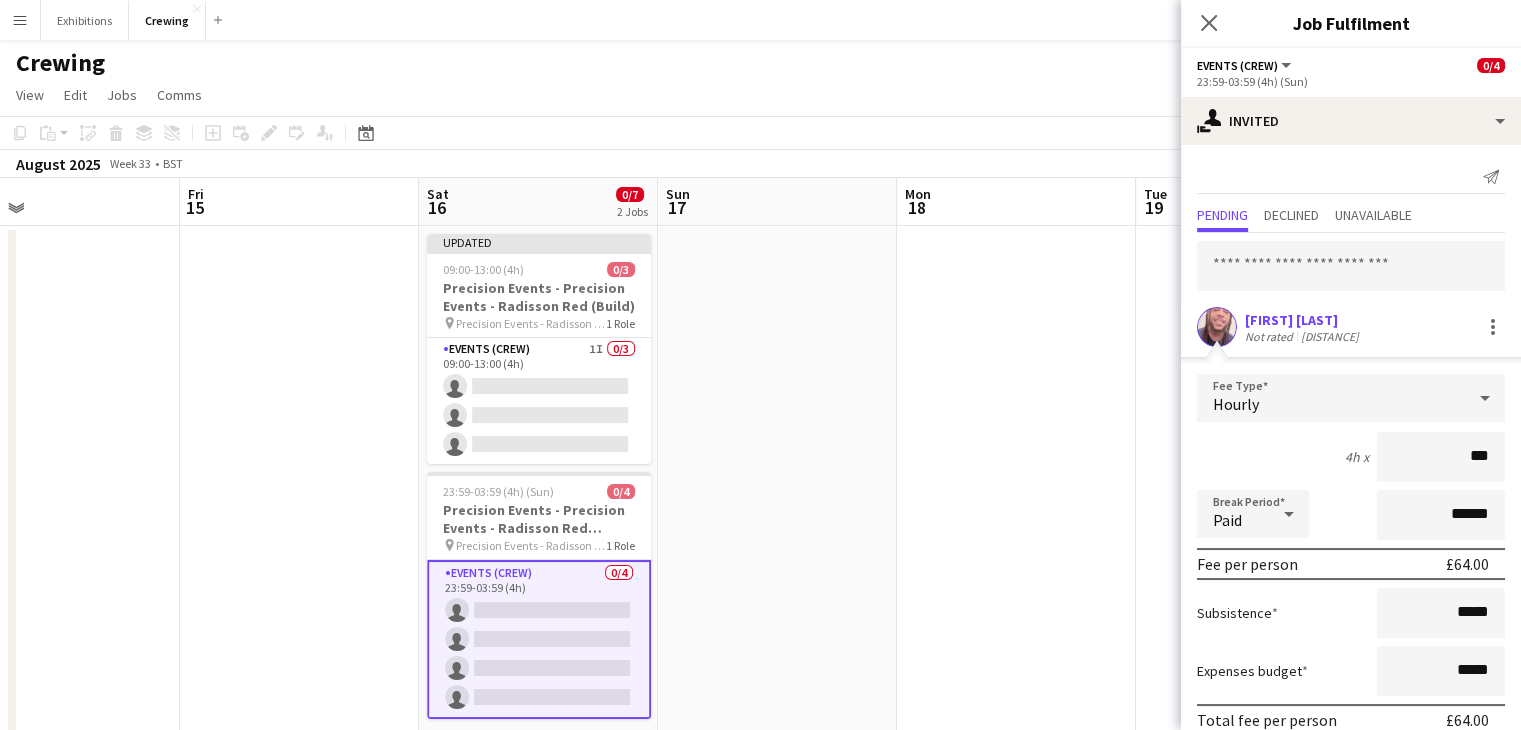 type on "***" 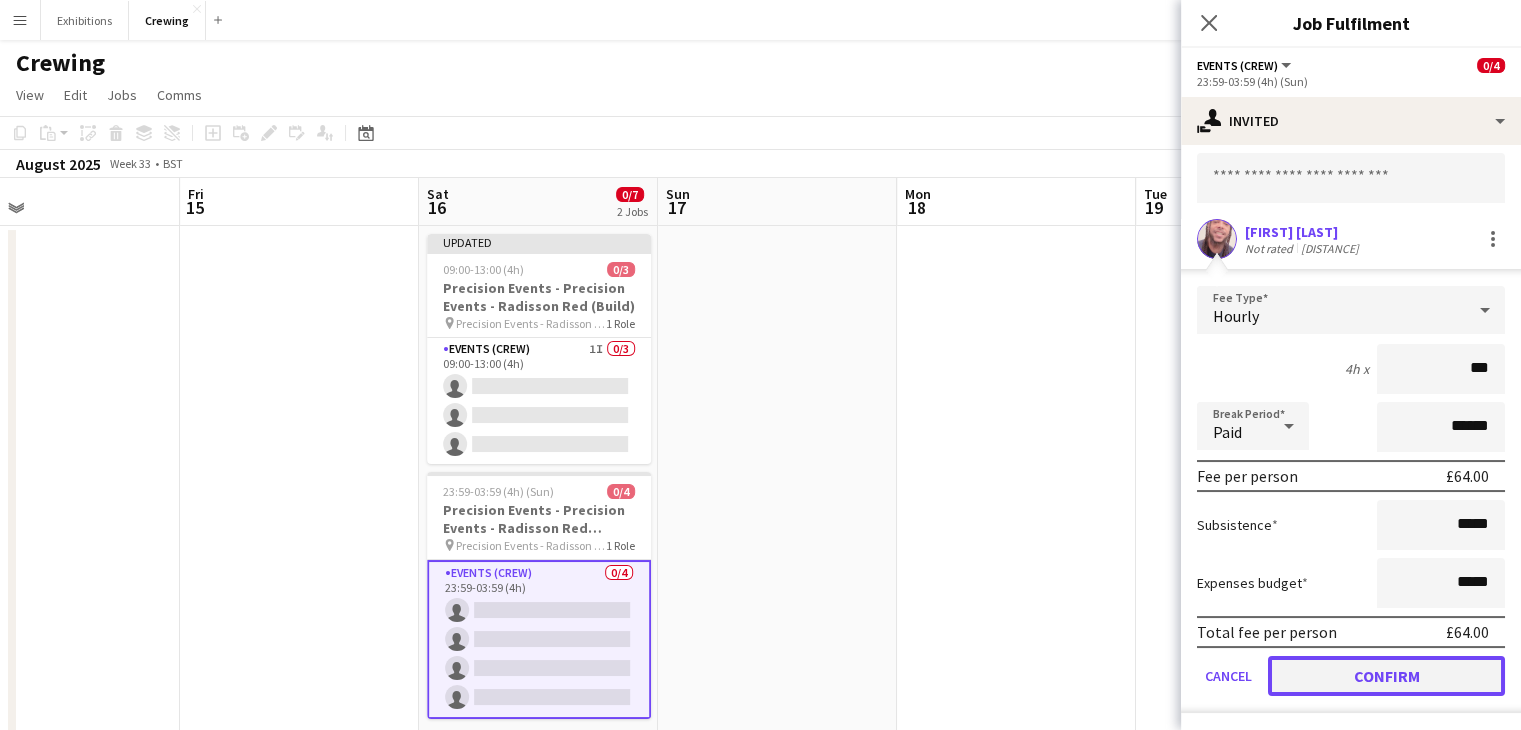 click on "Confirm" 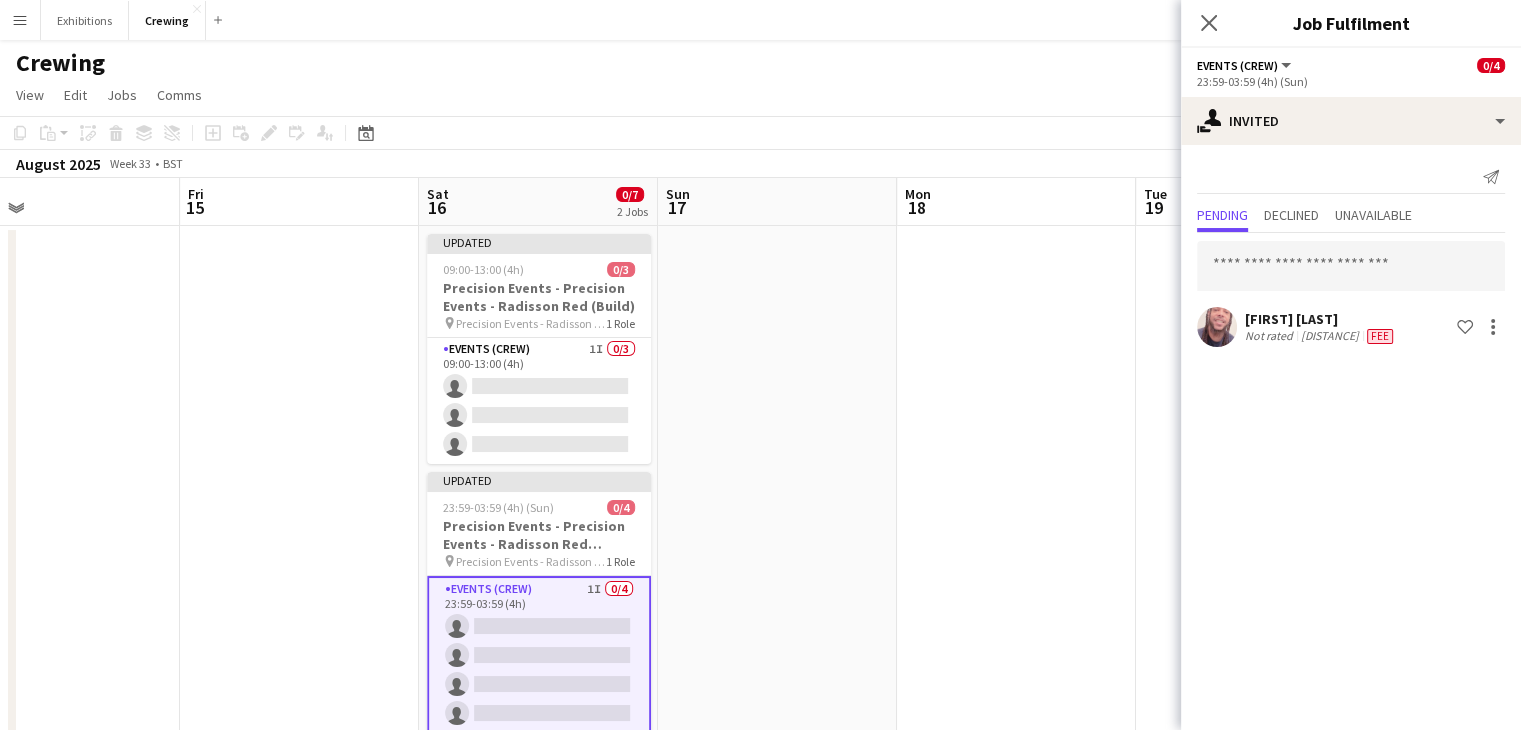 scroll, scrollTop: 0, scrollLeft: 0, axis: both 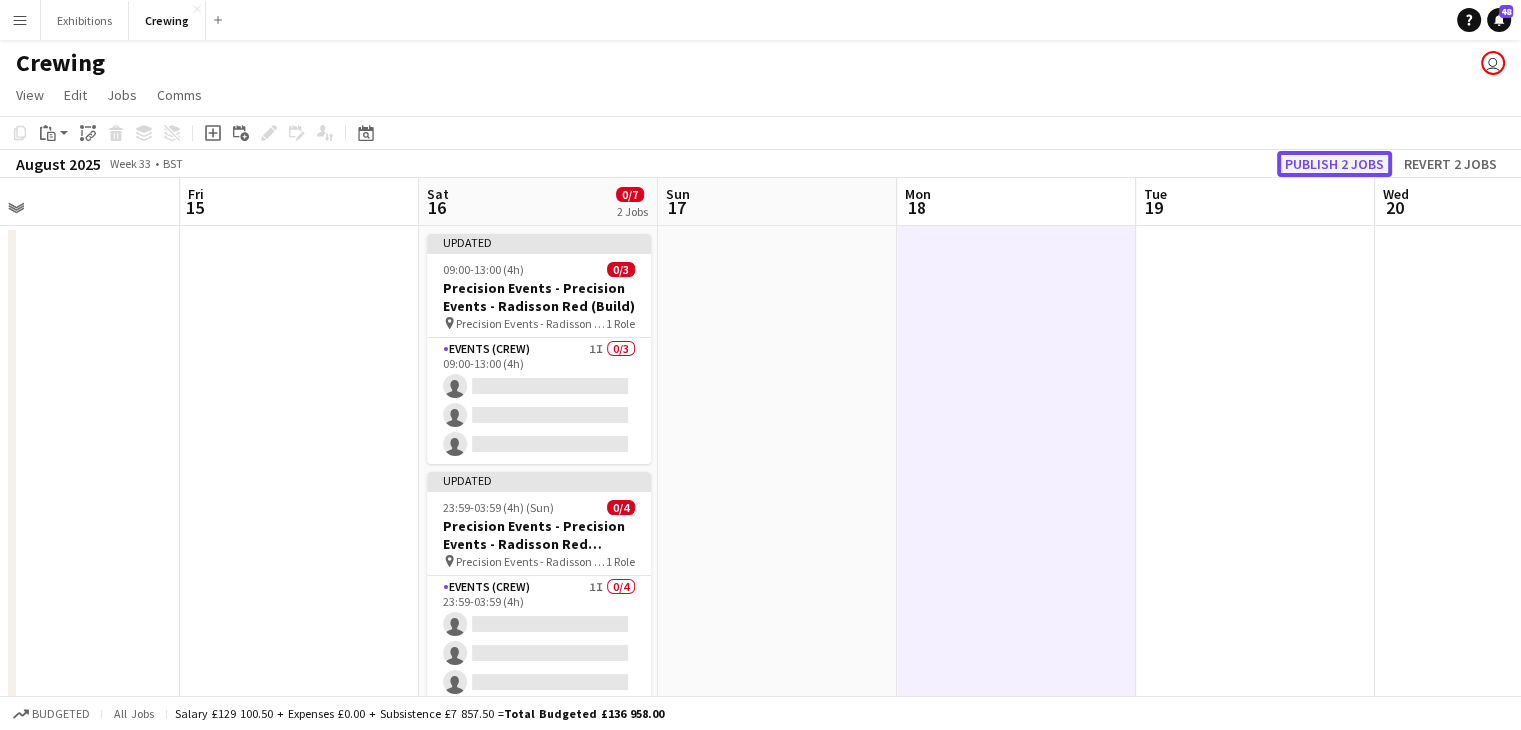 click on "Publish 2 jobs" 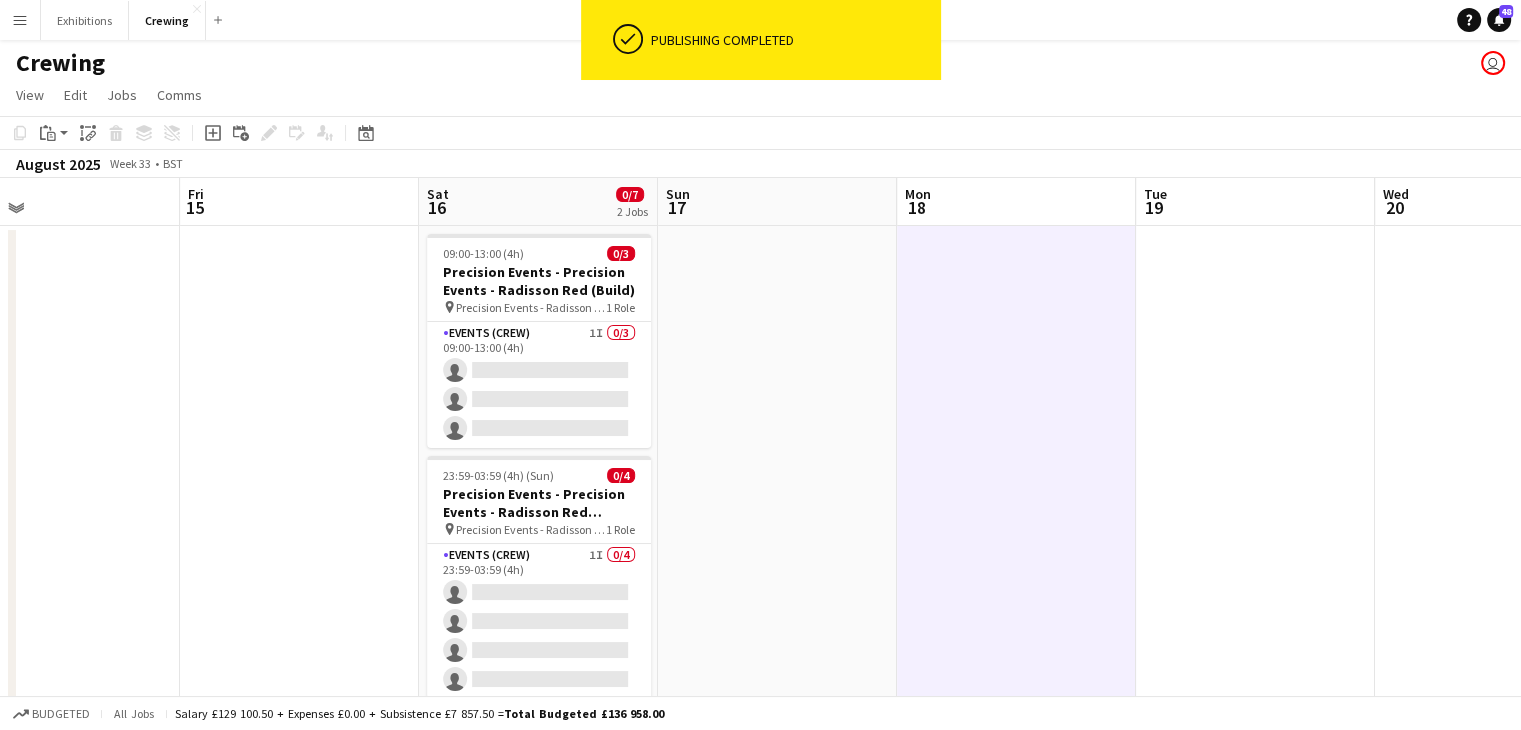 click at bounding box center (299, 484) 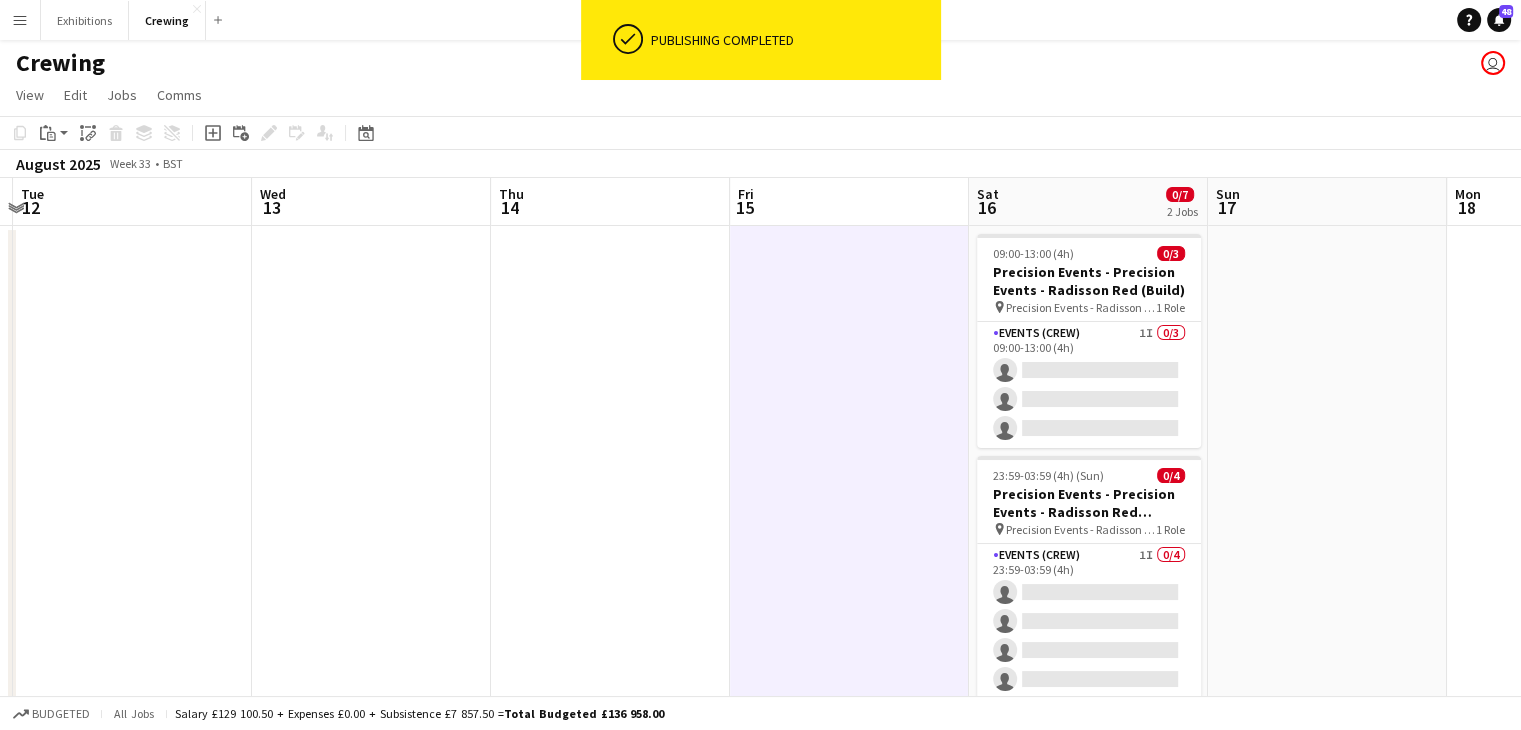 scroll, scrollTop: 0, scrollLeft: 464, axis: horizontal 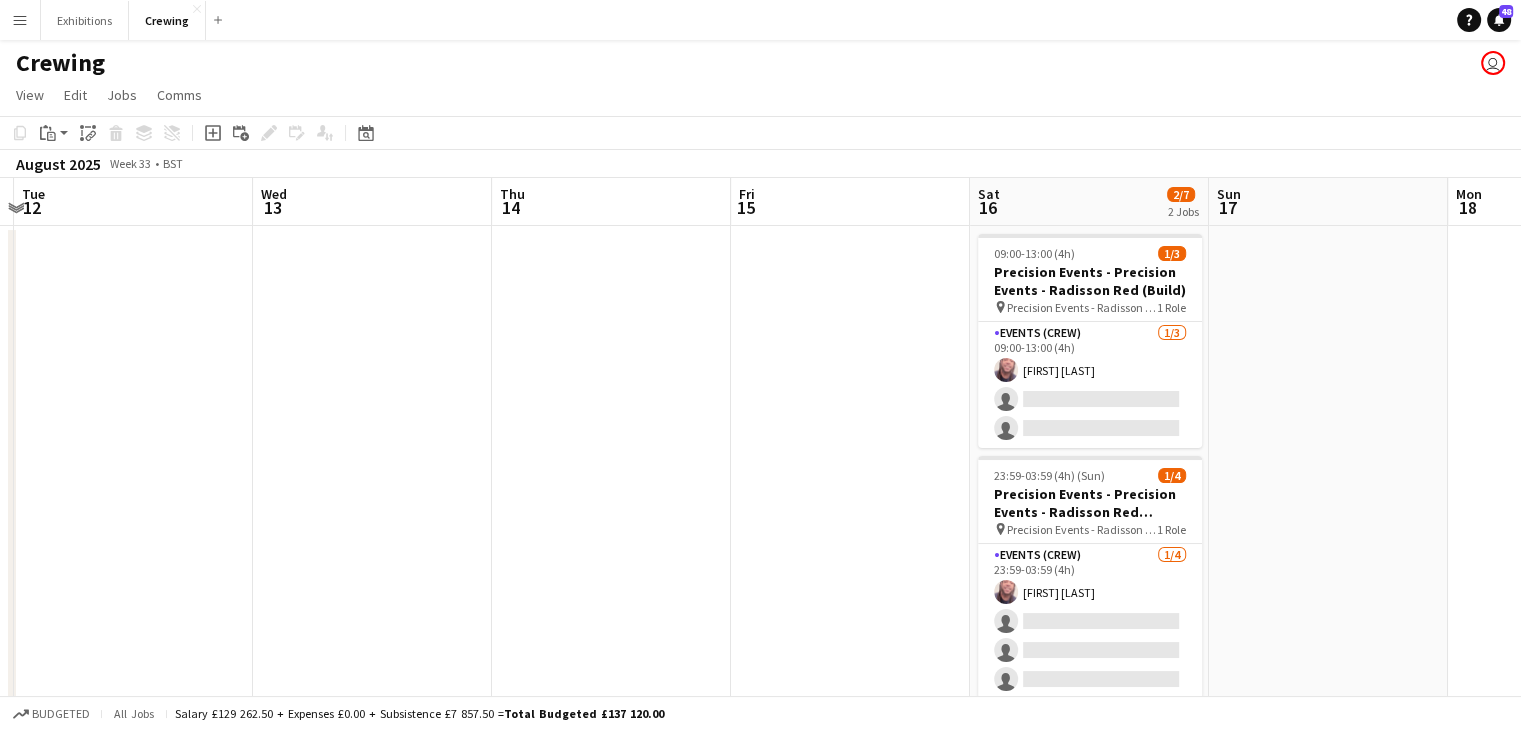 click at bounding box center (611, 484) 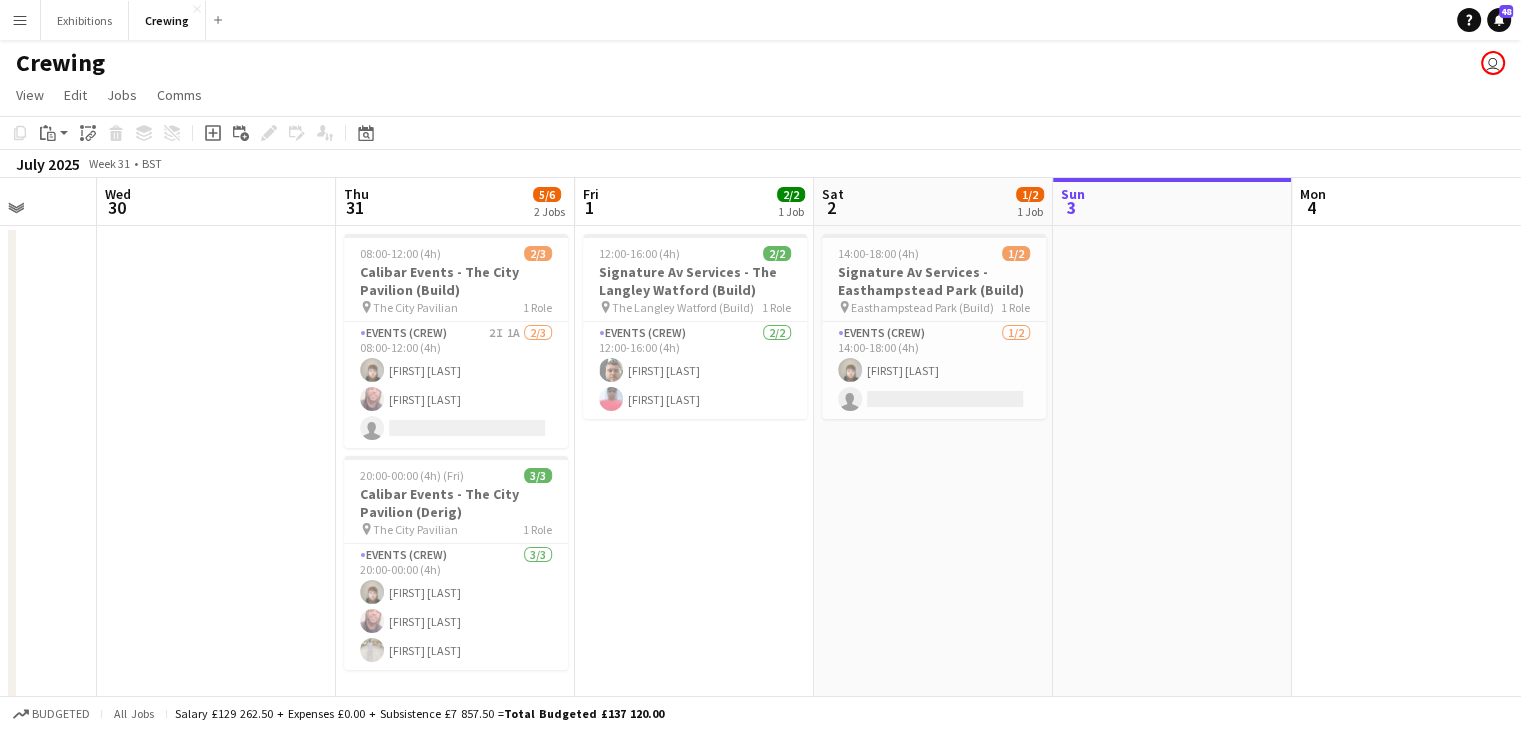 scroll, scrollTop: 0, scrollLeft: 868, axis: horizontal 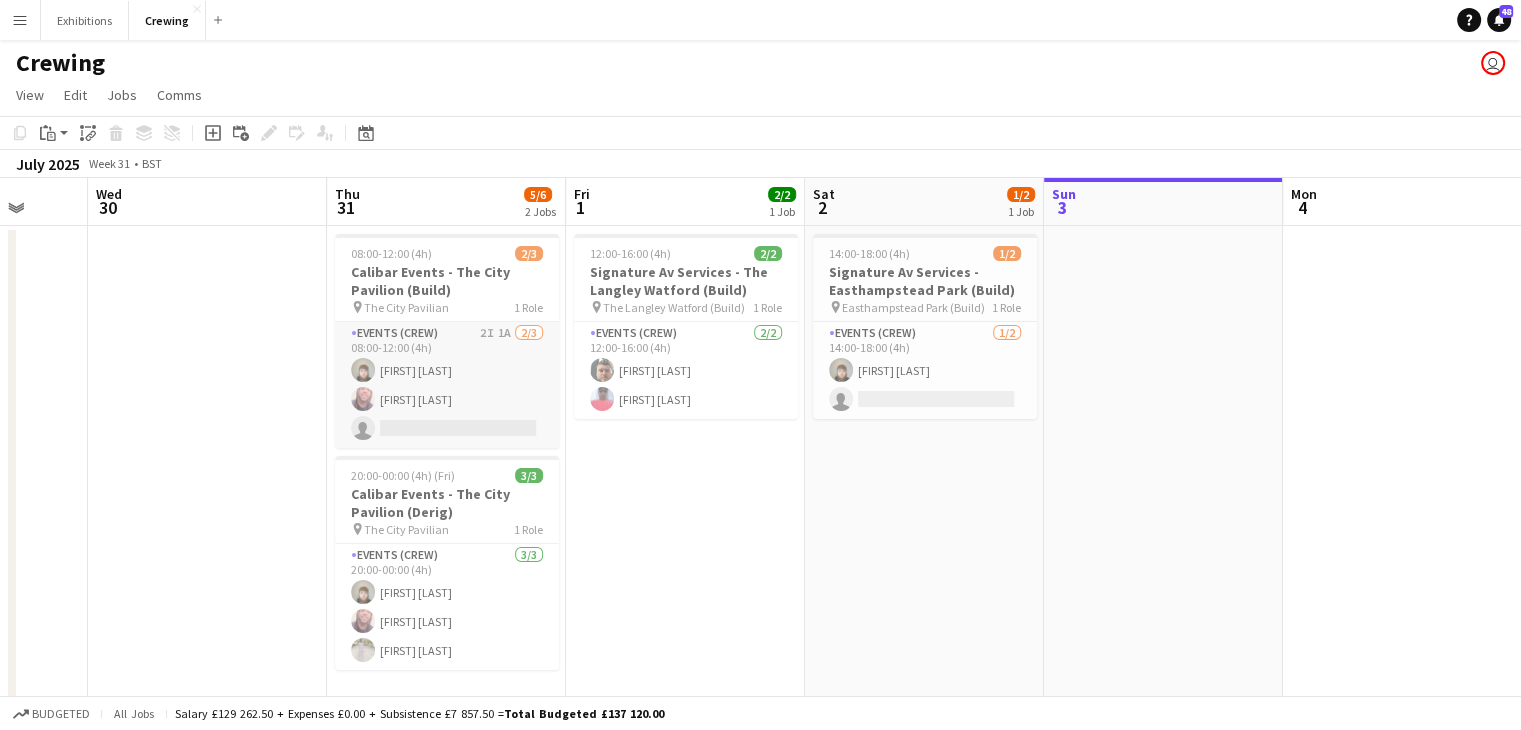 click on "Events (Crew)   2I   1A   2/3   08:00-12:00 (4h)
[FIRST] [LAST] [FIRST] [LAST]
single-neutral-actions" at bounding box center (447, 385) 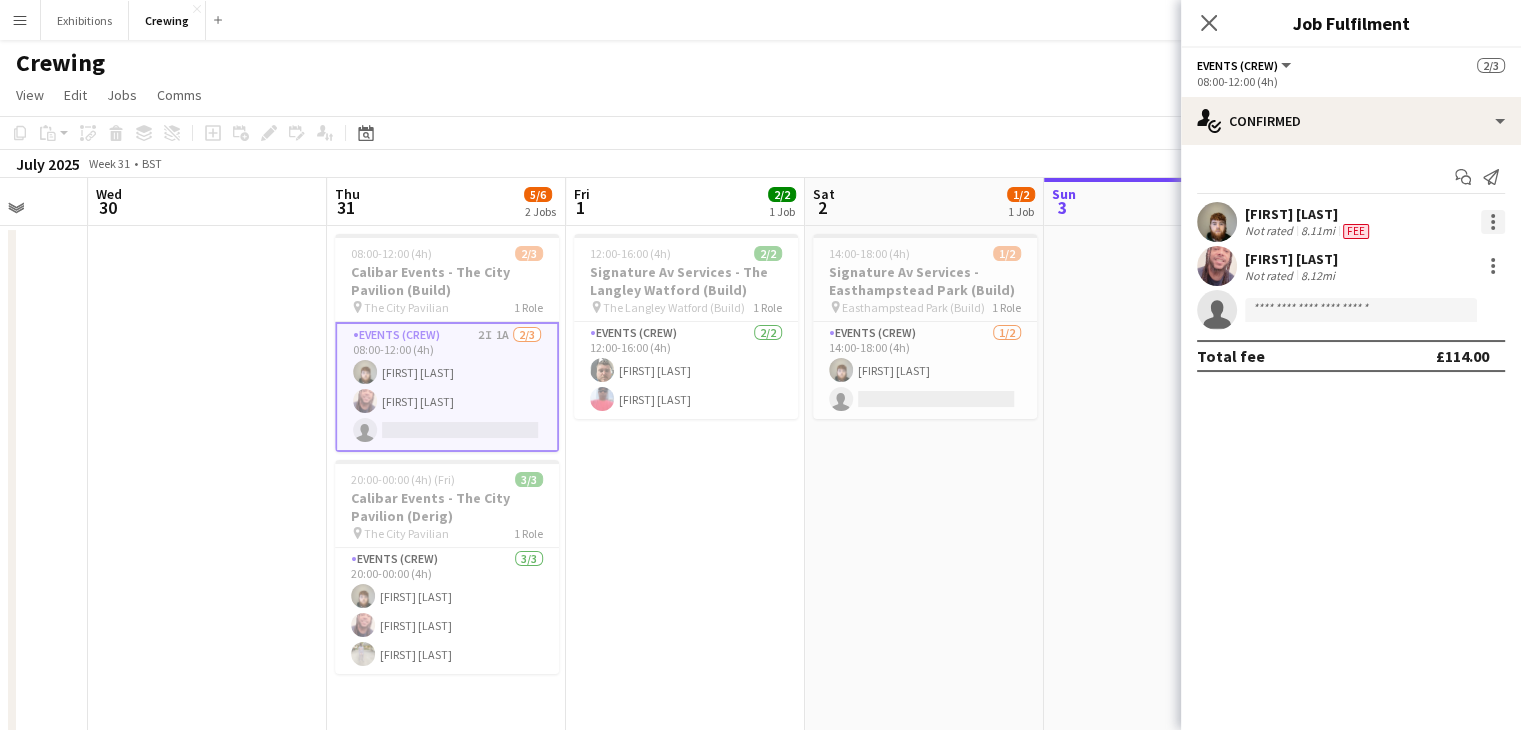 click at bounding box center (1493, 222) 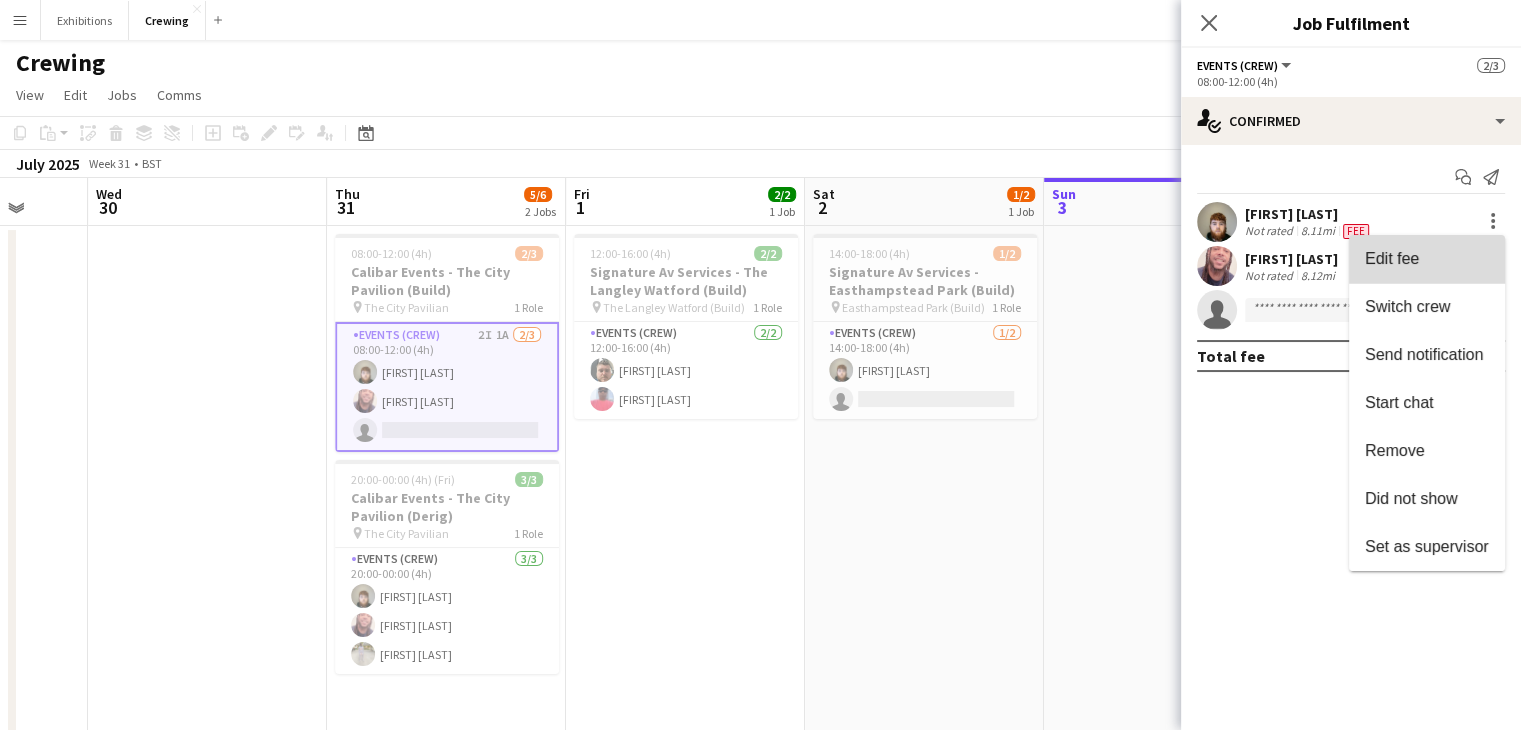 click on "Edit fee" at bounding box center (1427, 259) 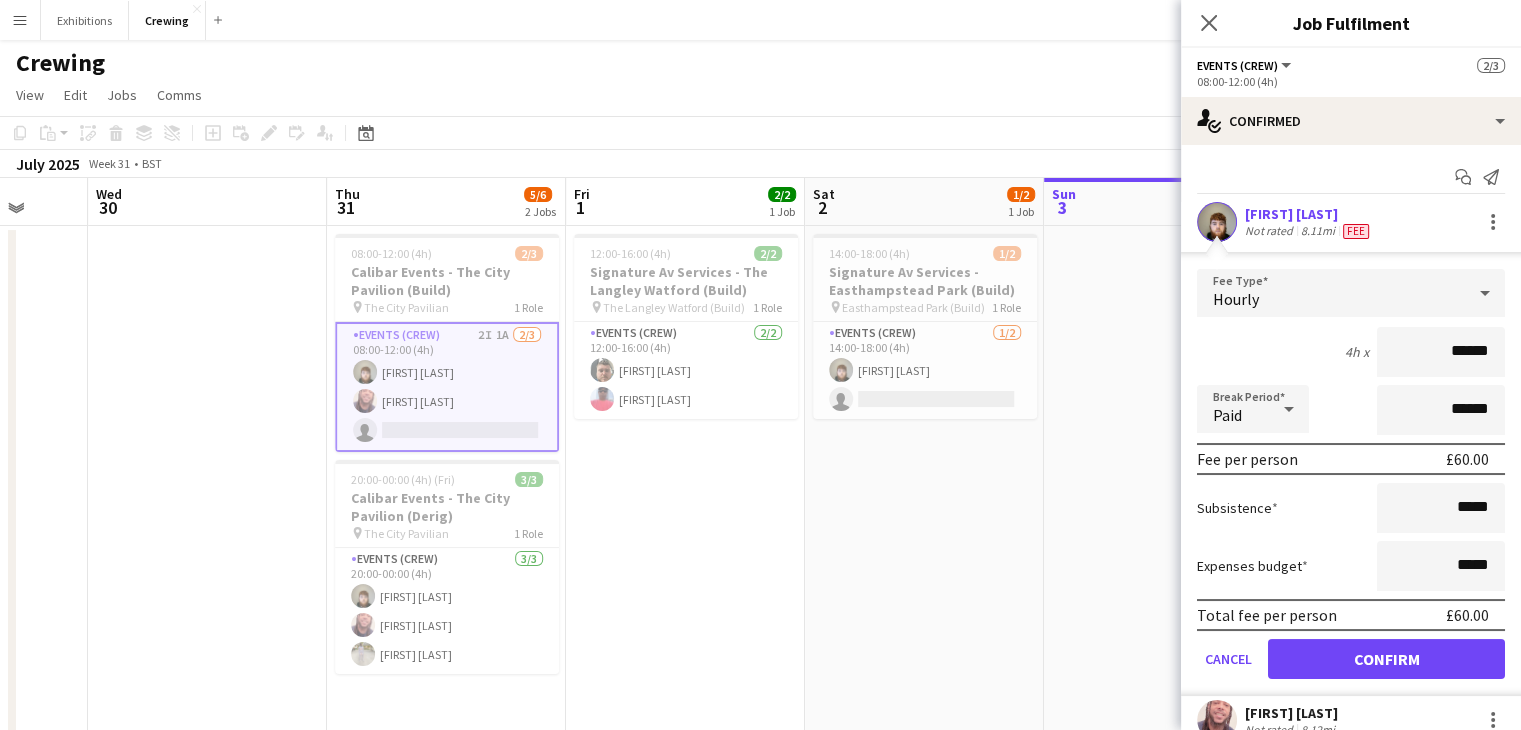 click at bounding box center [1163, 484] 